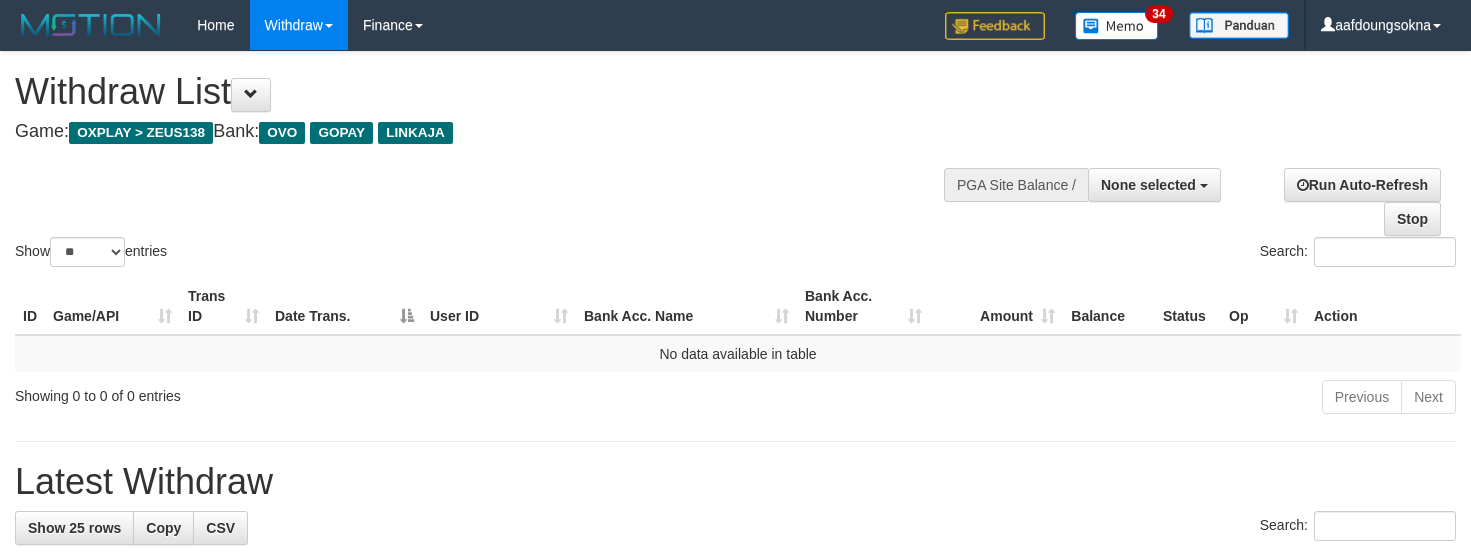 select 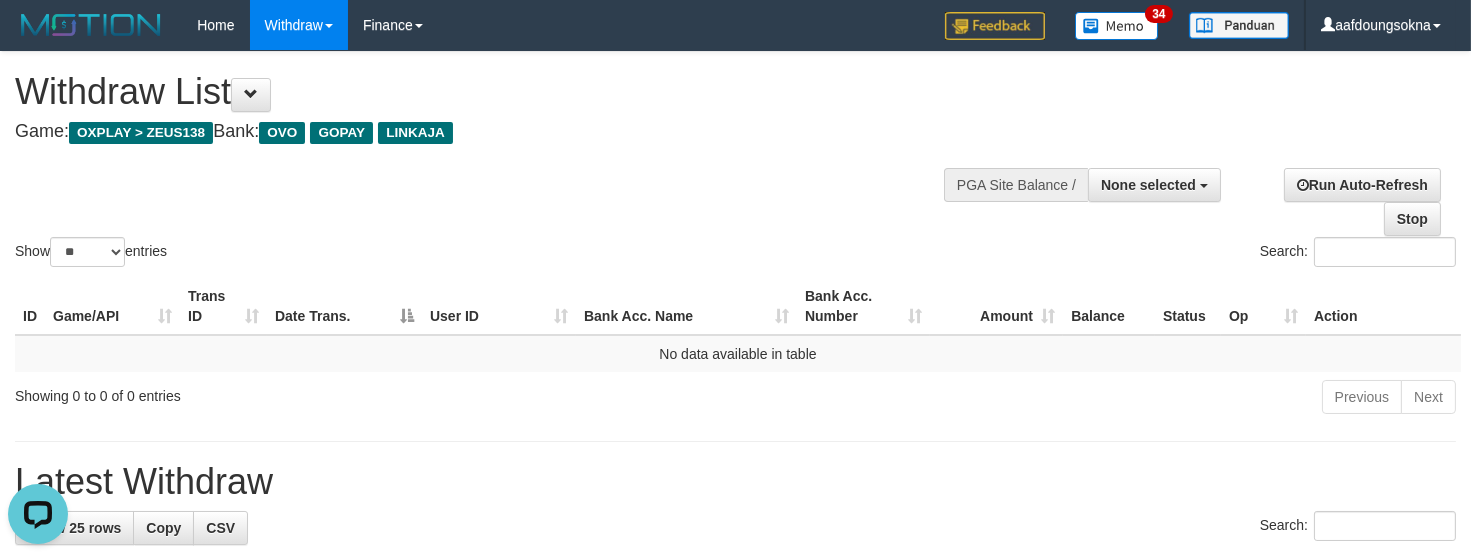 scroll, scrollTop: 0, scrollLeft: 0, axis: both 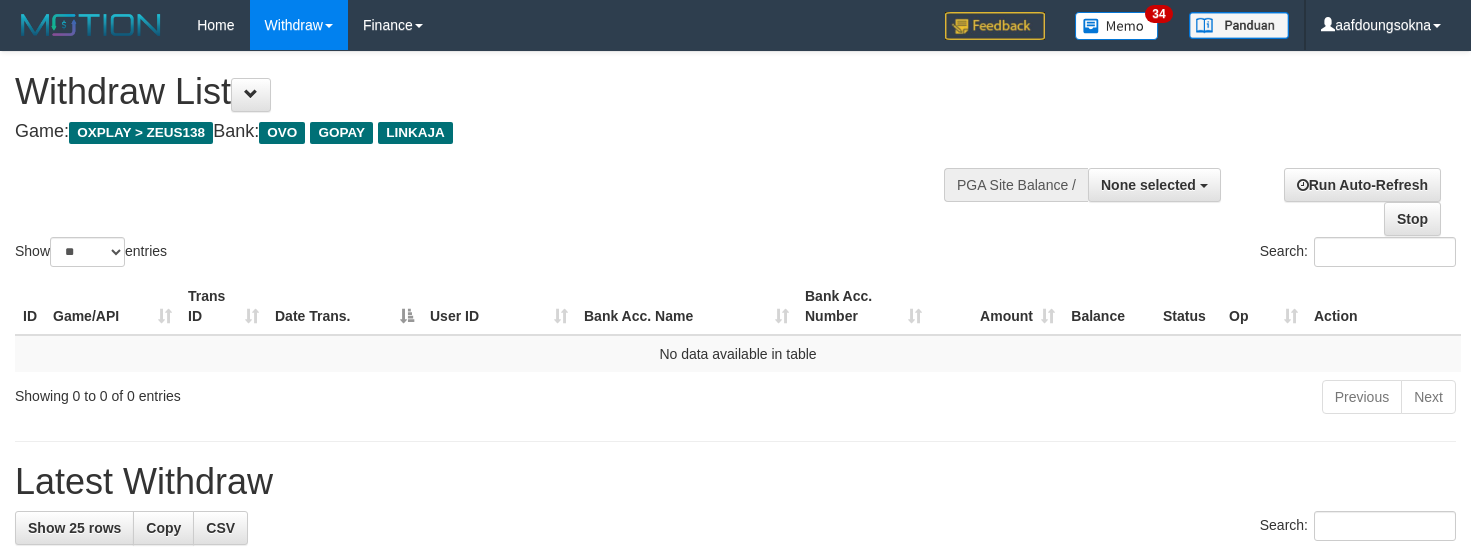 select 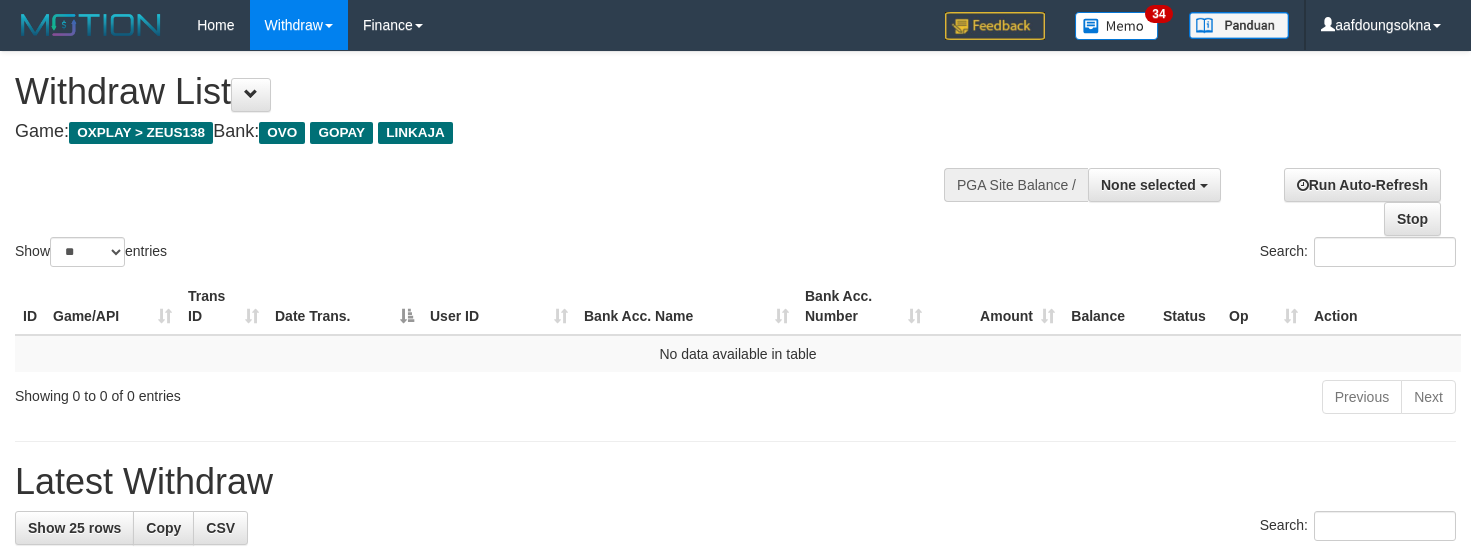 select 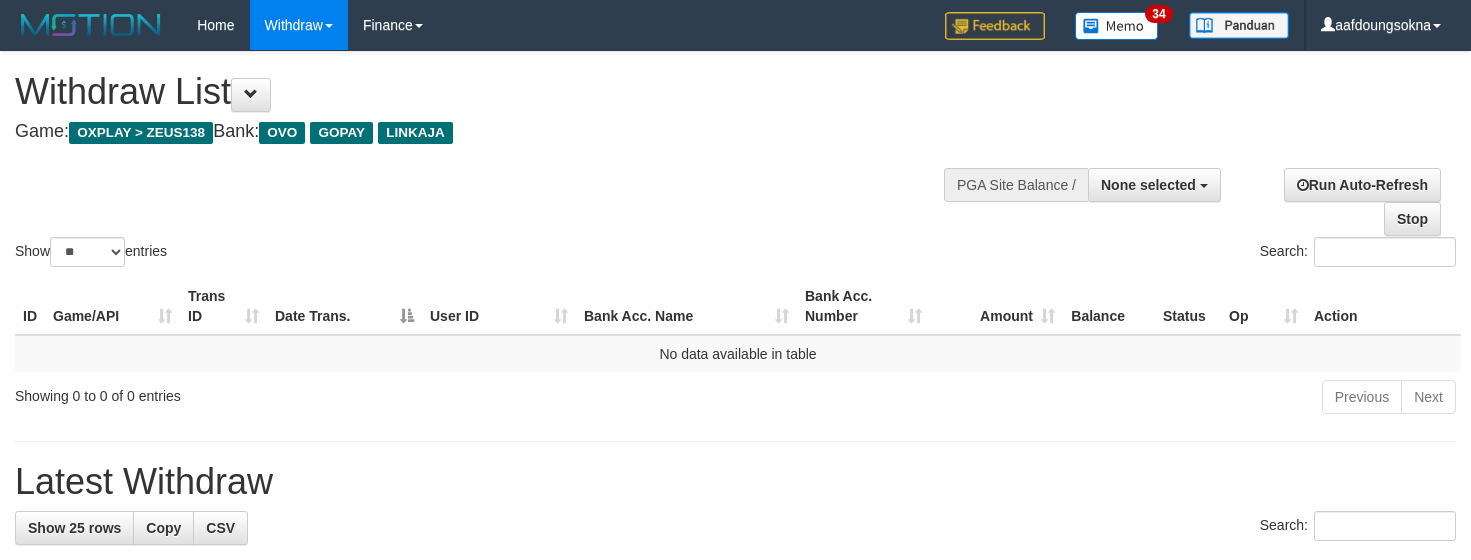select 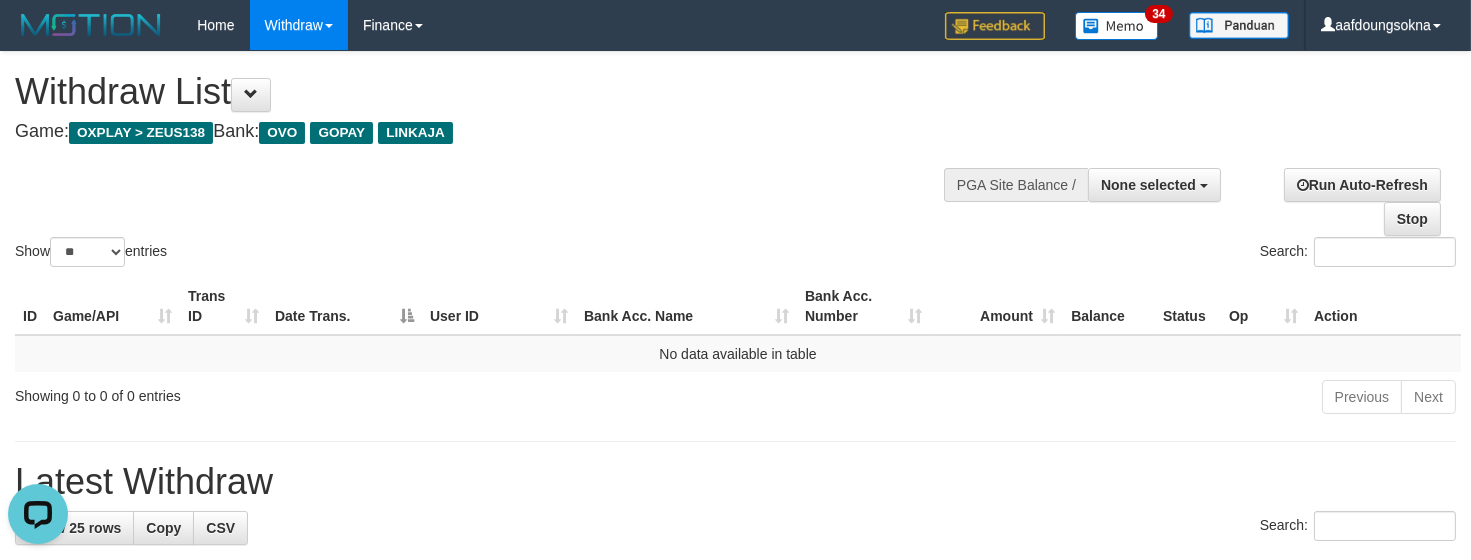 scroll, scrollTop: 0, scrollLeft: 0, axis: both 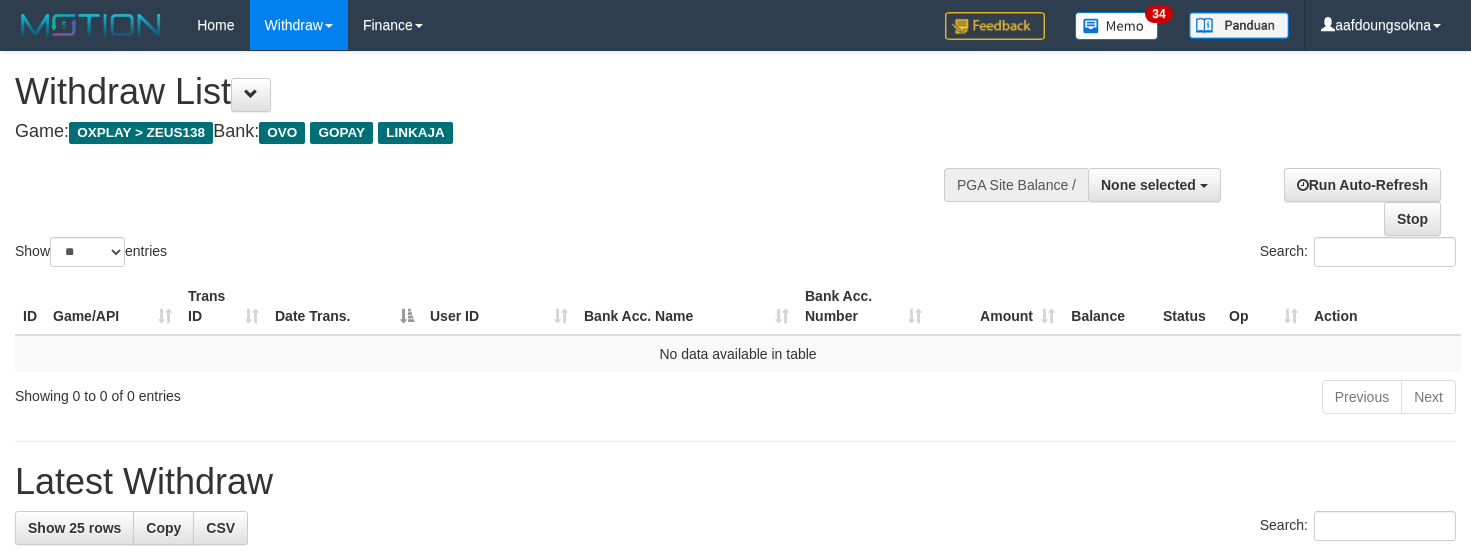 select 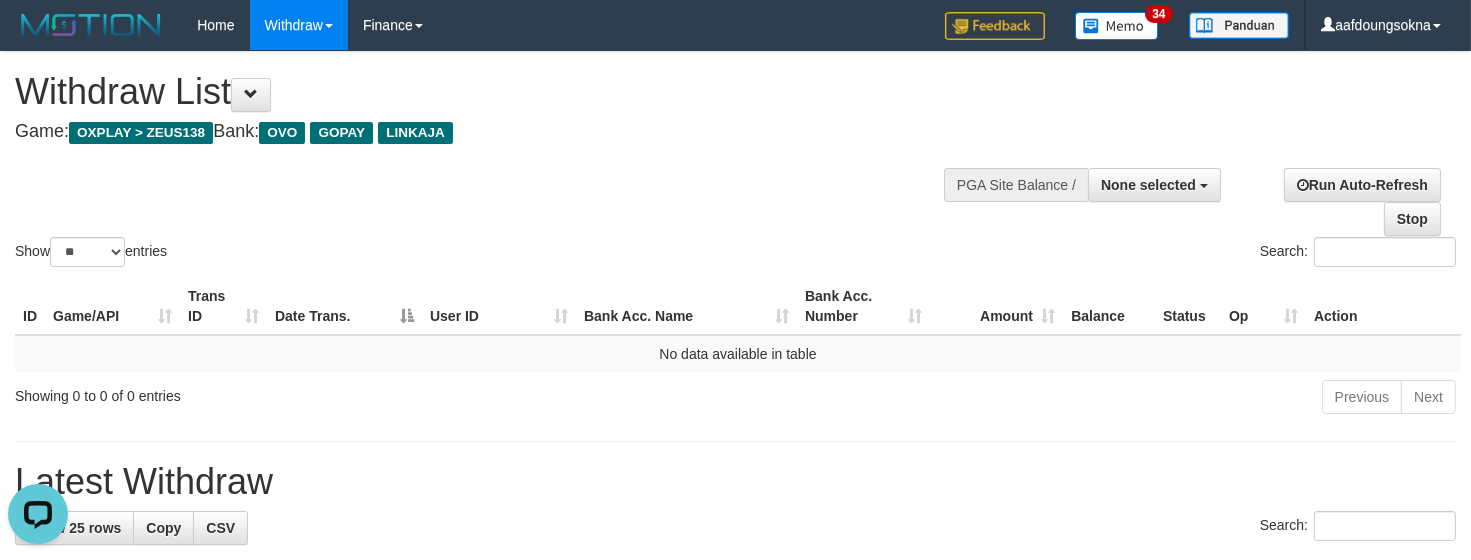 scroll, scrollTop: 0, scrollLeft: 0, axis: both 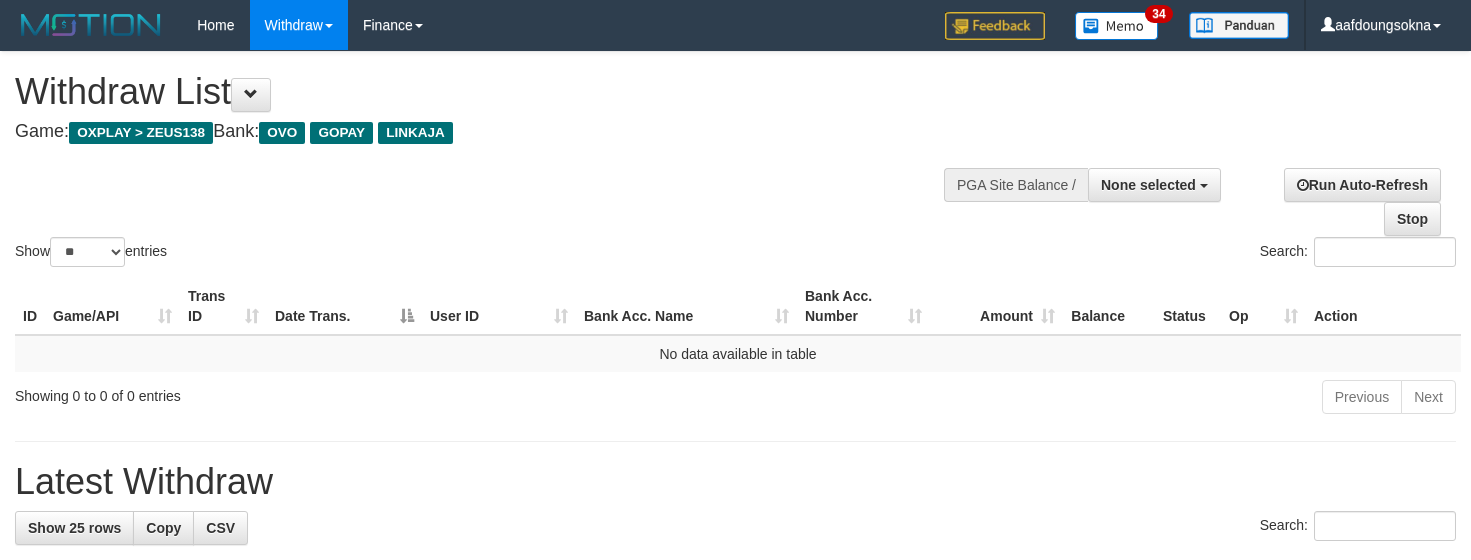 select 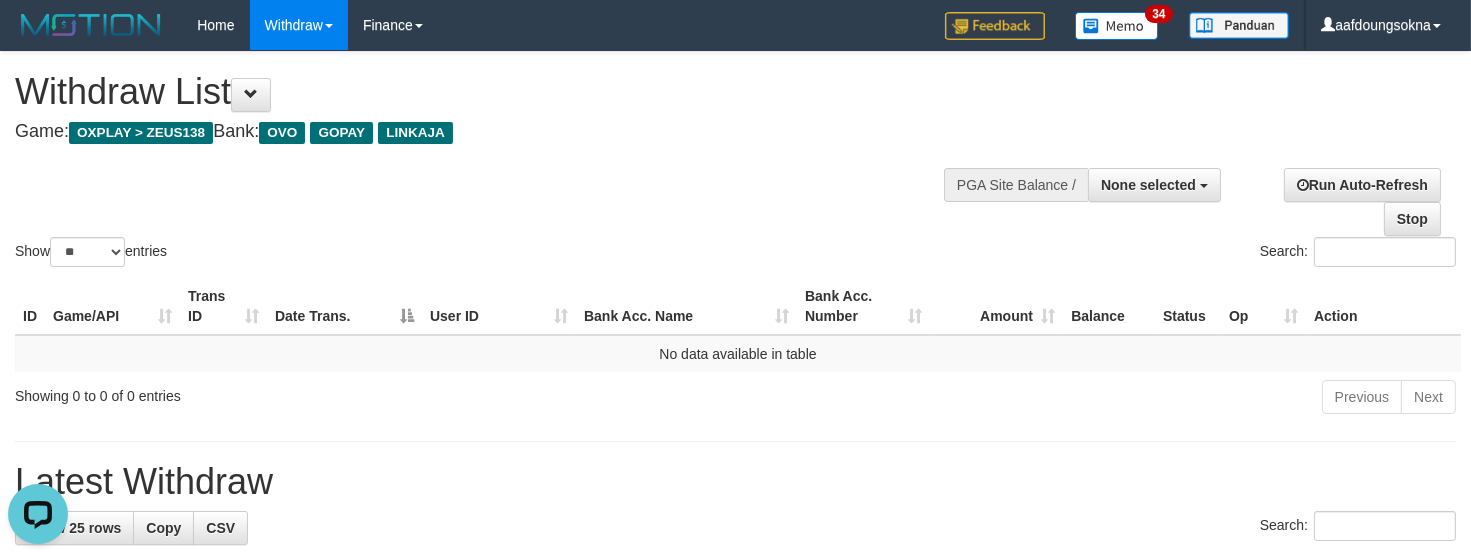 scroll, scrollTop: 0, scrollLeft: 0, axis: both 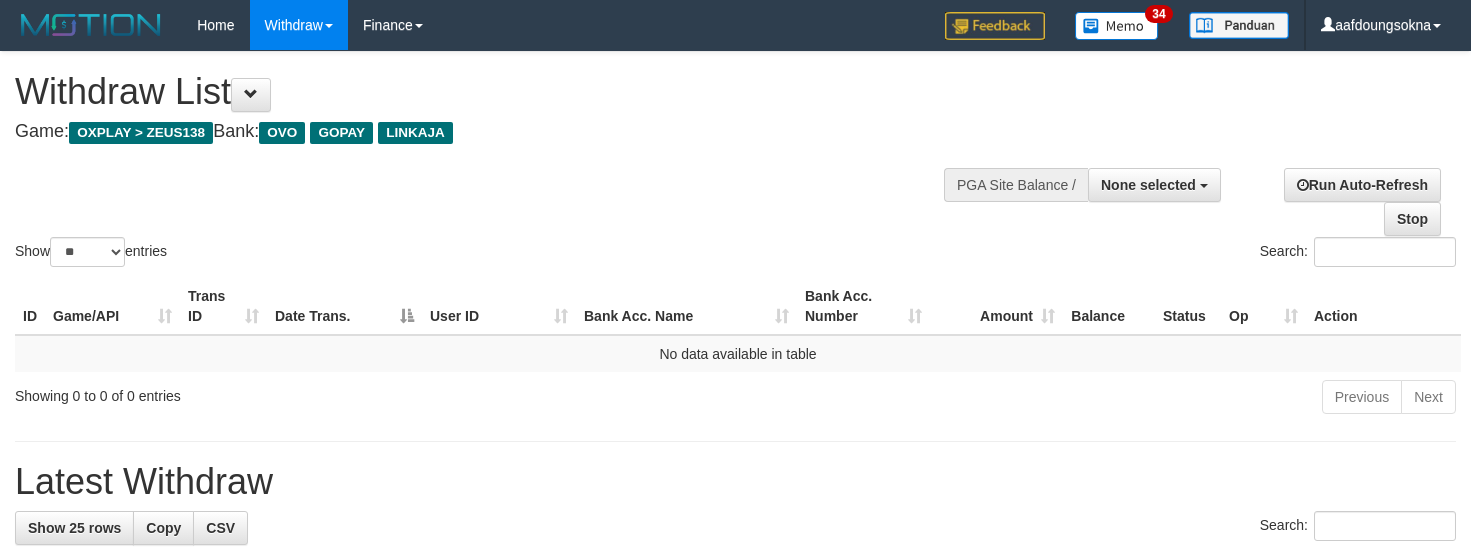 select 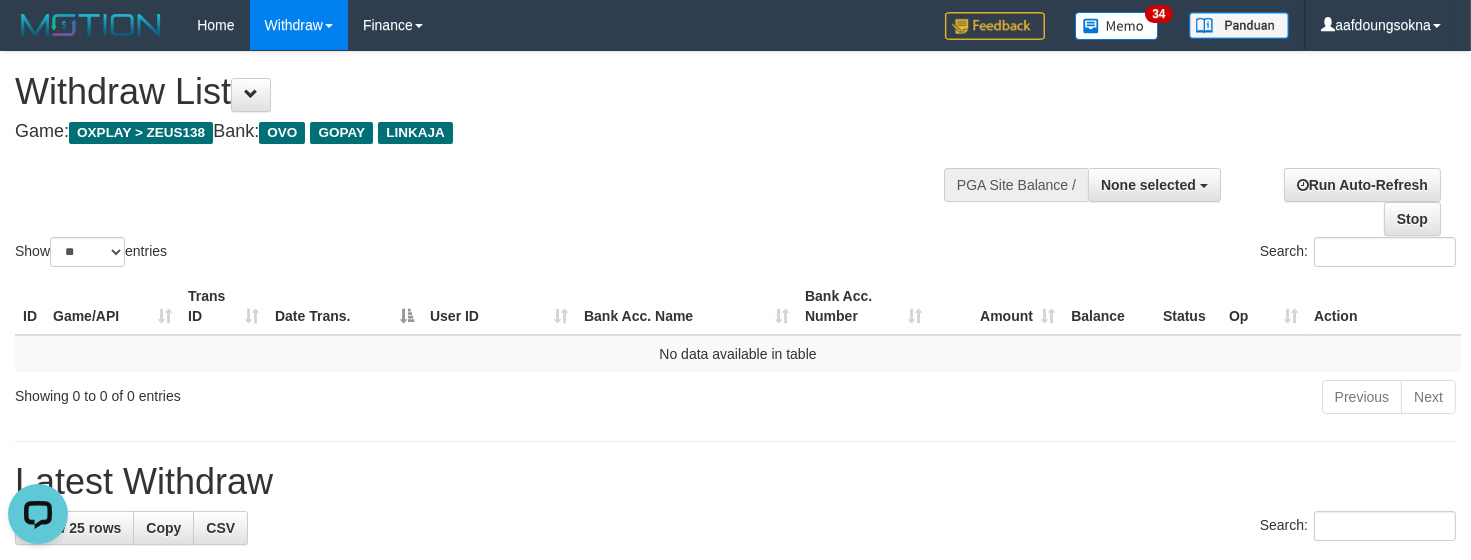 scroll, scrollTop: 0, scrollLeft: 0, axis: both 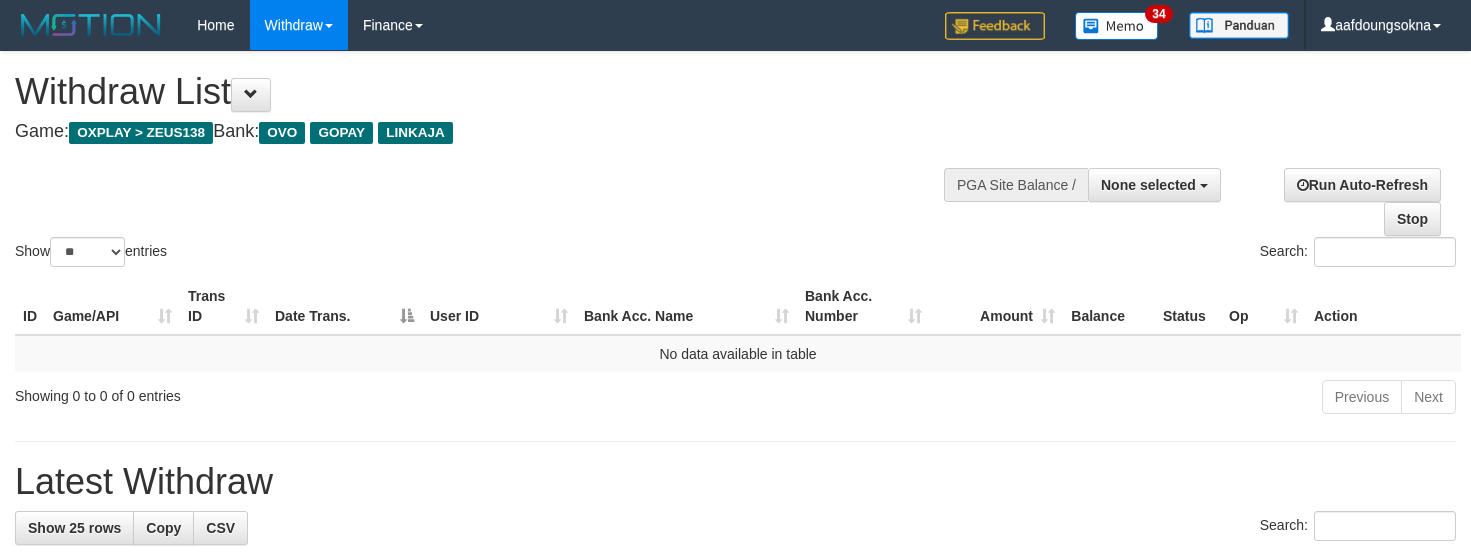 select 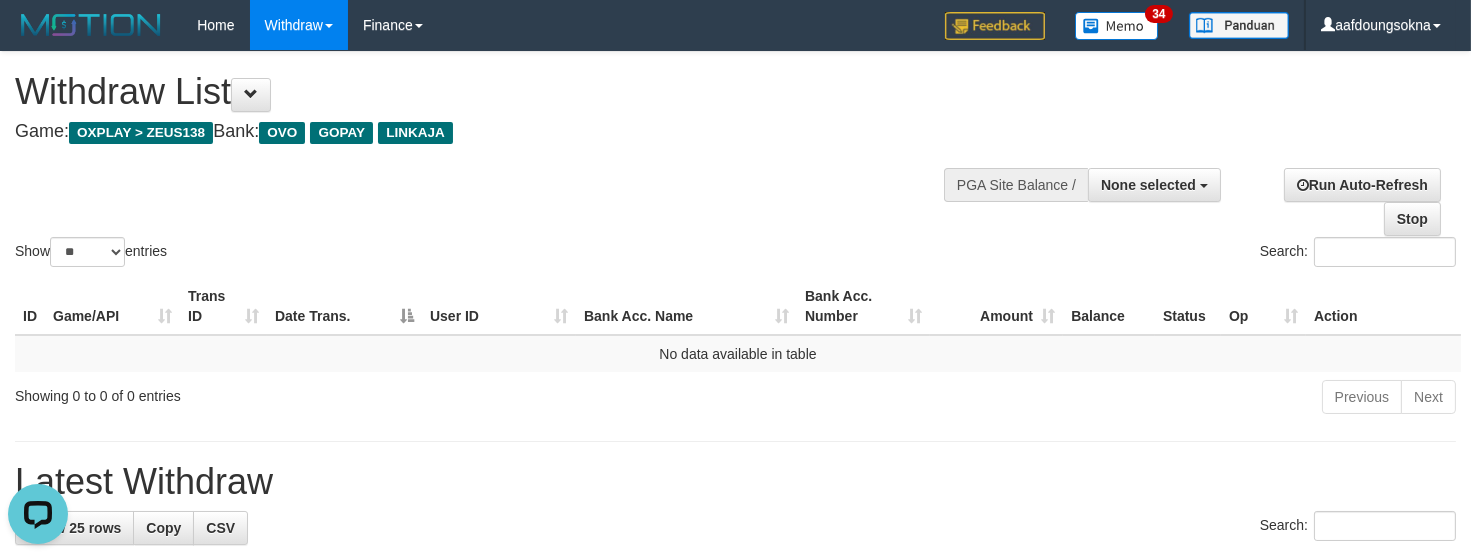 scroll, scrollTop: 0, scrollLeft: 0, axis: both 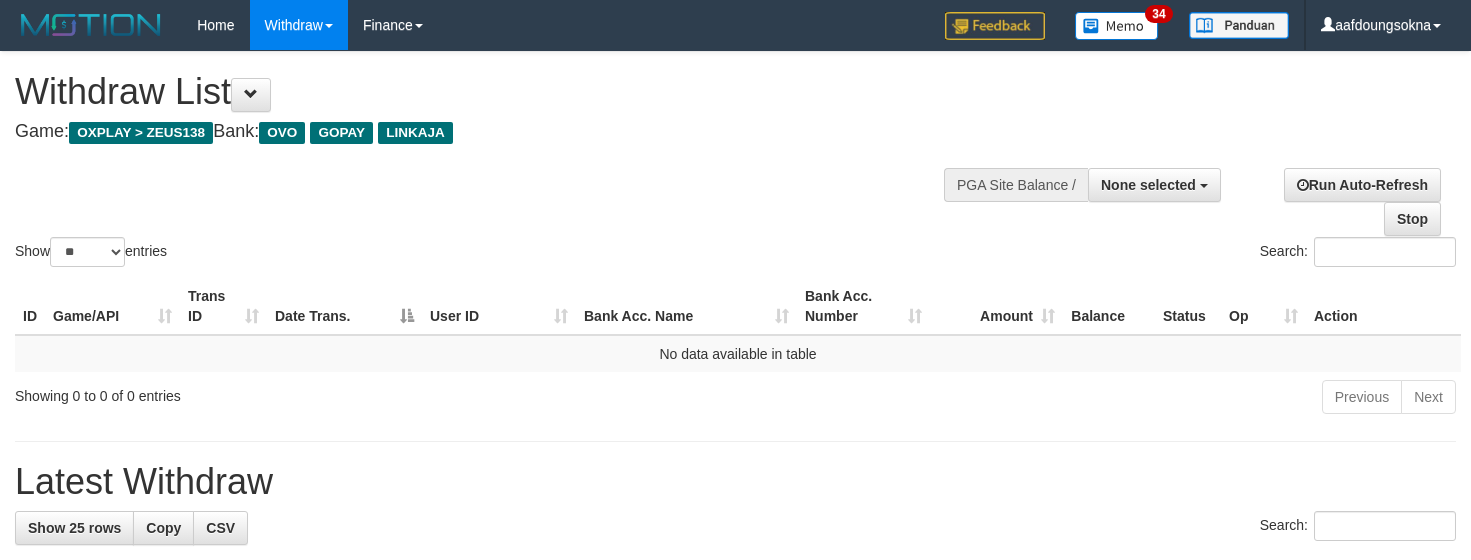 select 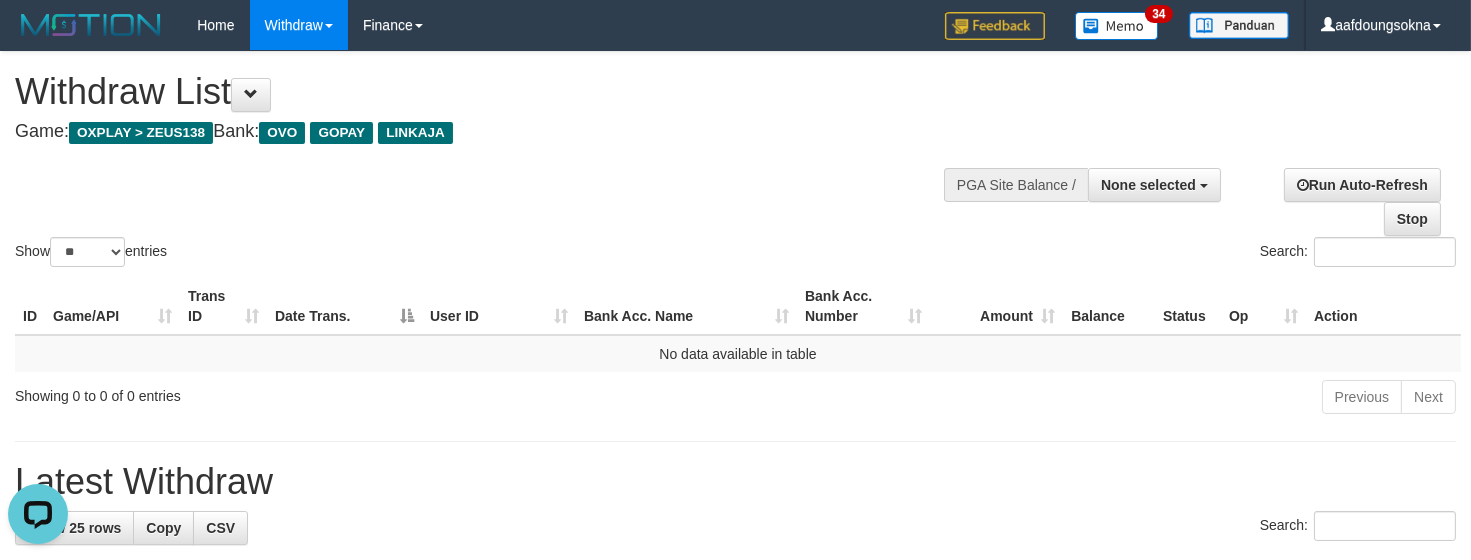 scroll, scrollTop: 0, scrollLeft: 0, axis: both 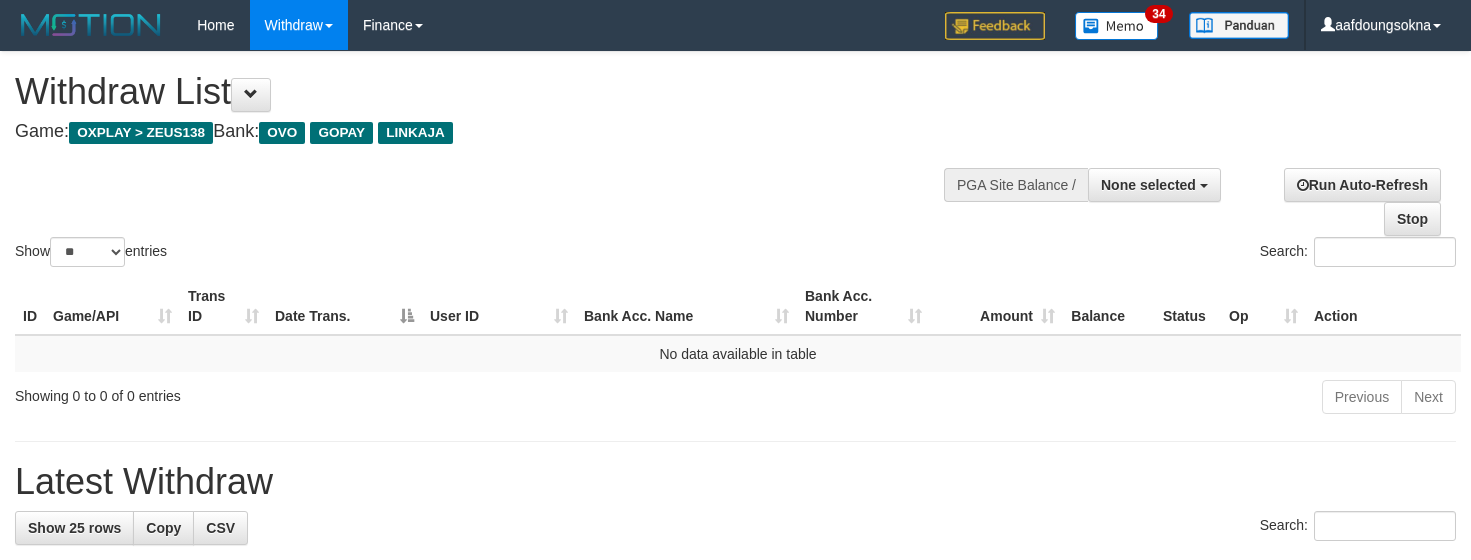 select 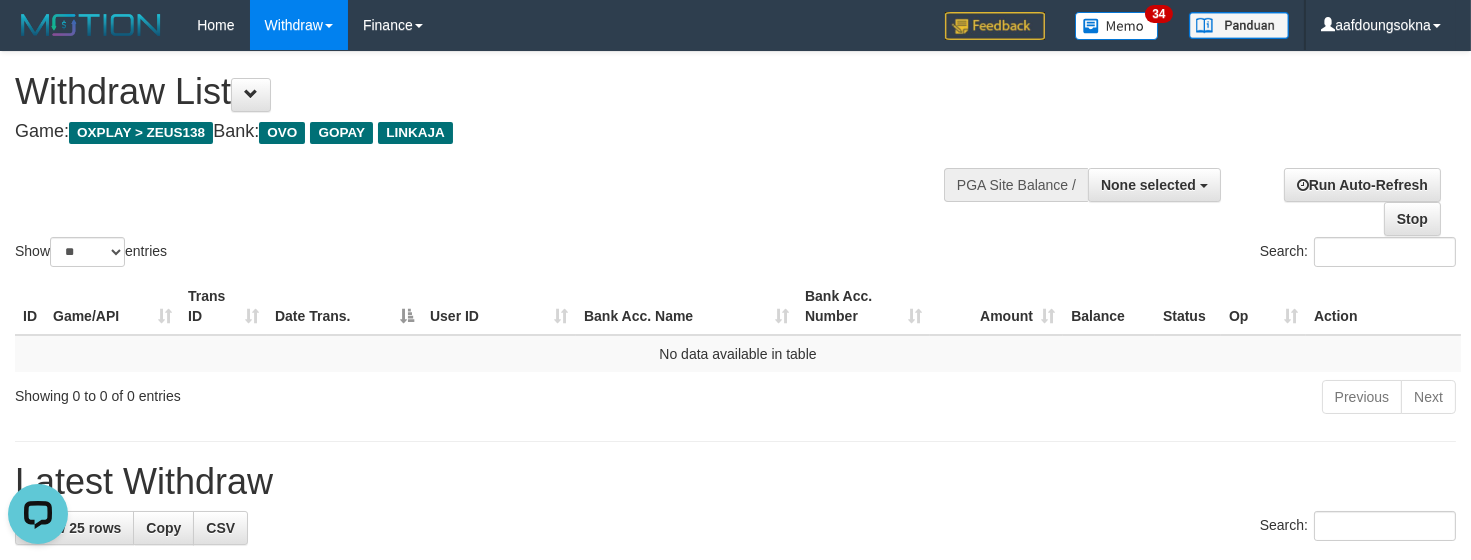 scroll, scrollTop: 0, scrollLeft: 0, axis: both 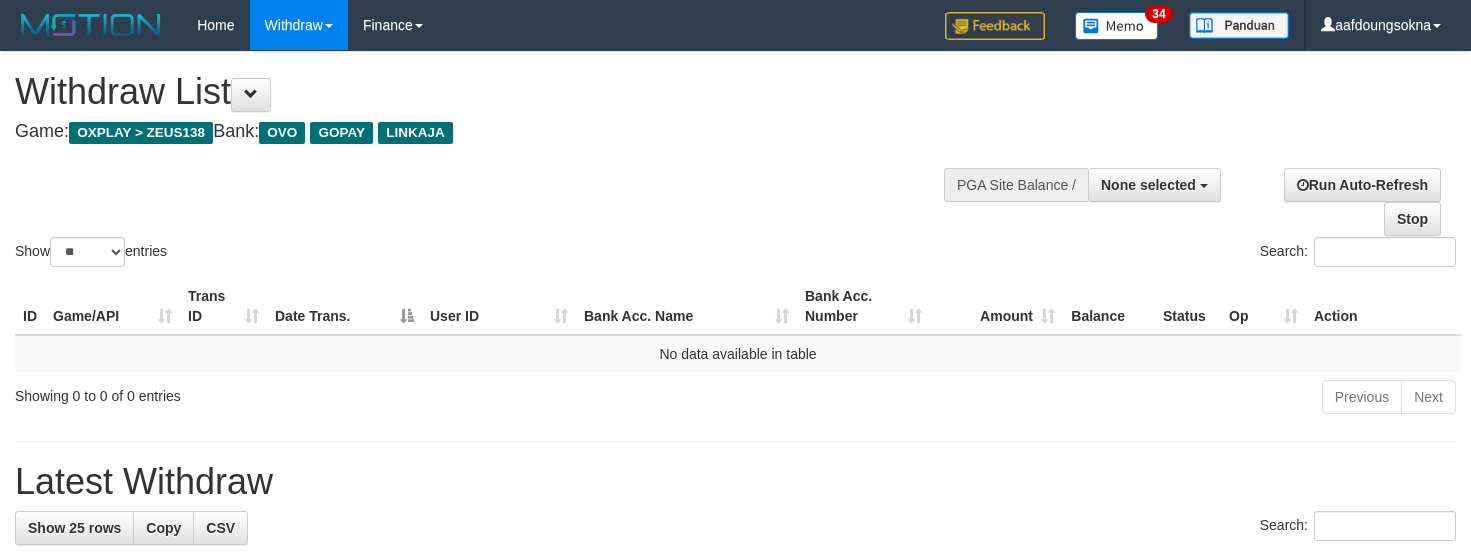 select 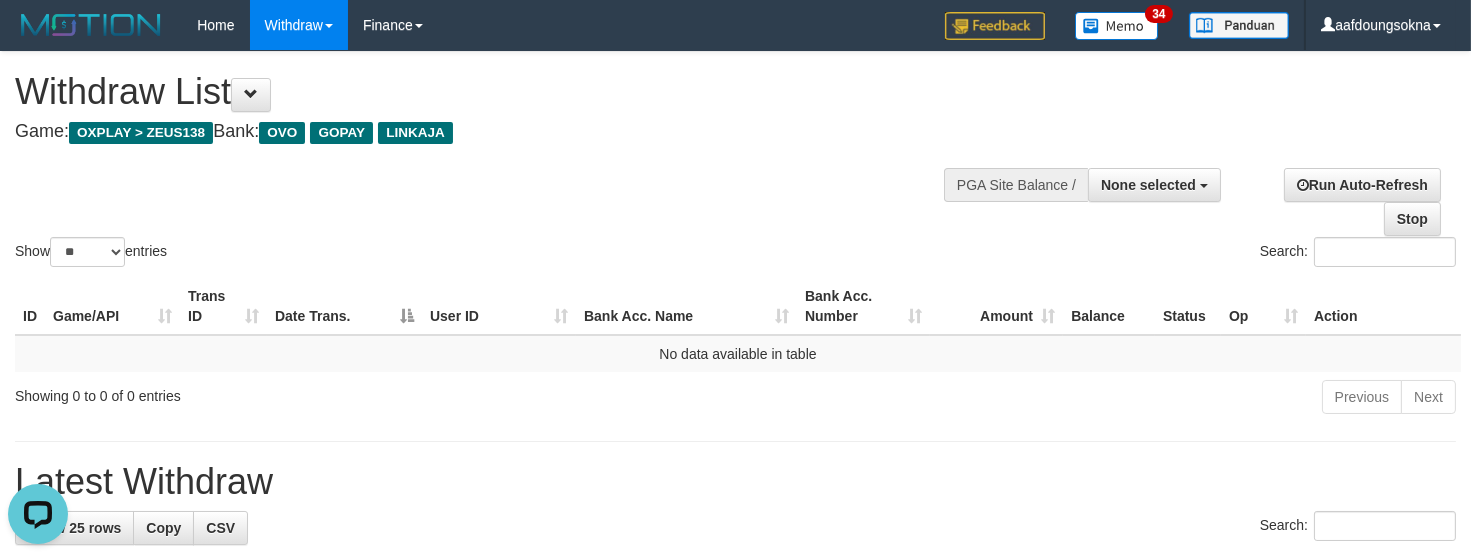 scroll, scrollTop: 0, scrollLeft: 0, axis: both 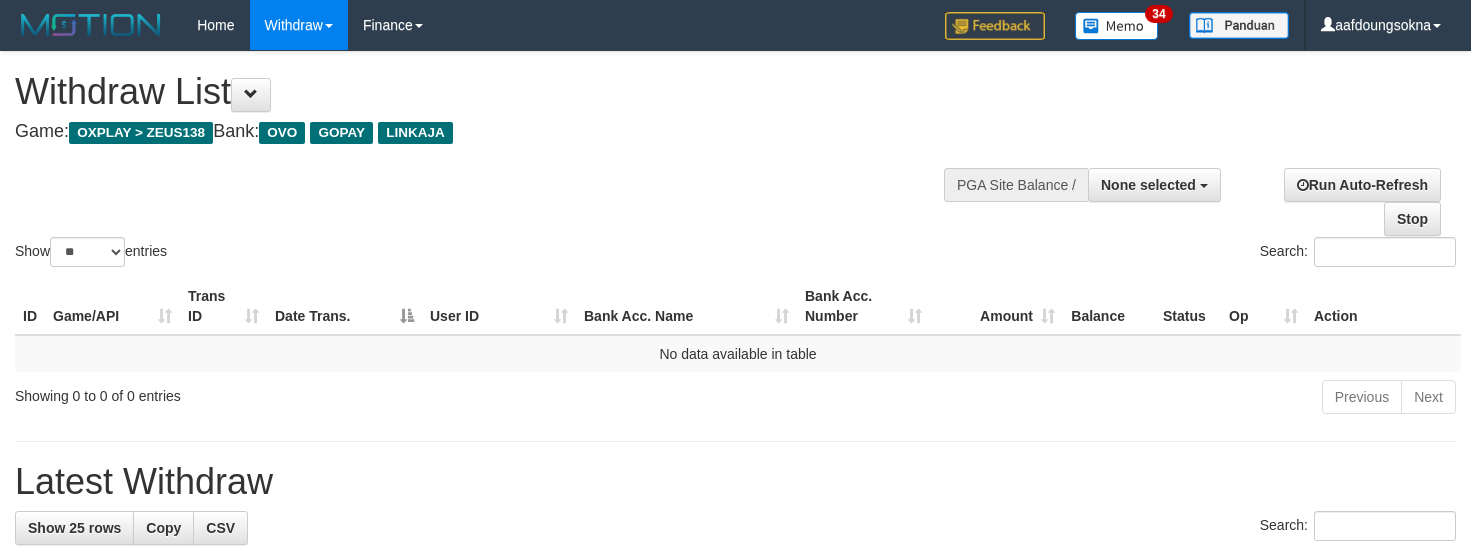 select 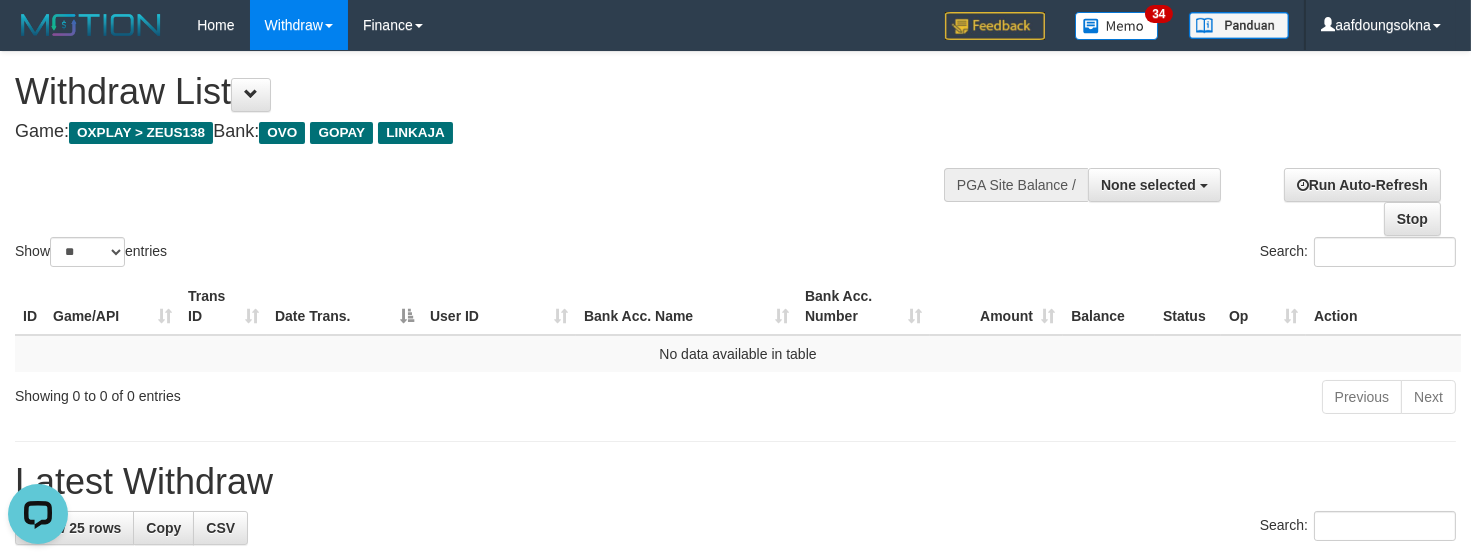 scroll, scrollTop: 0, scrollLeft: 0, axis: both 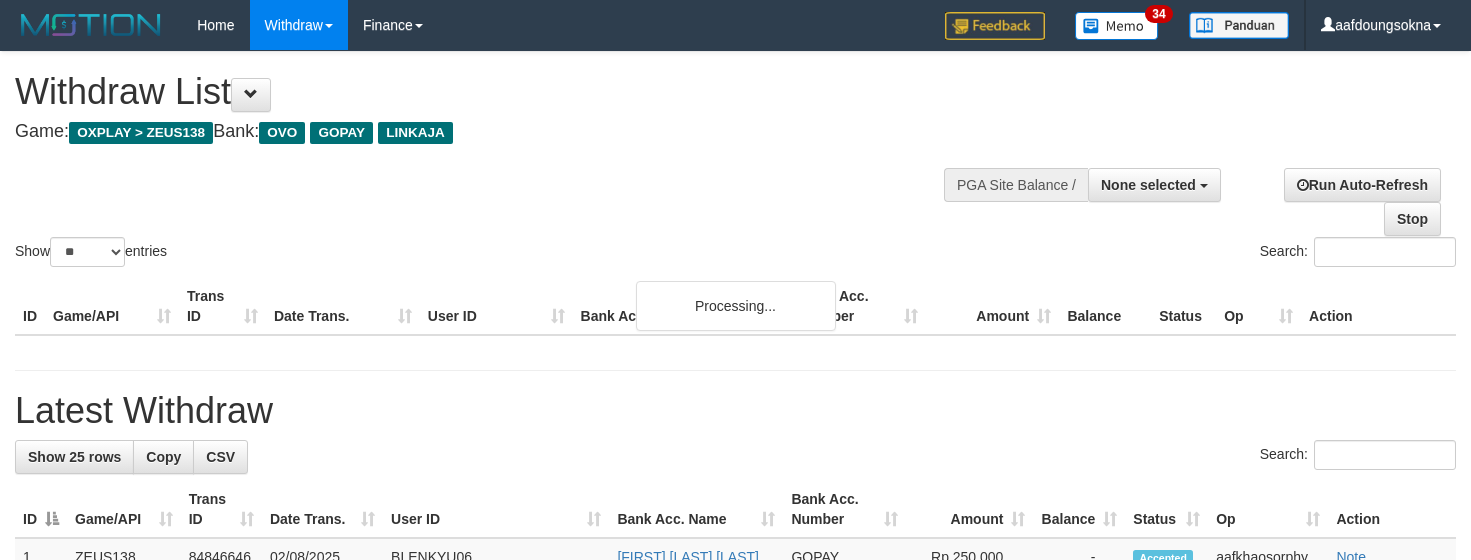 select 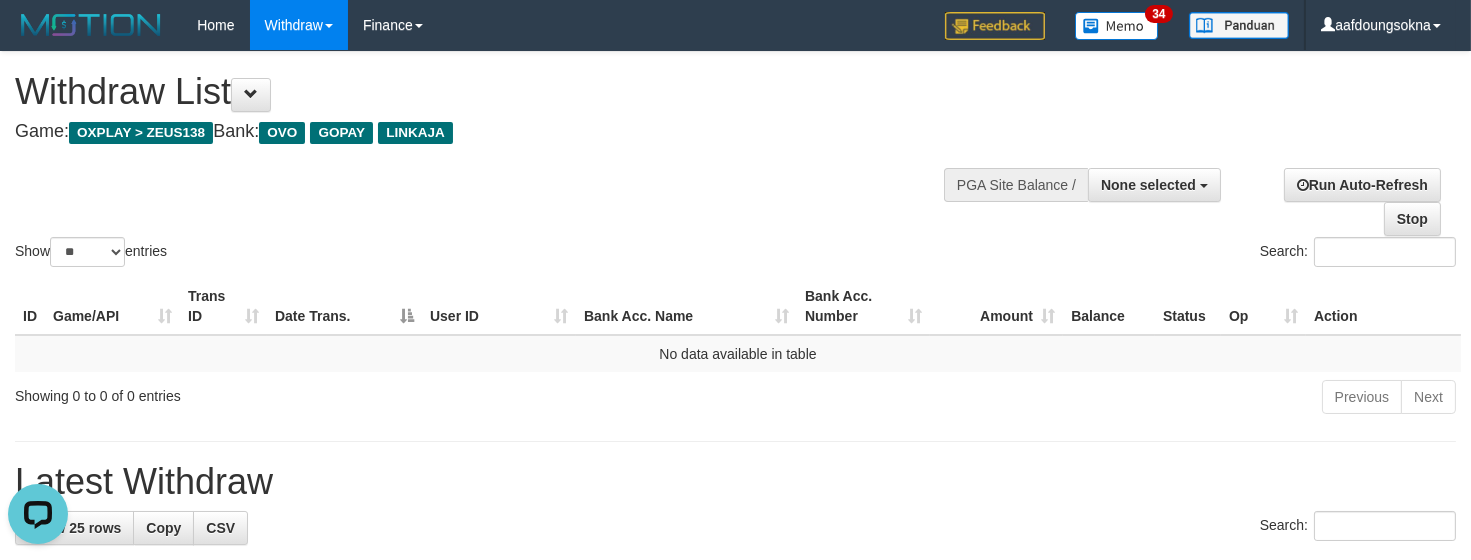 scroll, scrollTop: 0, scrollLeft: 0, axis: both 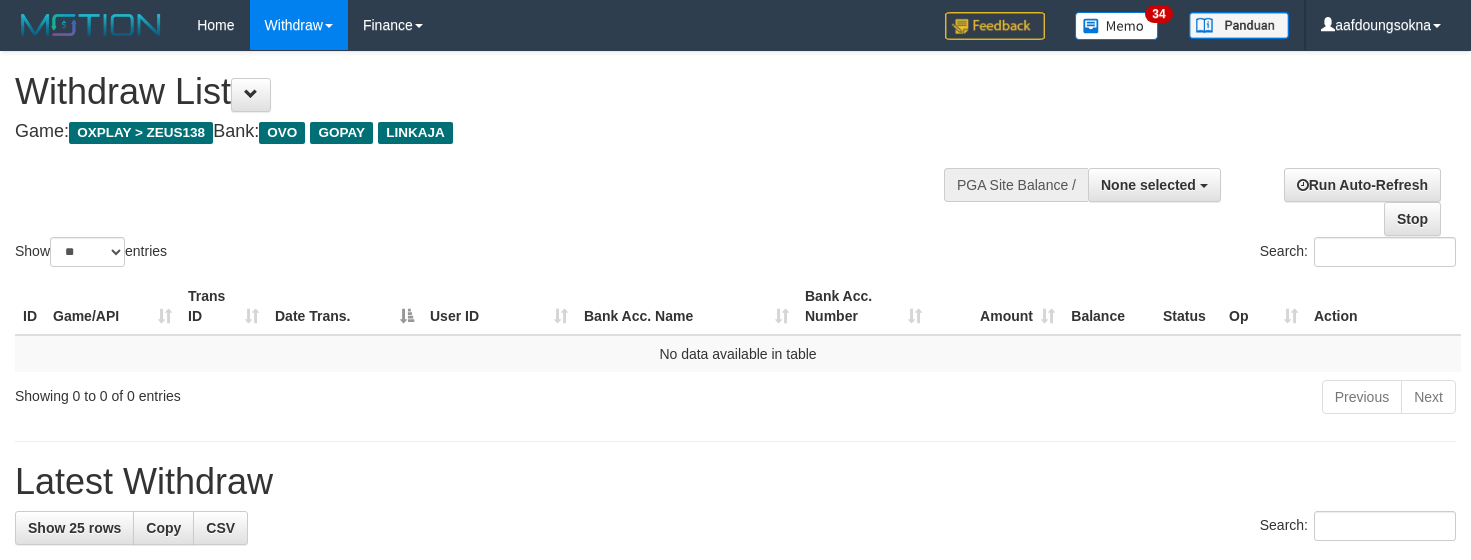 select 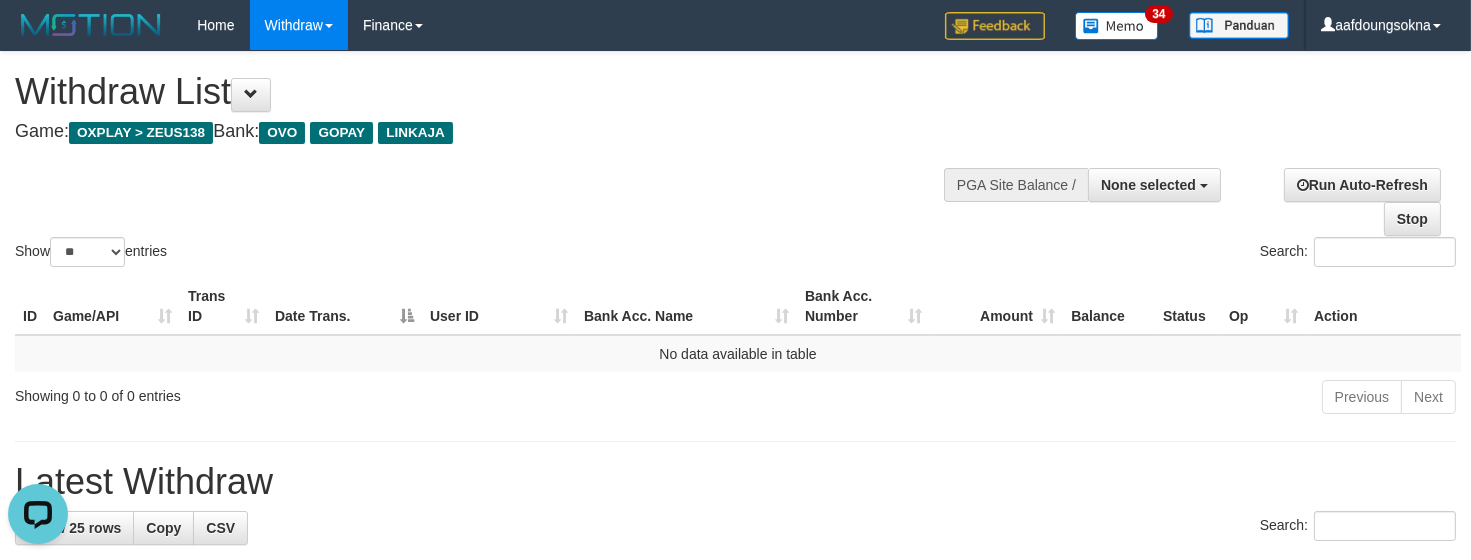 scroll, scrollTop: 0, scrollLeft: 0, axis: both 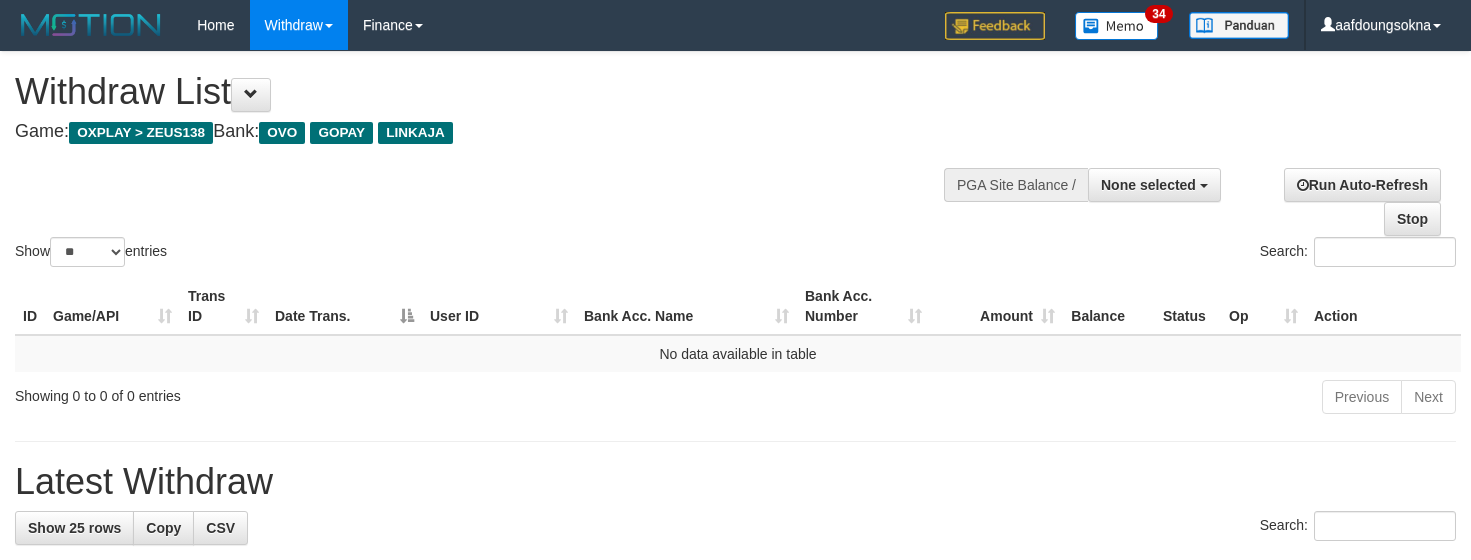 select 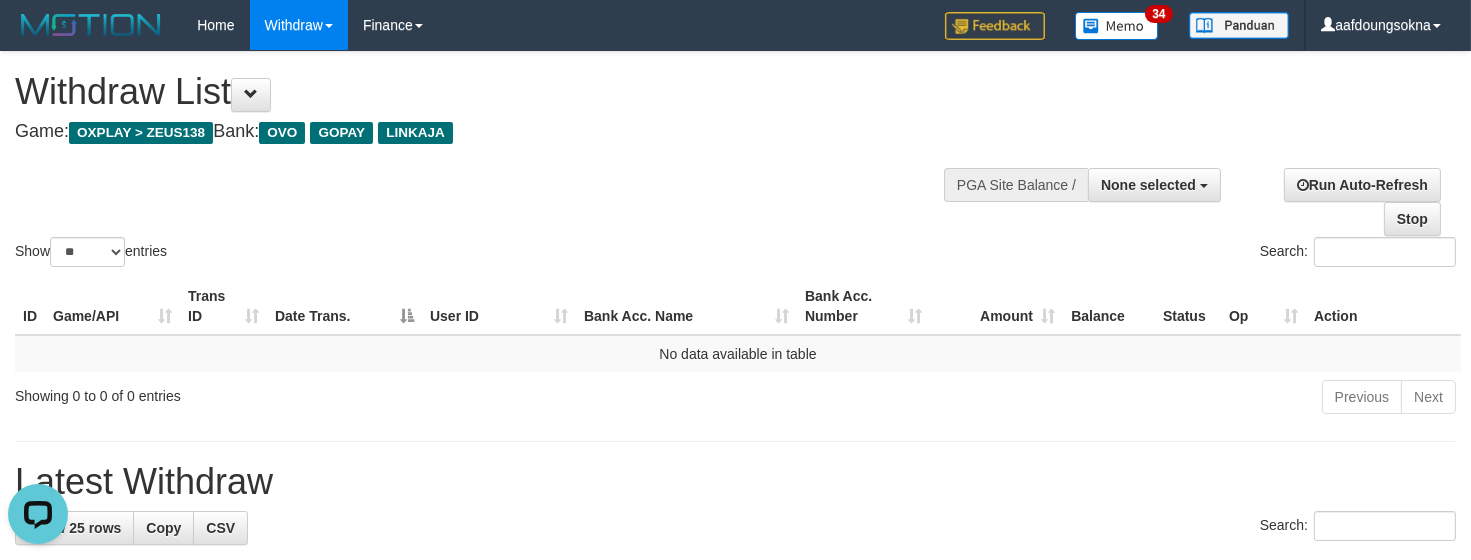 scroll, scrollTop: 0, scrollLeft: 0, axis: both 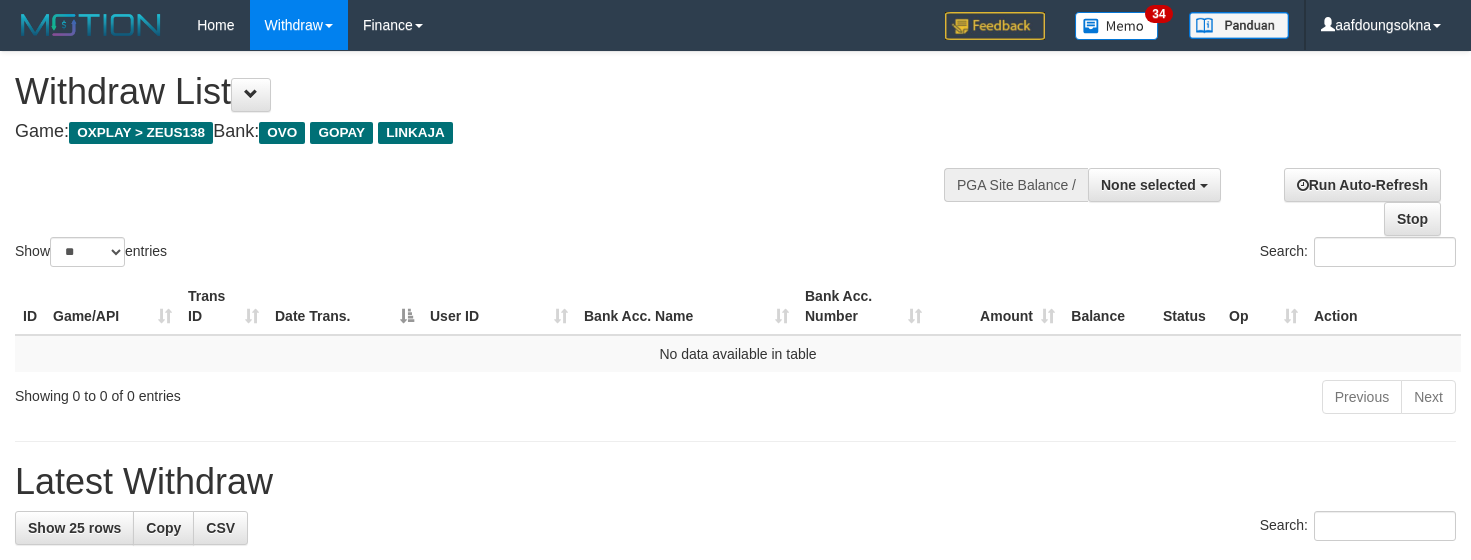 select 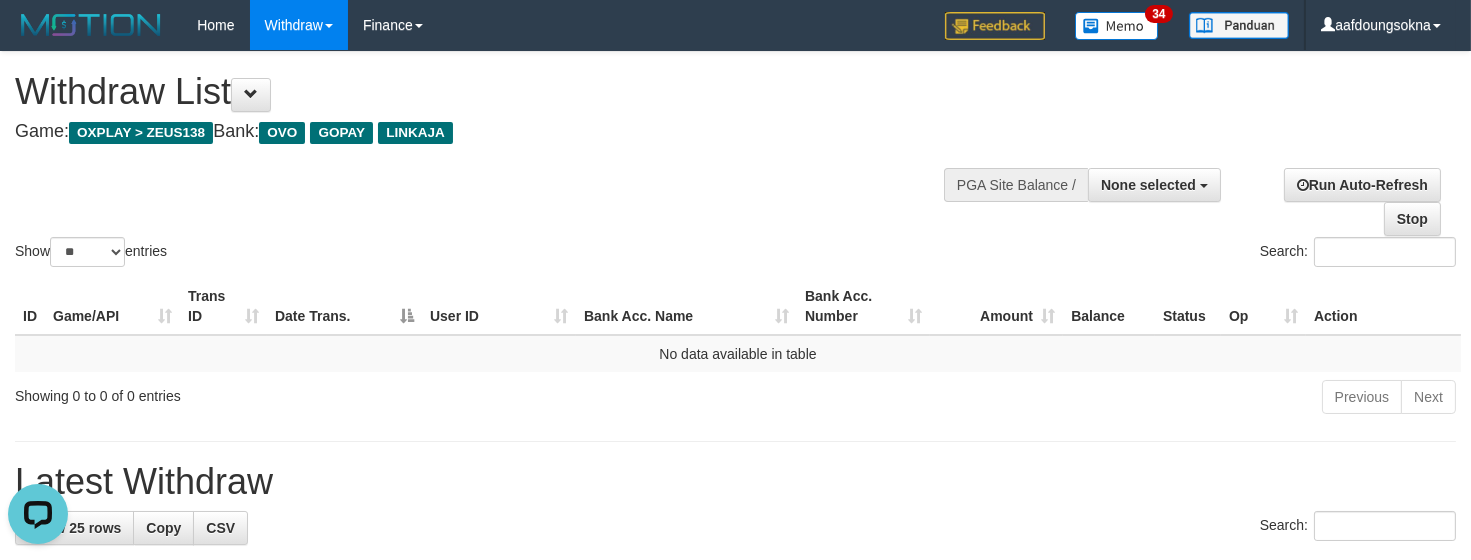 scroll, scrollTop: 0, scrollLeft: 0, axis: both 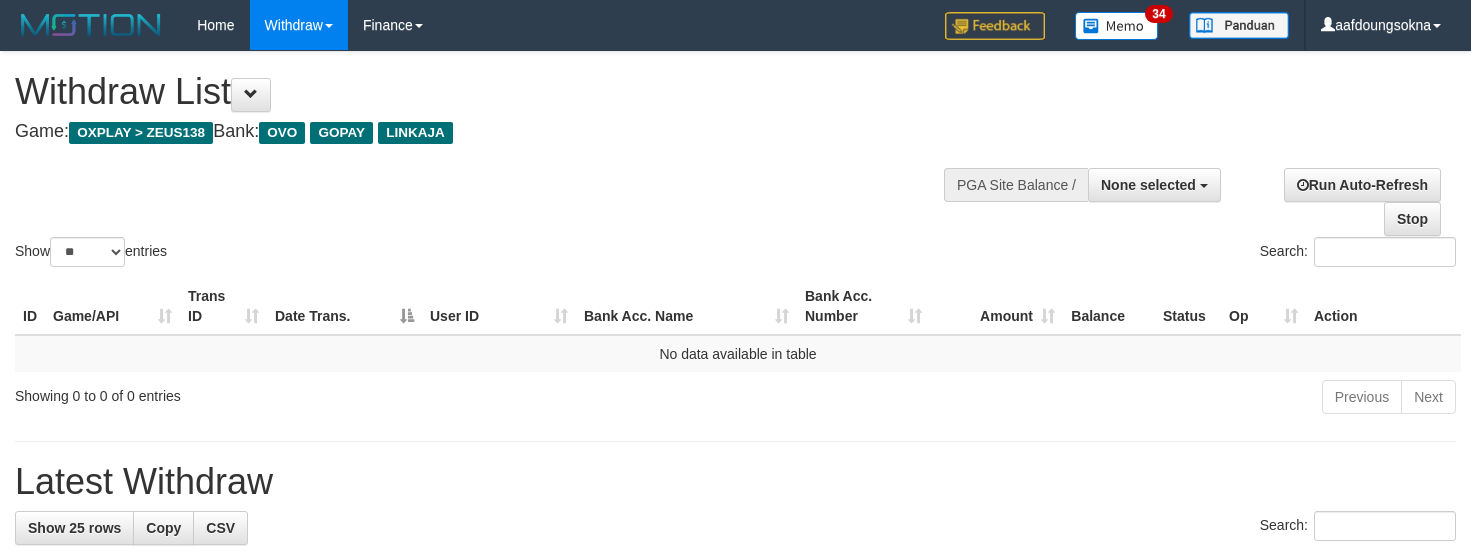 select 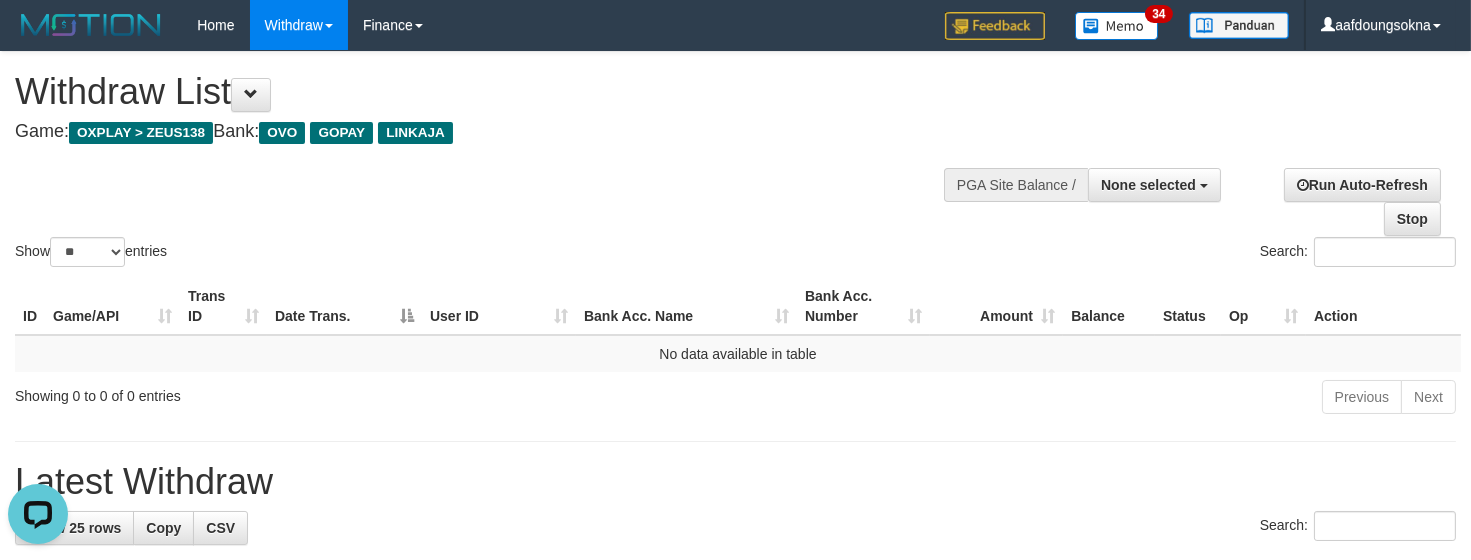 scroll, scrollTop: 0, scrollLeft: 0, axis: both 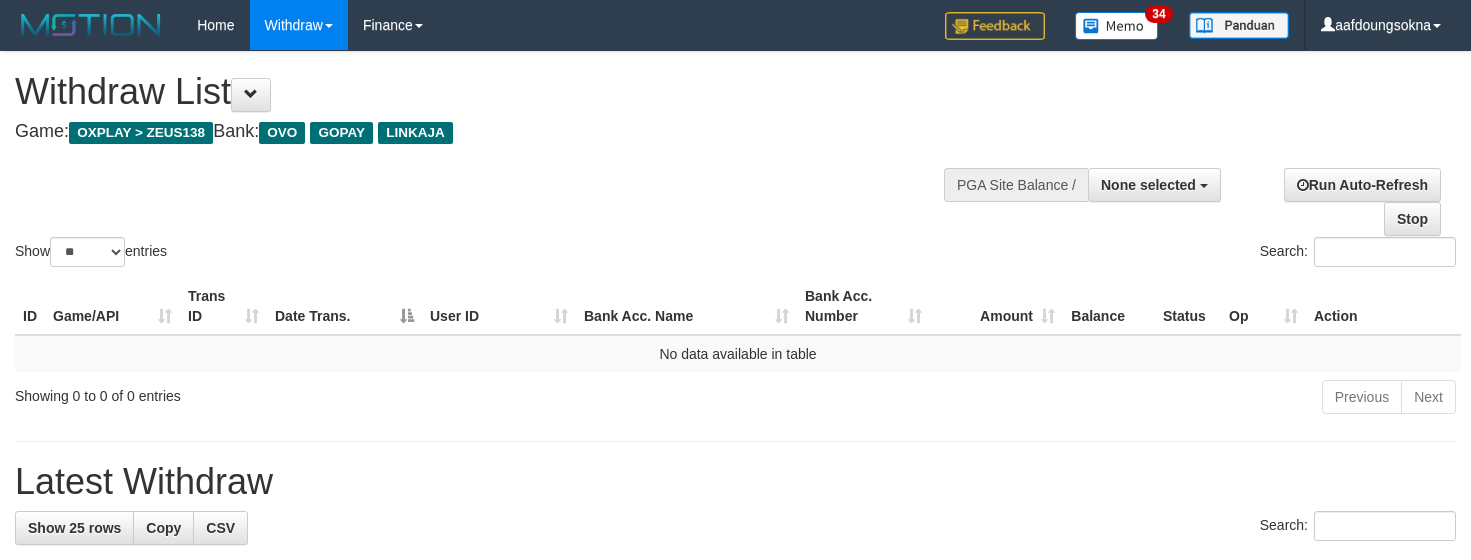 select 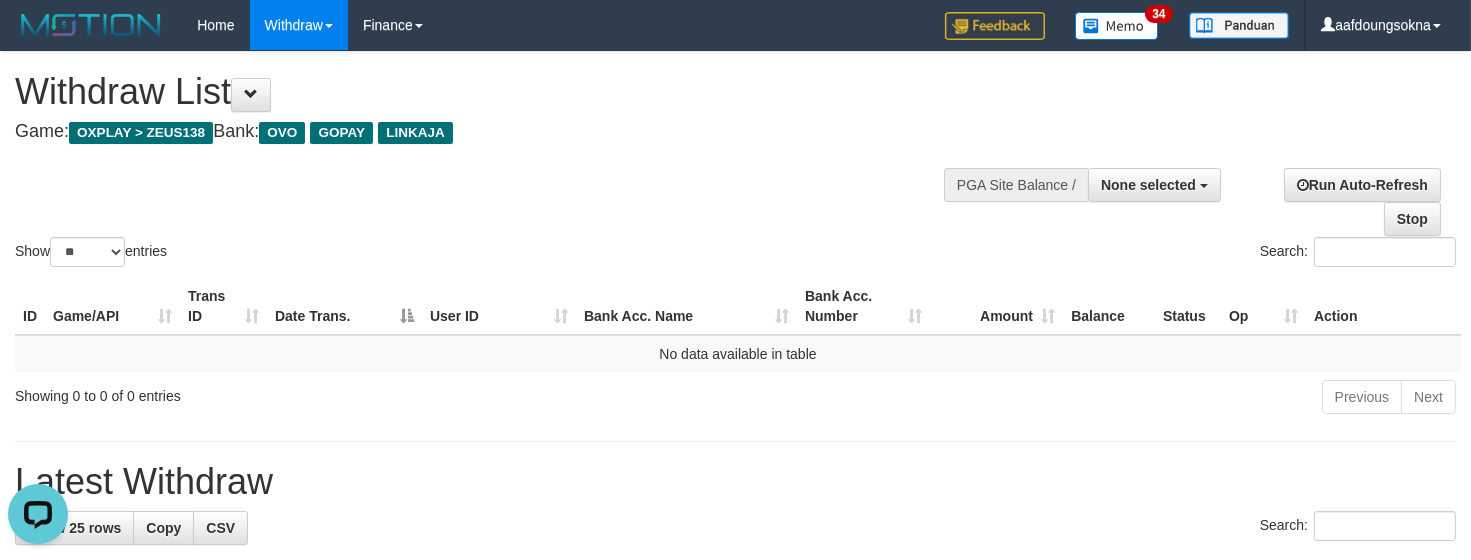 scroll, scrollTop: 0, scrollLeft: 0, axis: both 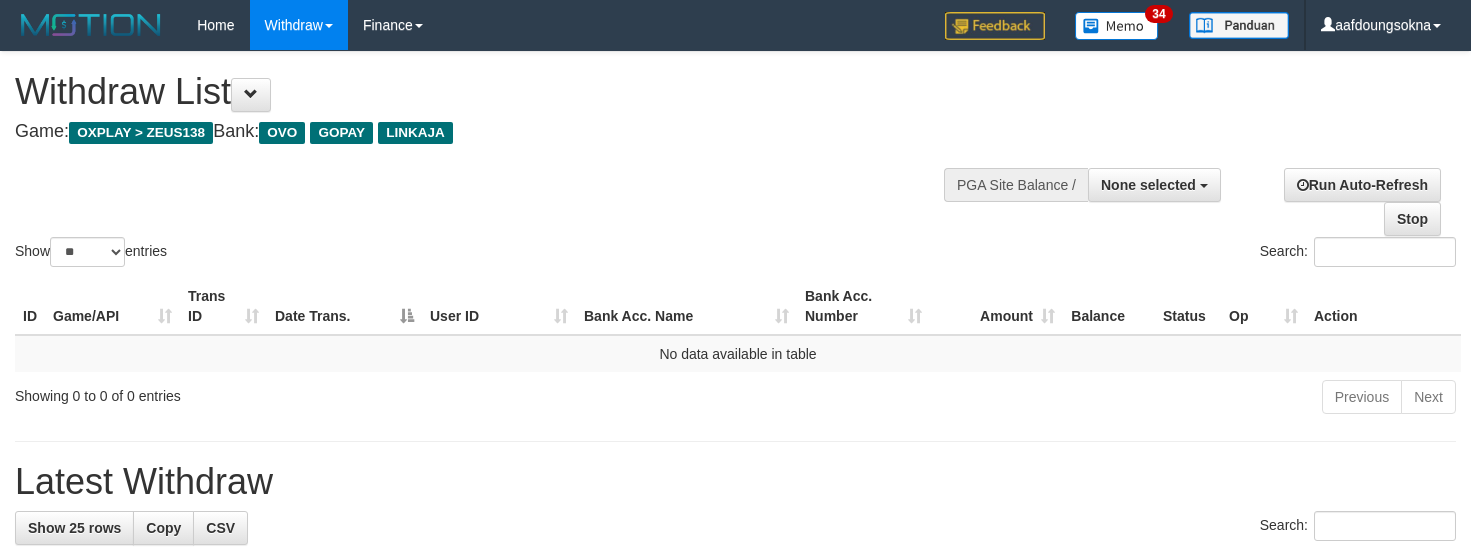 select 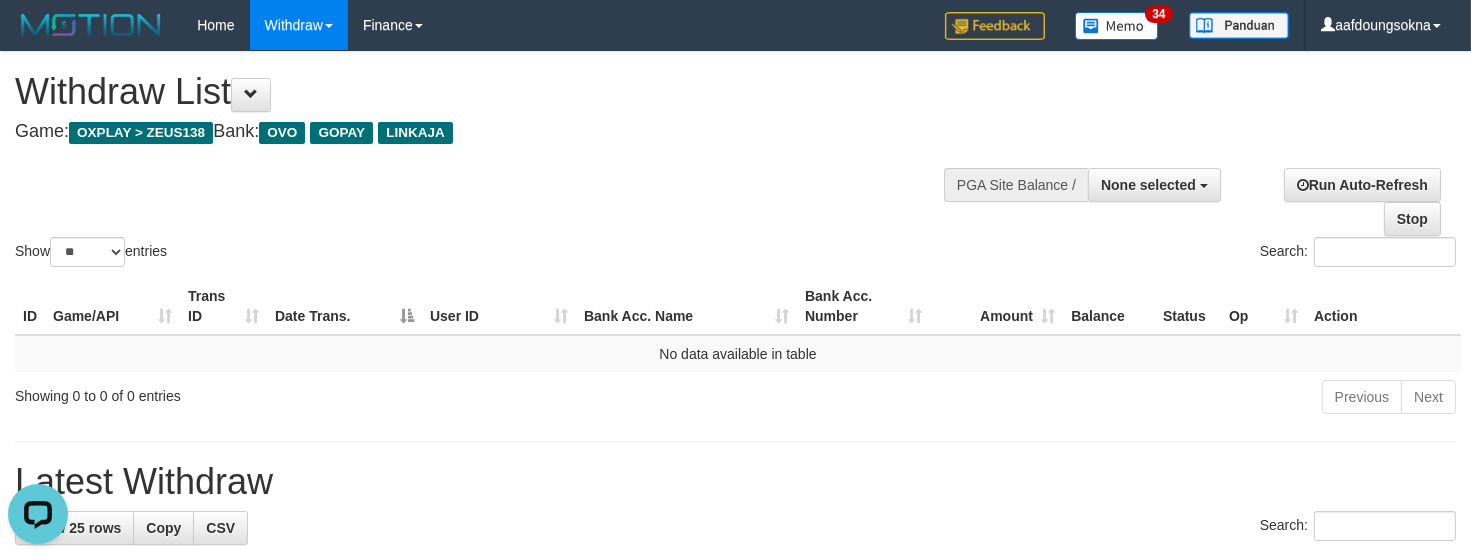 scroll, scrollTop: 0, scrollLeft: 0, axis: both 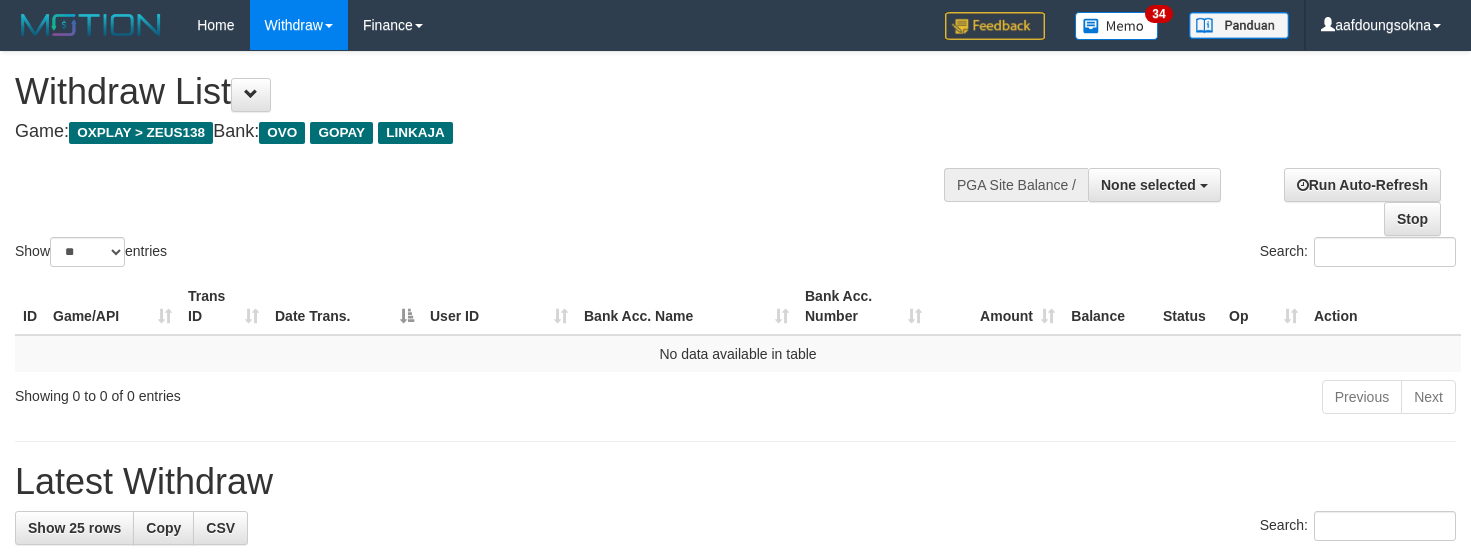 select 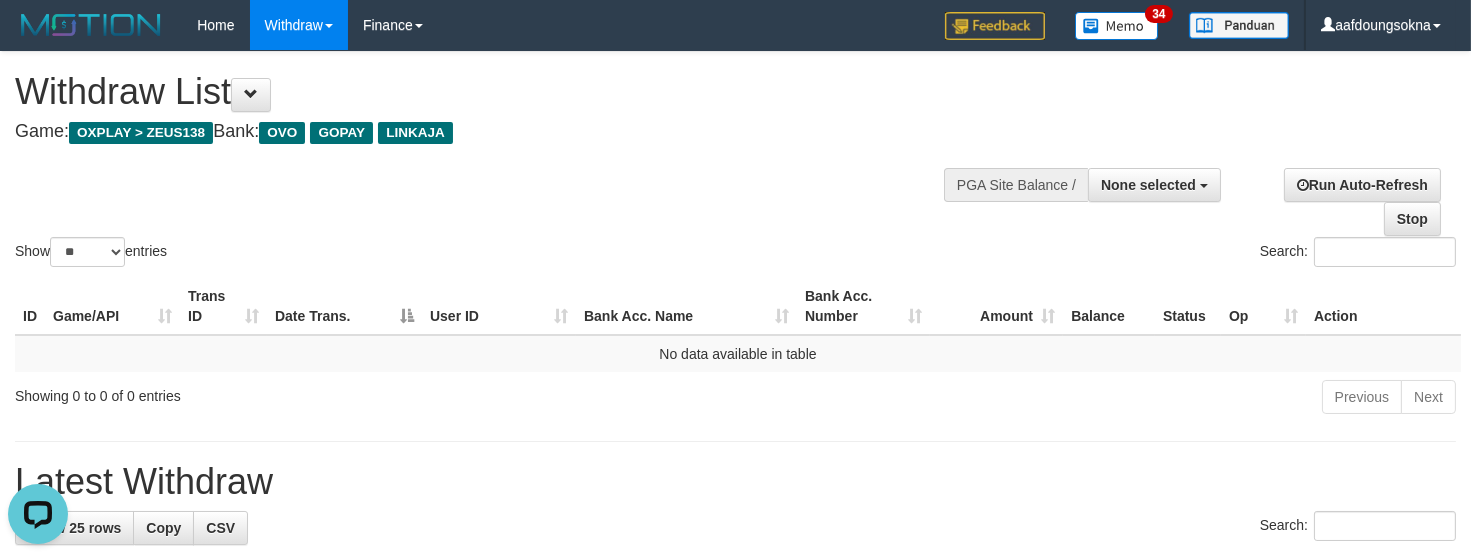 scroll, scrollTop: 0, scrollLeft: 0, axis: both 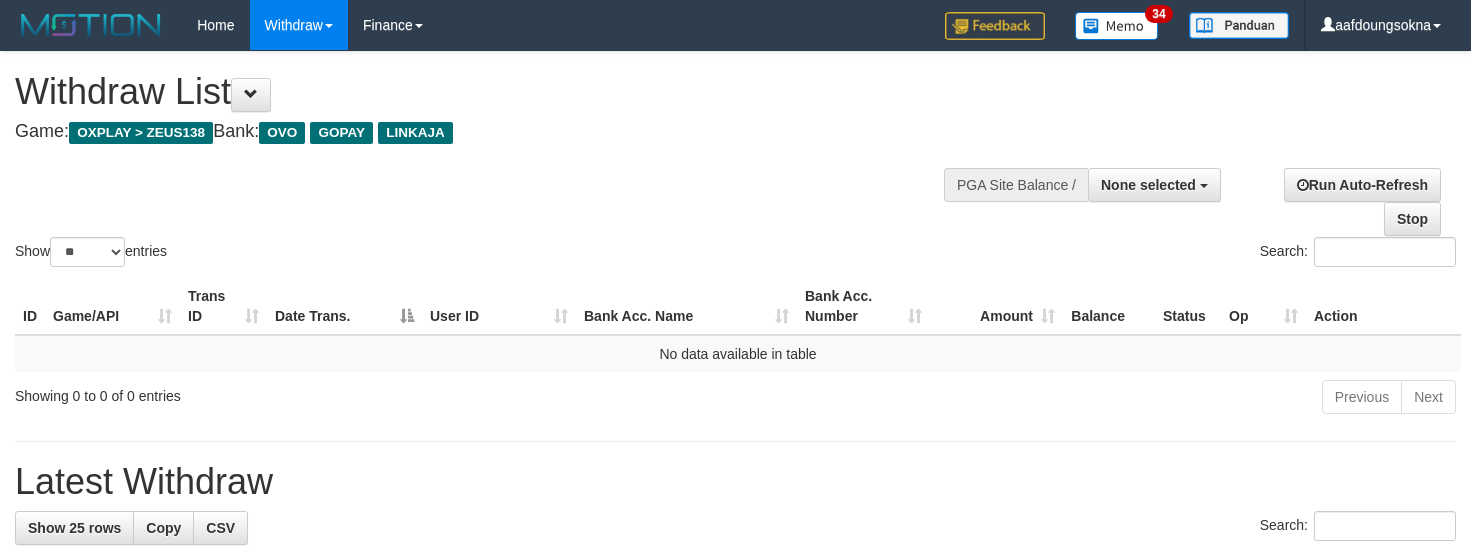 select 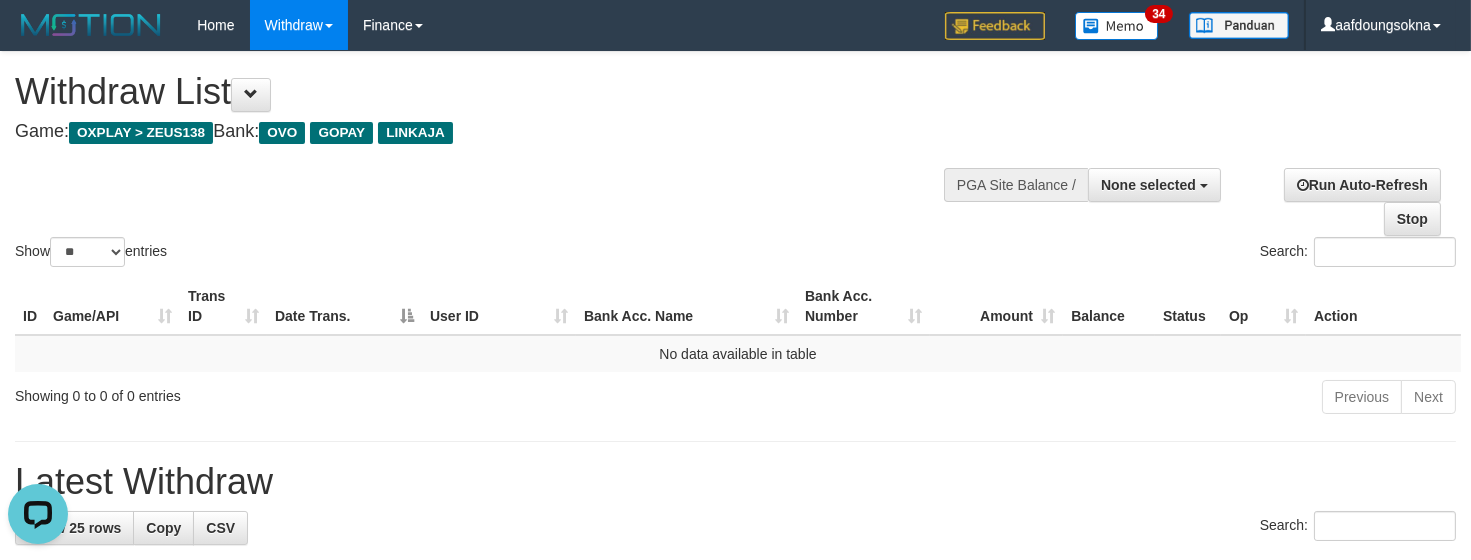 scroll, scrollTop: 0, scrollLeft: 0, axis: both 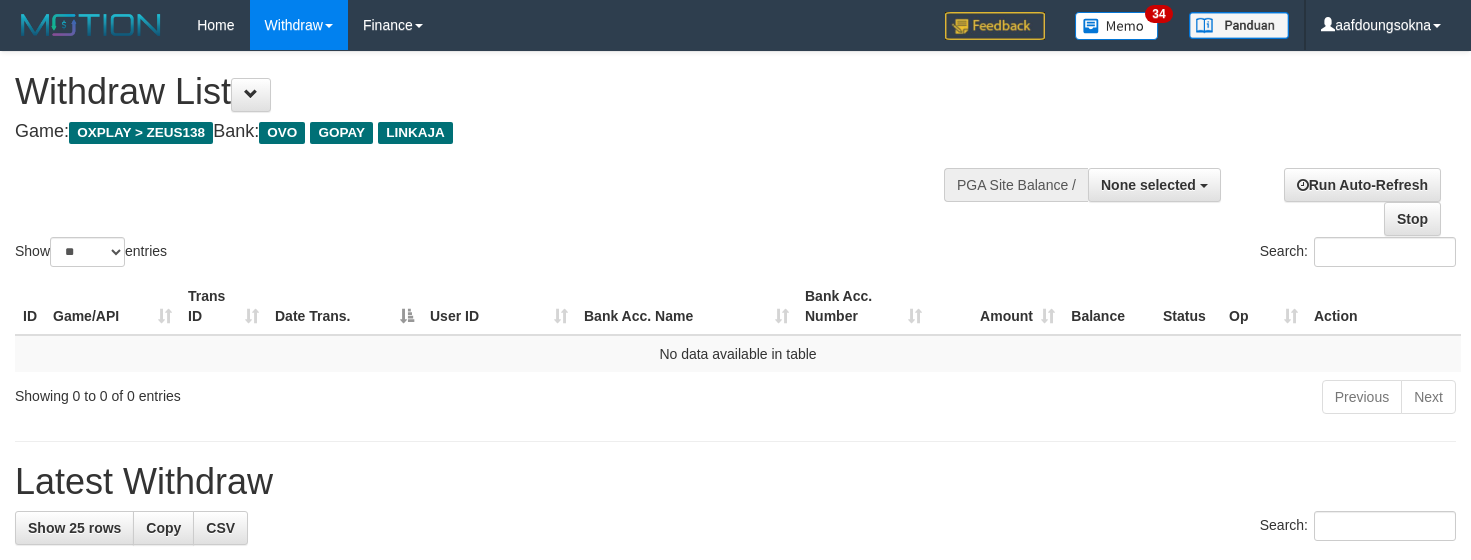 select 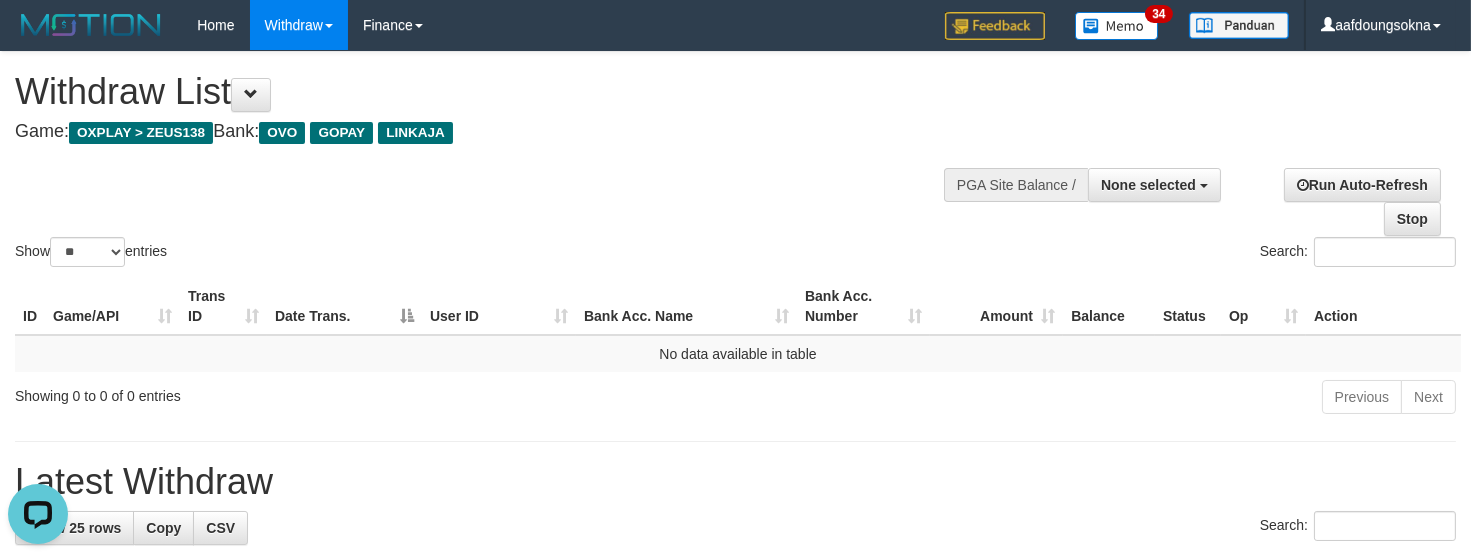 scroll, scrollTop: 0, scrollLeft: 0, axis: both 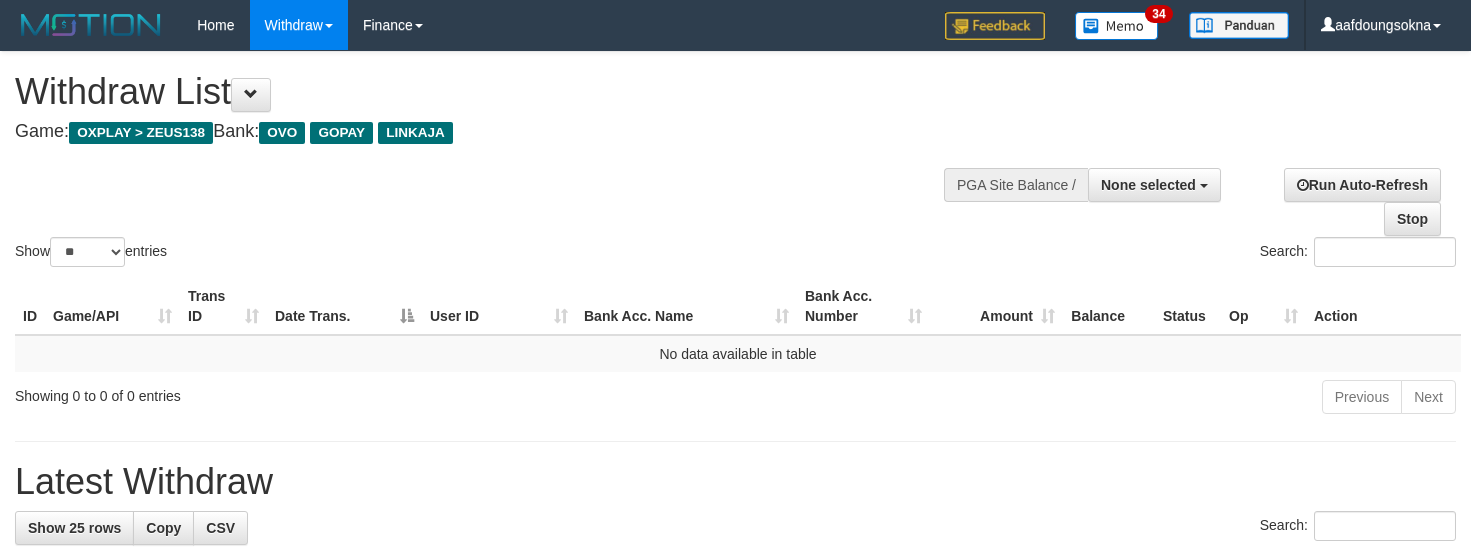 select 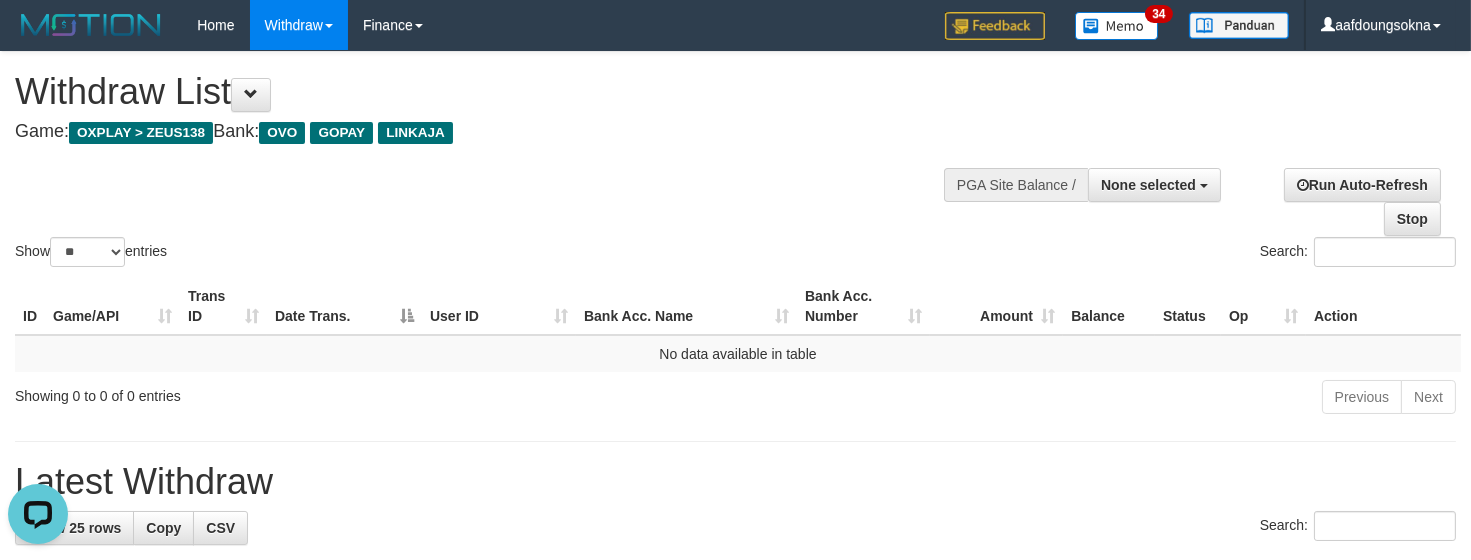 scroll, scrollTop: 0, scrollLeft: 0, axis: both 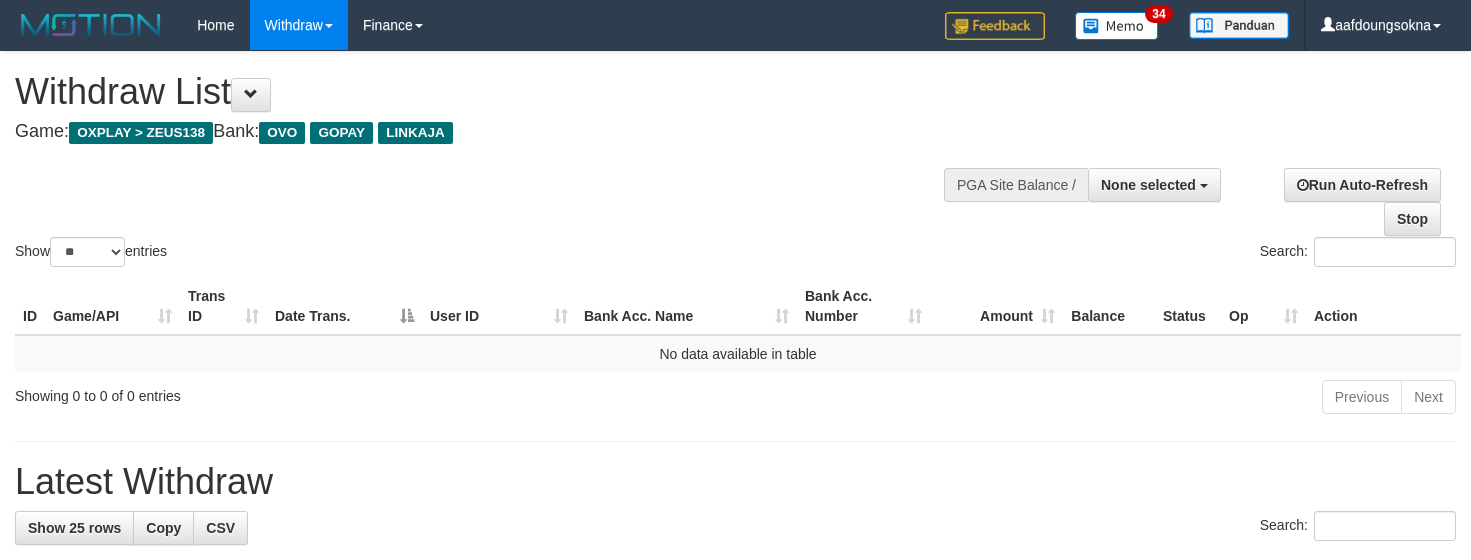 select 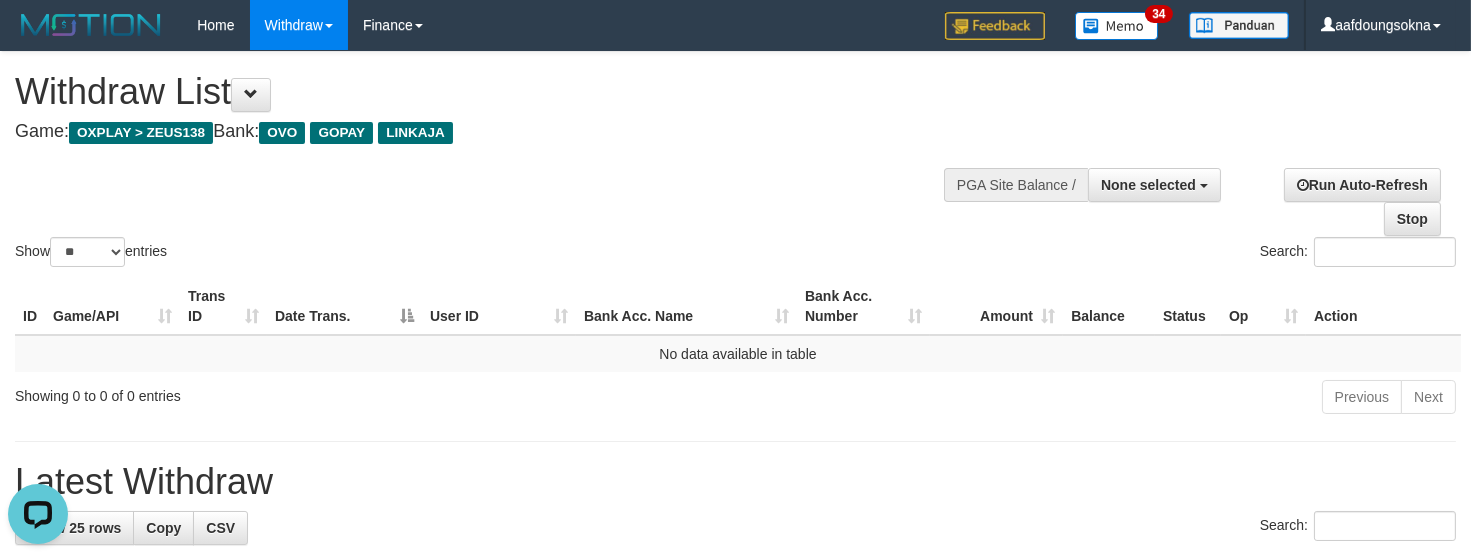 scroll, scrollTop: 0, scrollLeft: 0, axis: both 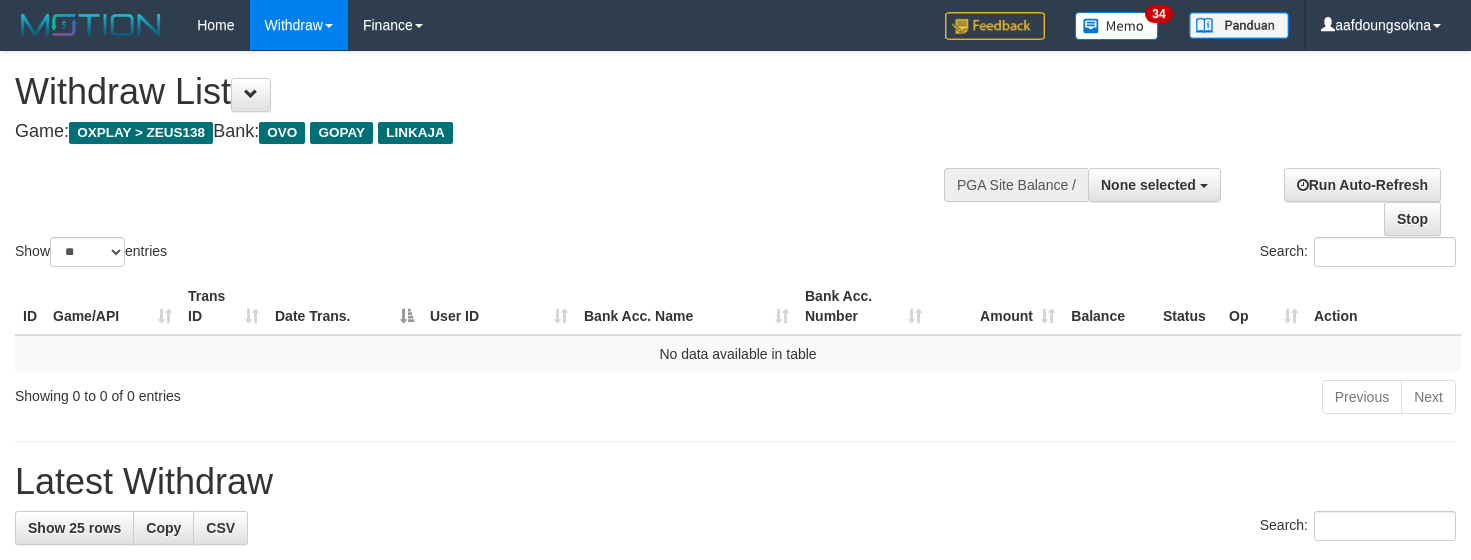 select 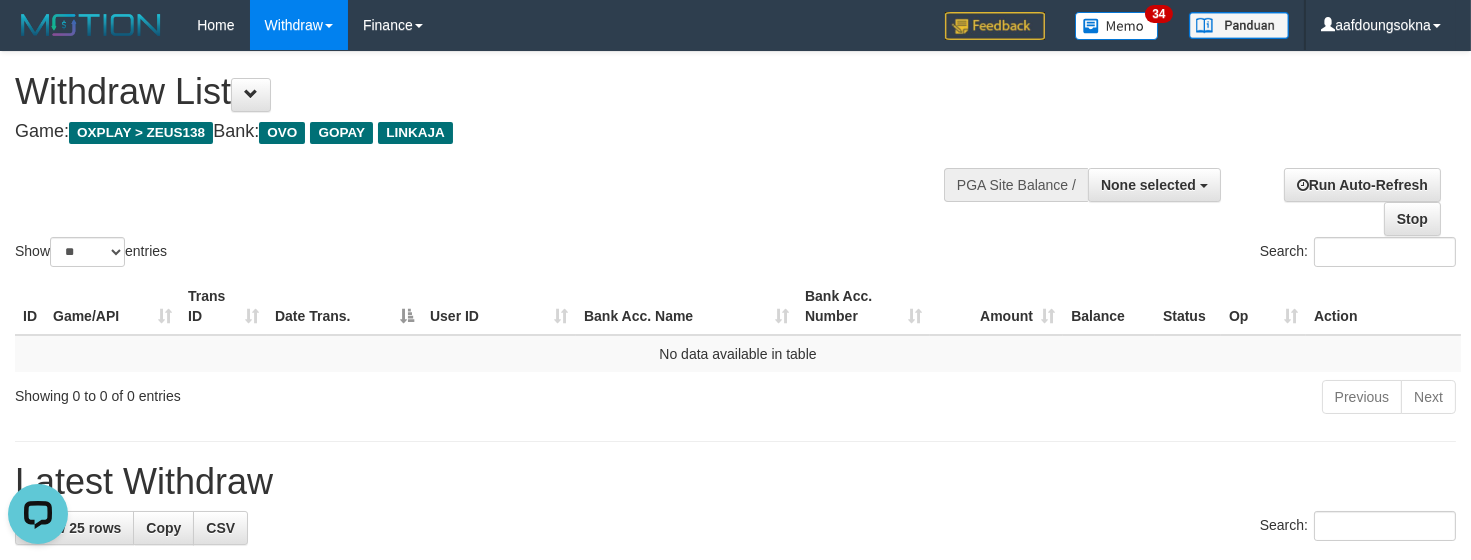 scroll, scrollTop: 0, scrollLeft: 0, axis: both 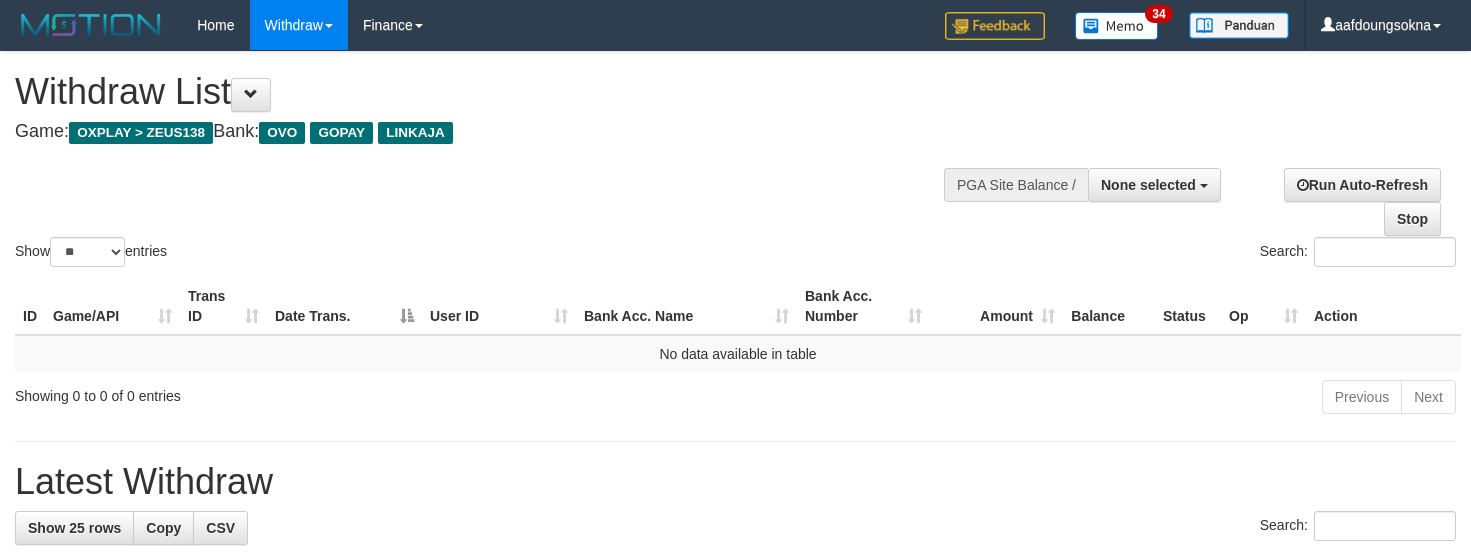 select 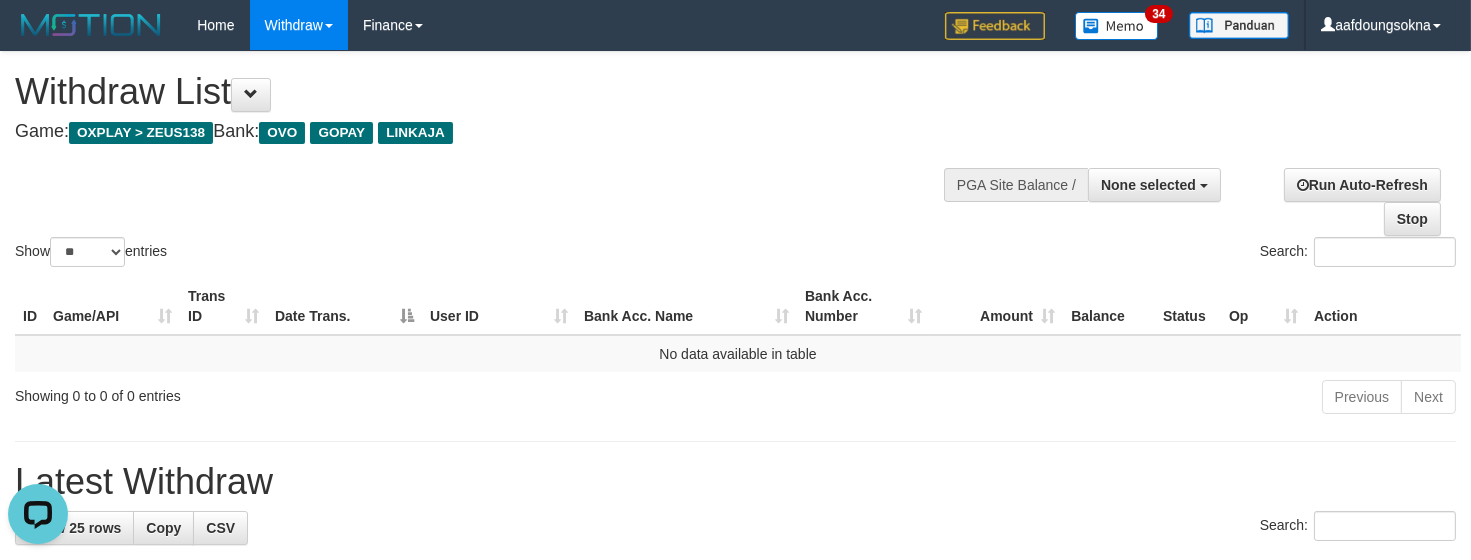 scroll, scrollTop: 0, scrollLeft: 0, axis: both 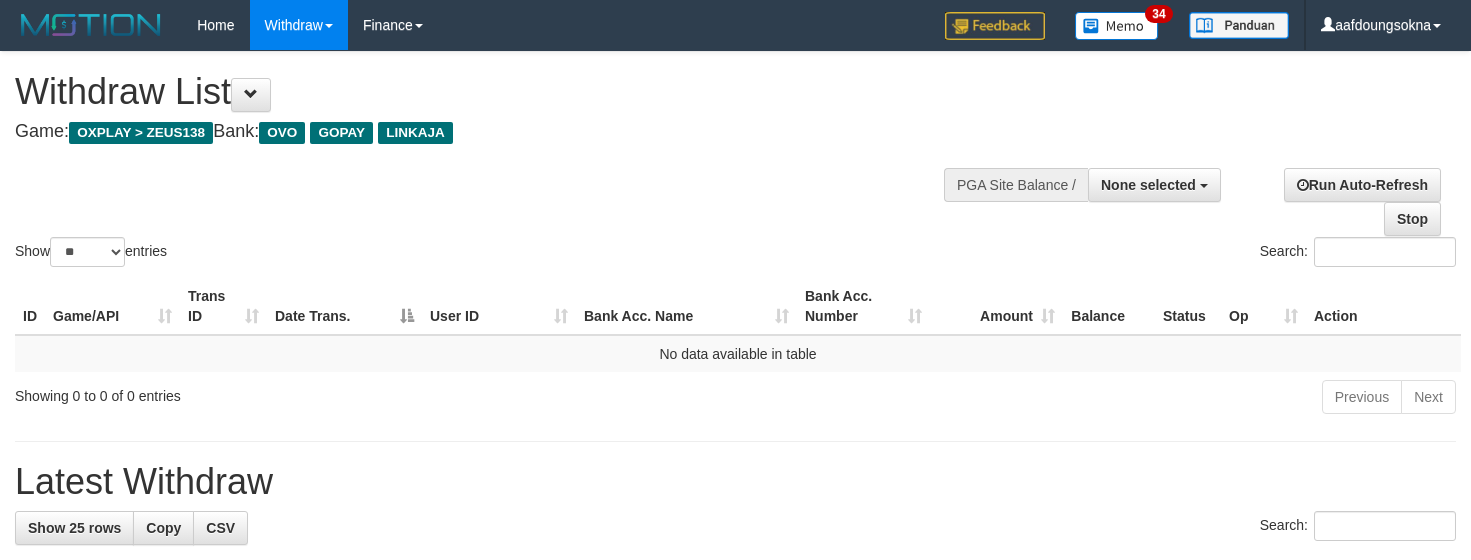 select 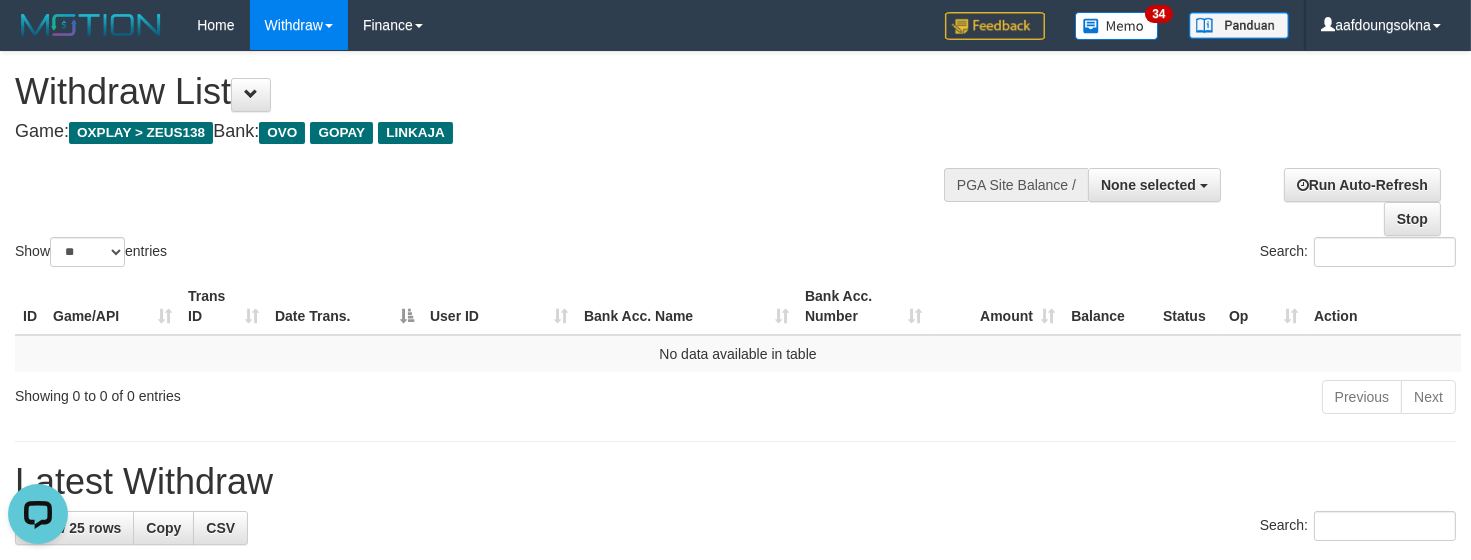 scroll, scrollTop: 0, scrollLeft: 0, axis: both 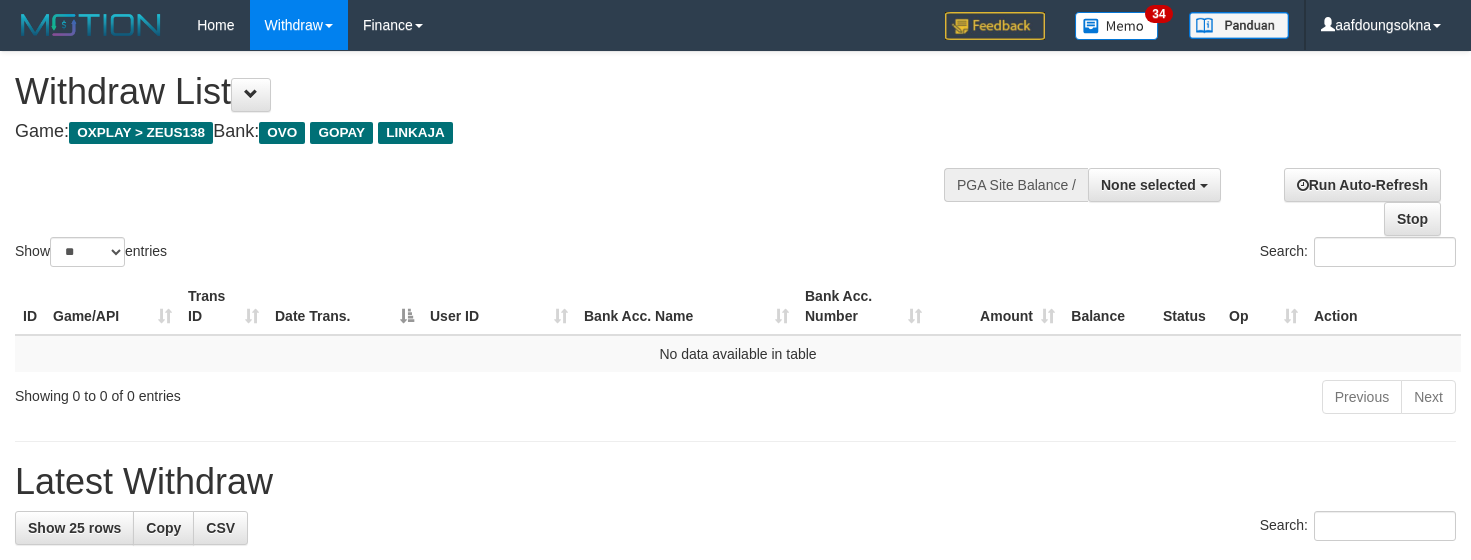 select 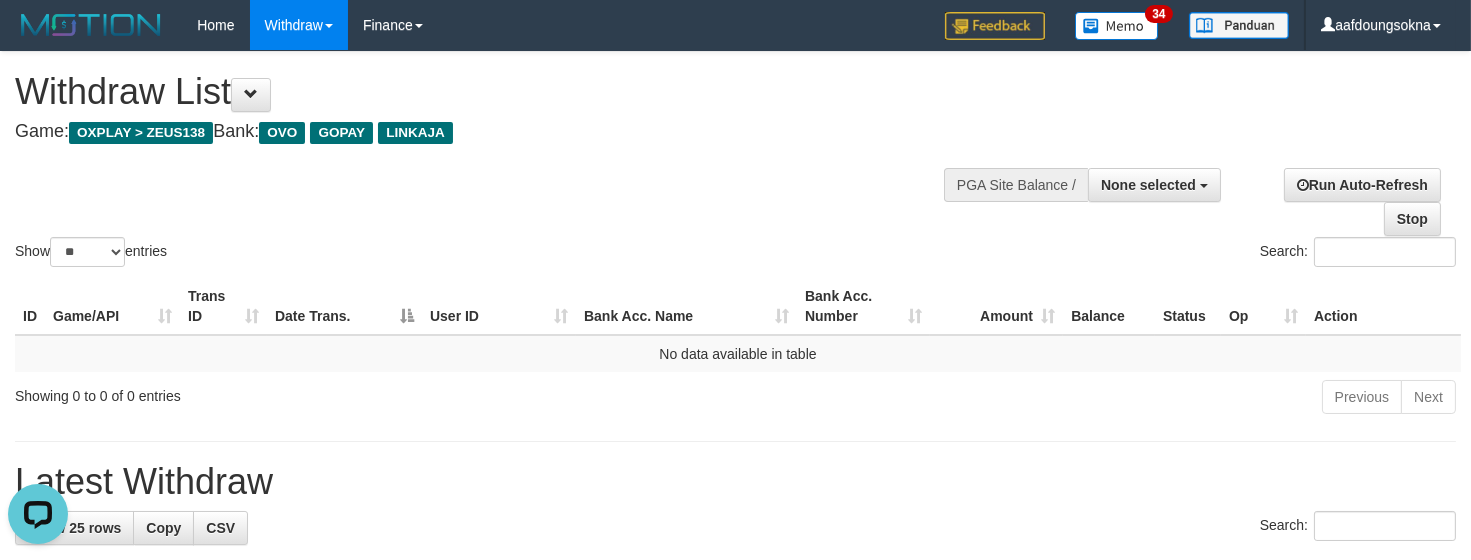 scroll, scrollTop: 0, scrollLeft: 0, axis: both 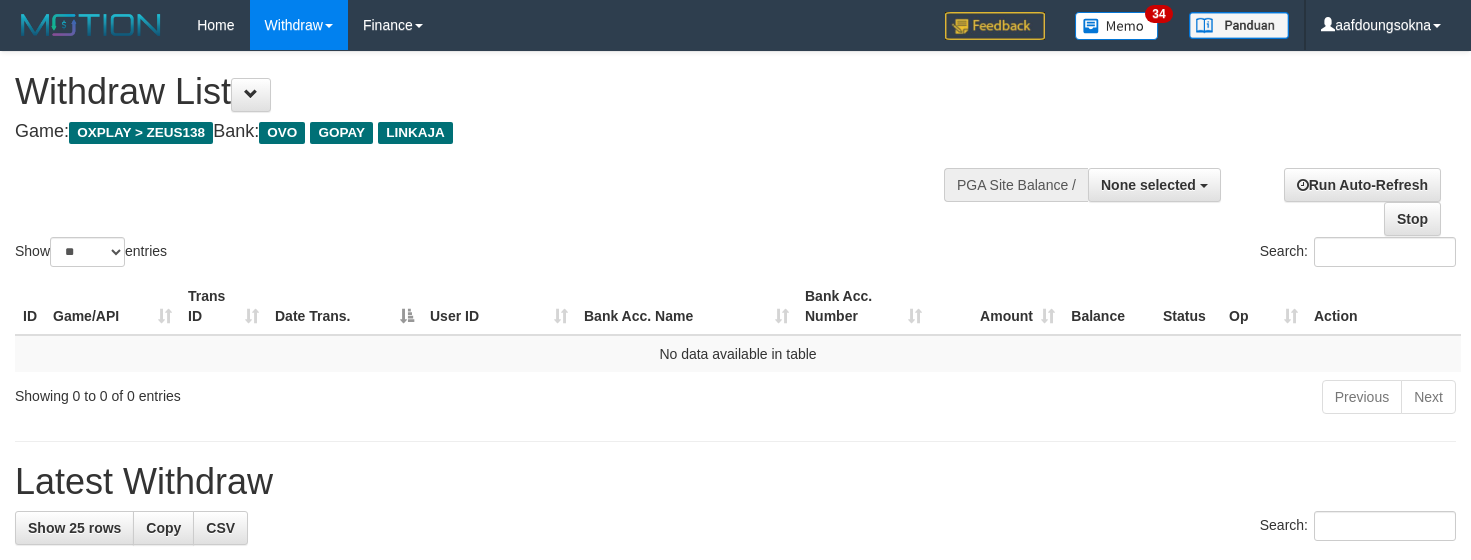select 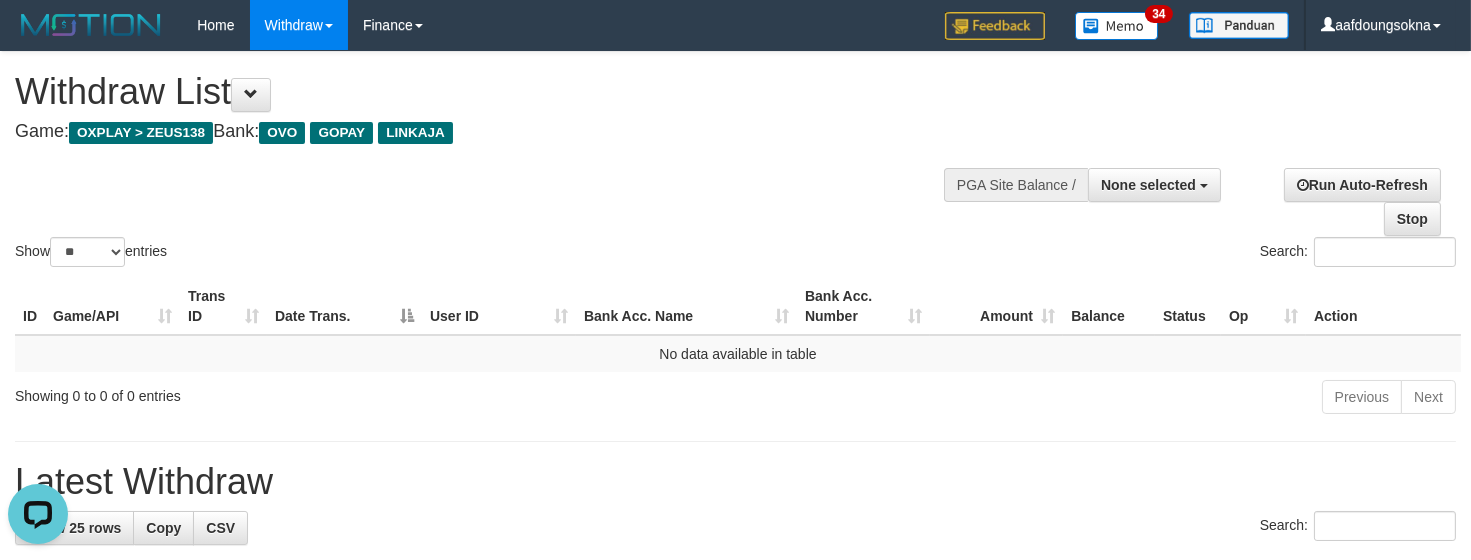 scroll, scrollTop: 0, scrollLeft: 0, axis: both 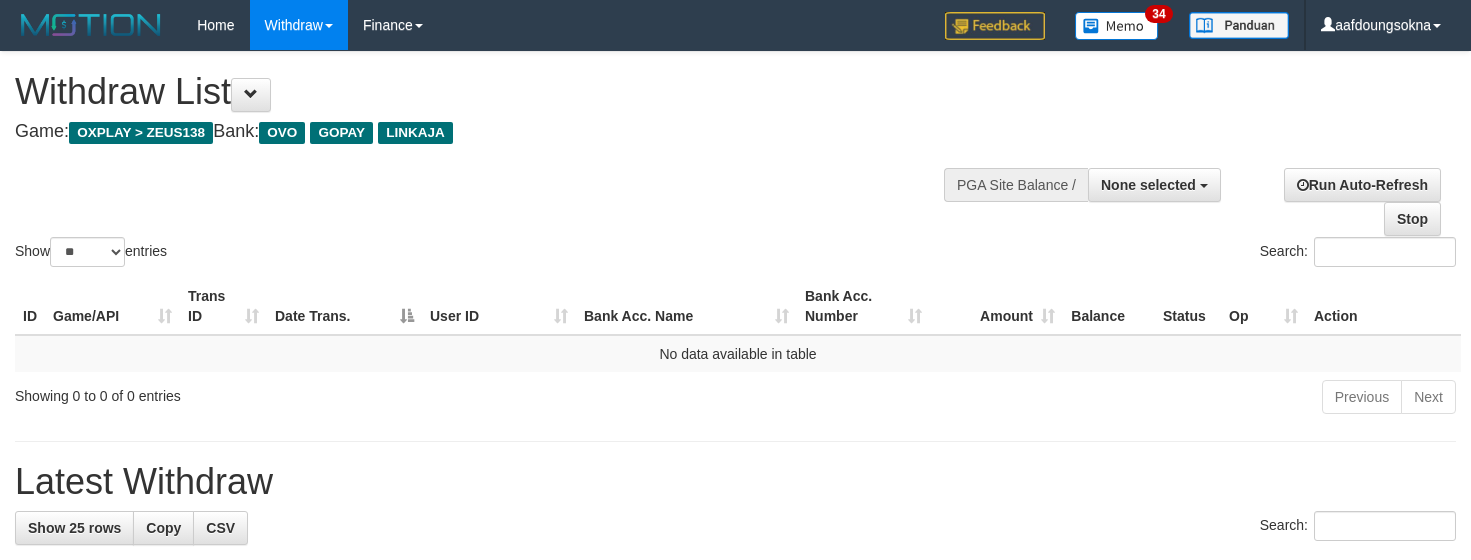select 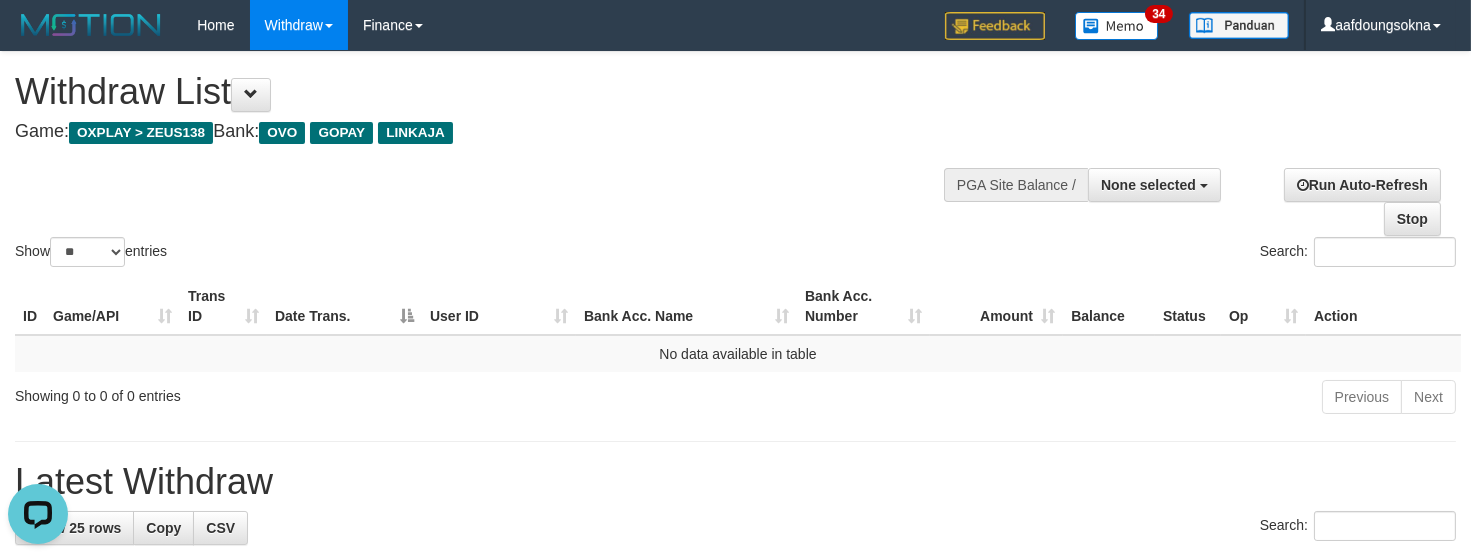 scroll, scrollTop: 0, scrollLeft: 0, axis: both 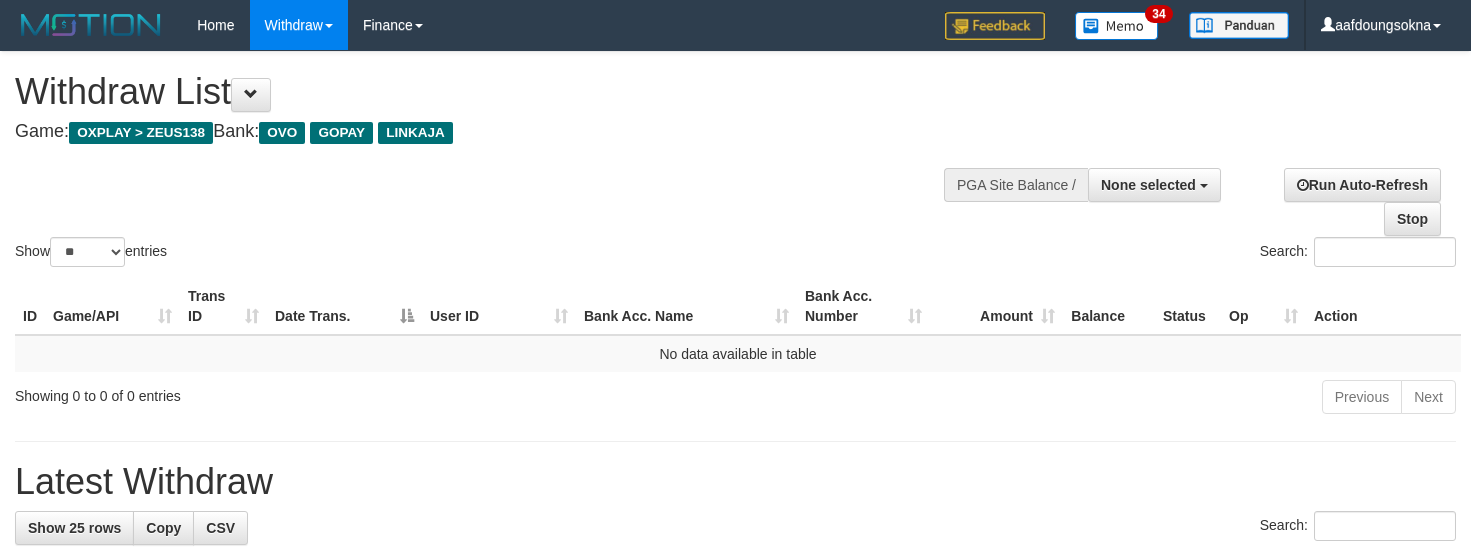 select 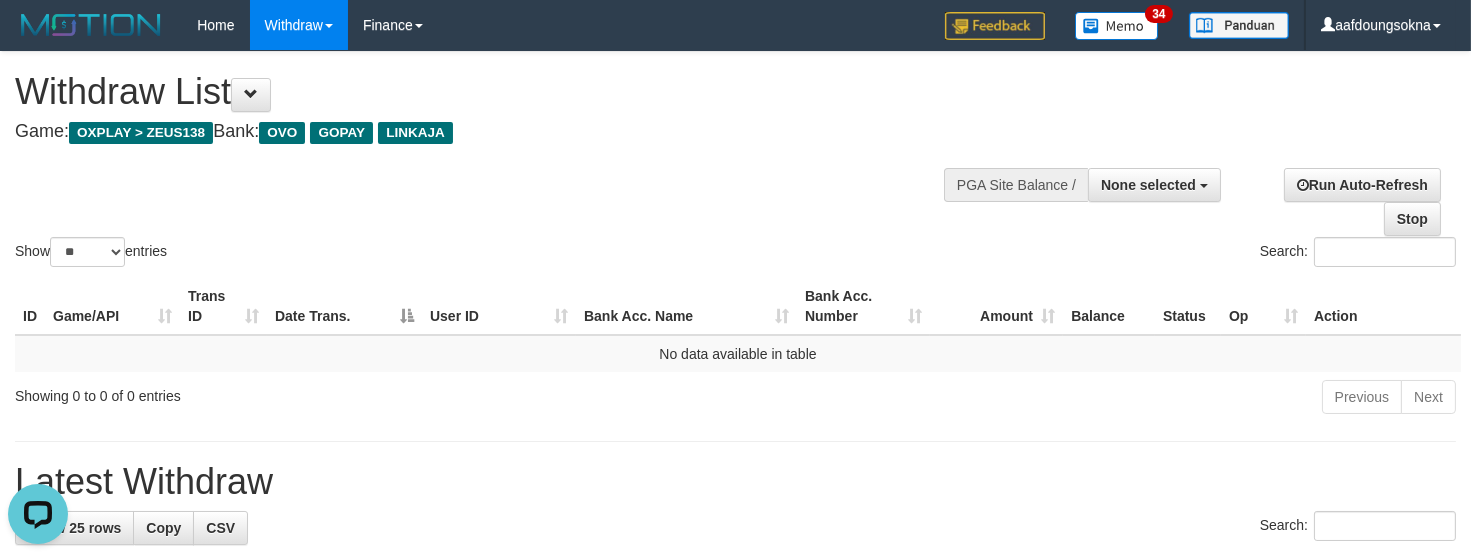scroll, scrollTop: 0, scrollLeft: 0, axis: both 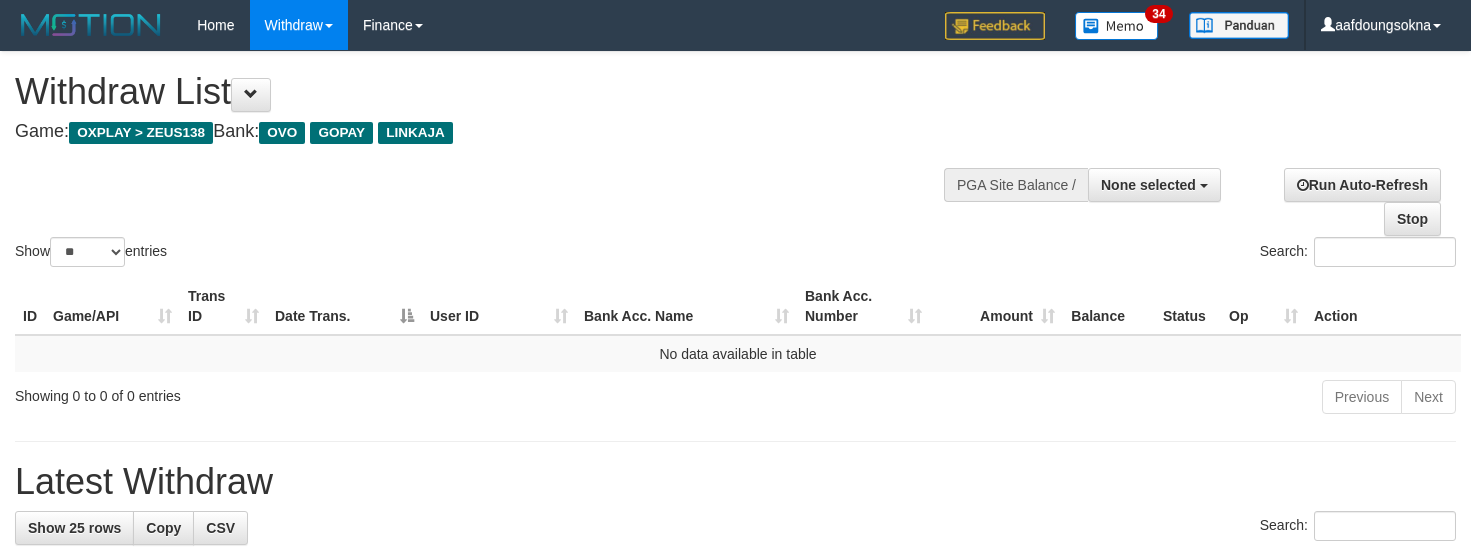 select 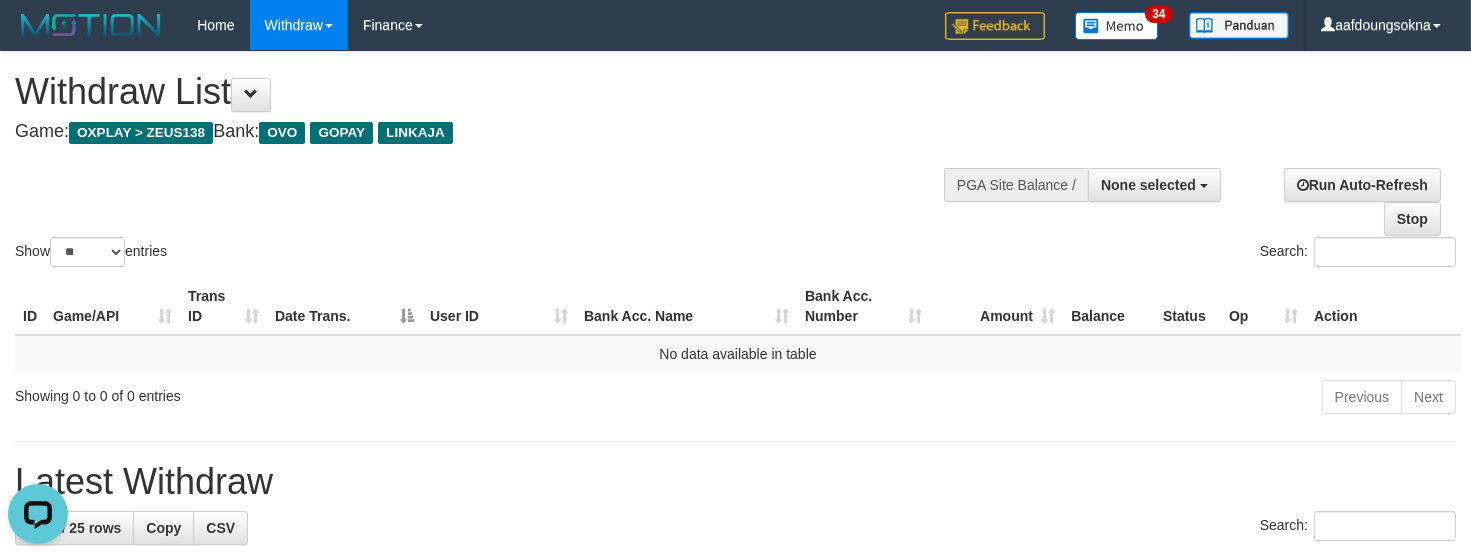 scroll, scrollTop: 0, scrollLeft: 0, axis: both 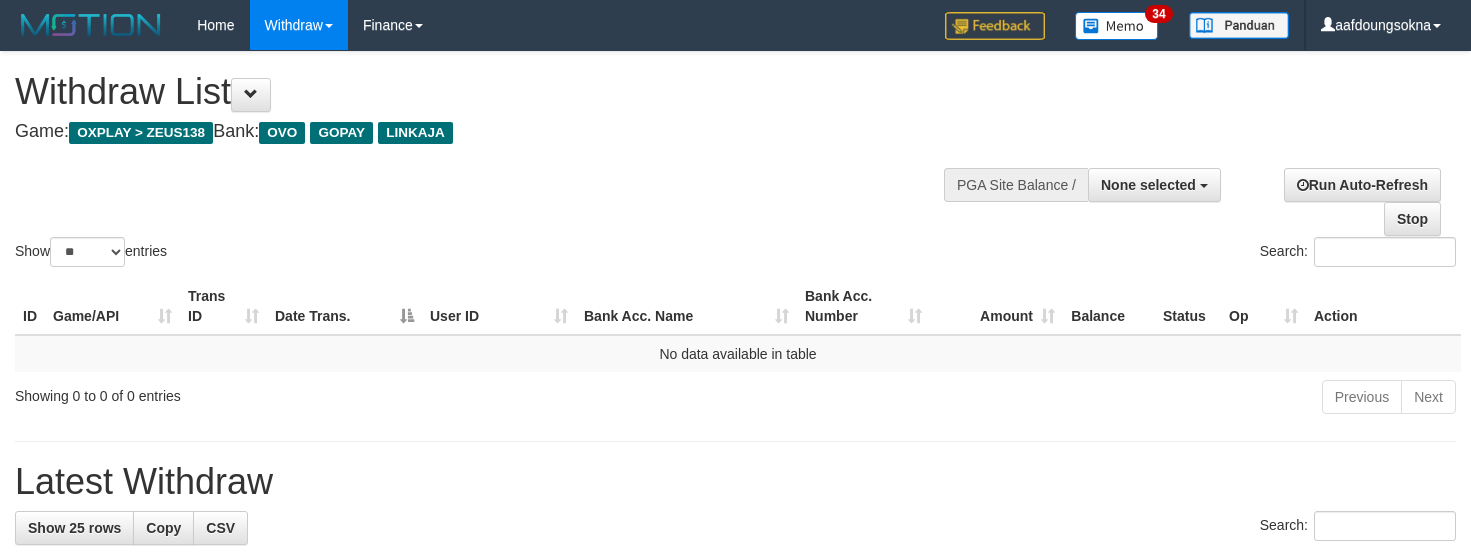 select 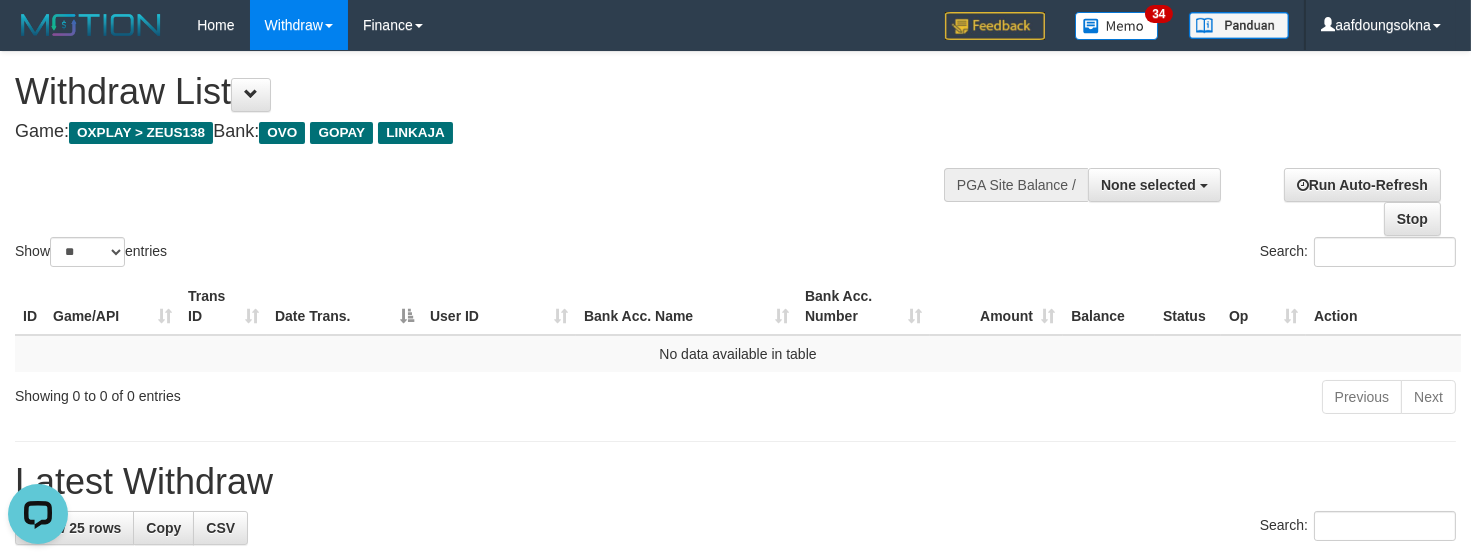 scroll, scrollTop: 0, scrollLeft: 0, axis: both 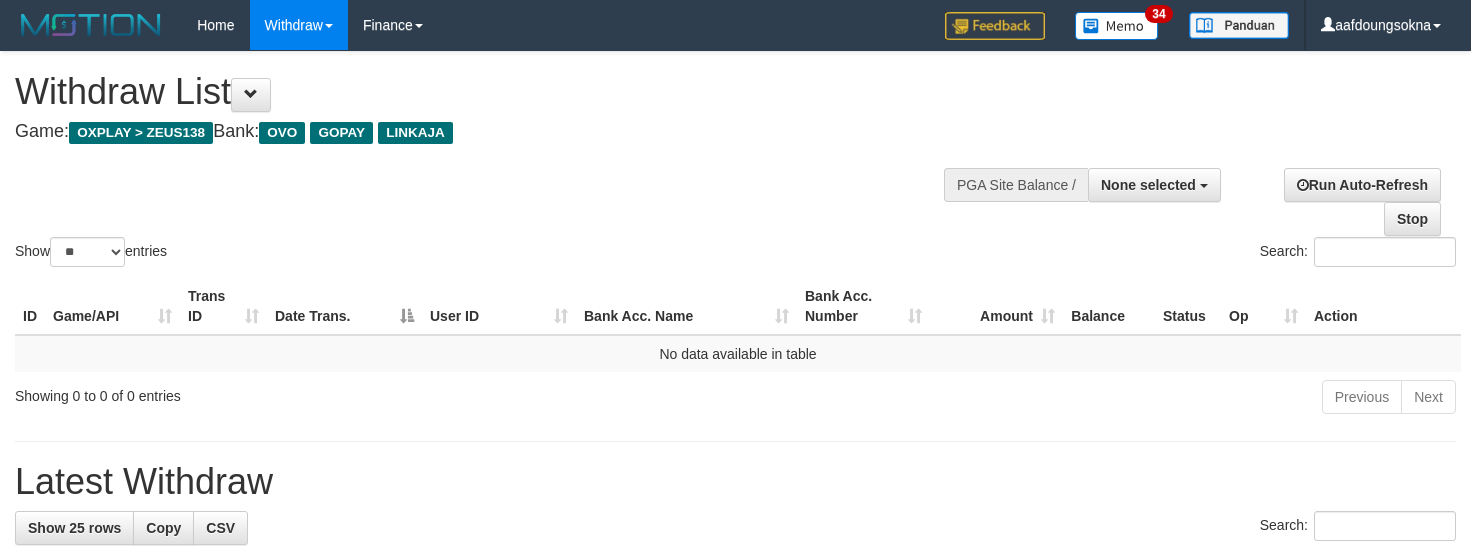 select 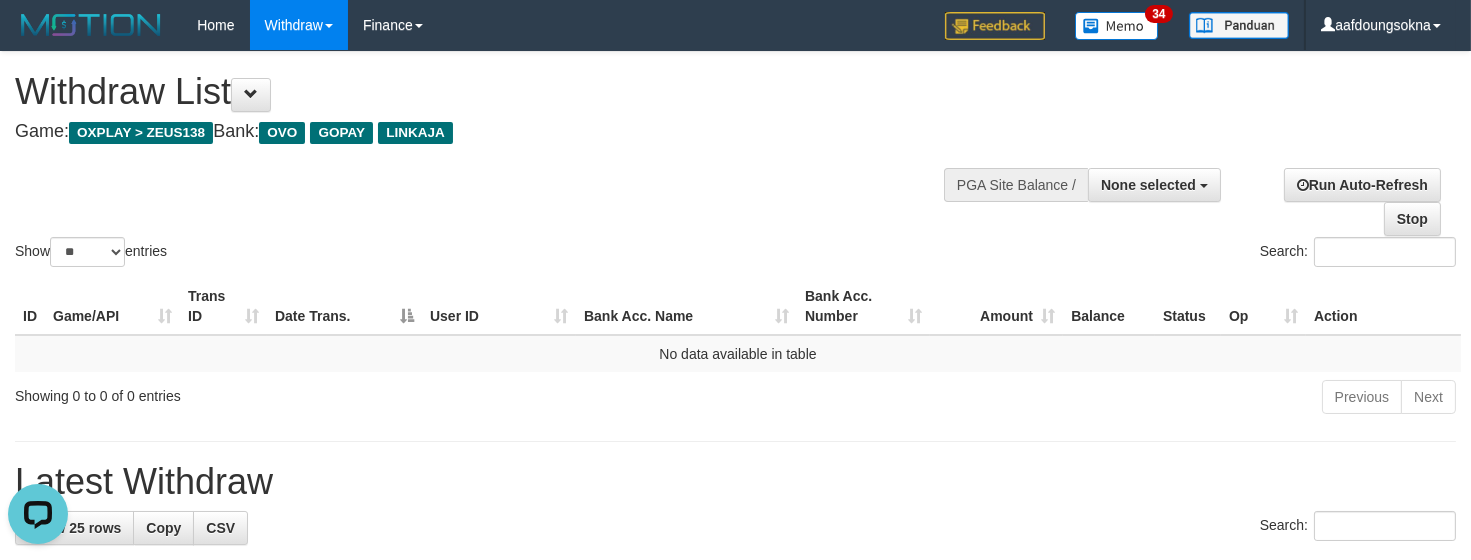 scroll, scrollTop: 0, scrollLeft: 0, axis: both 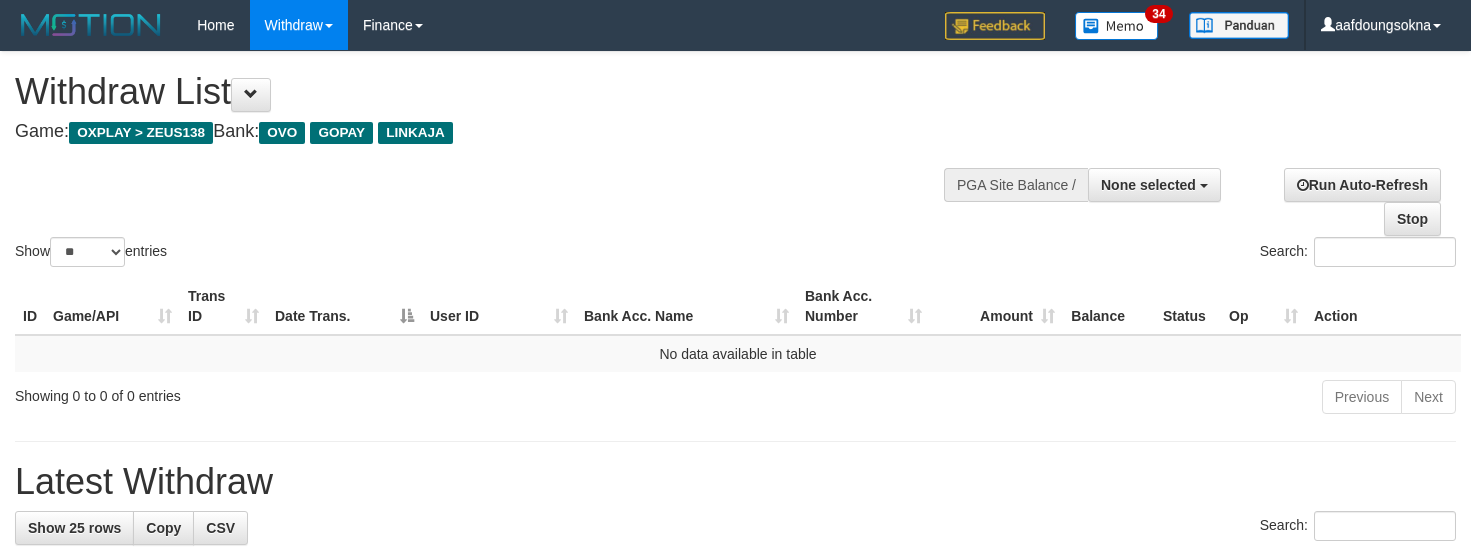select 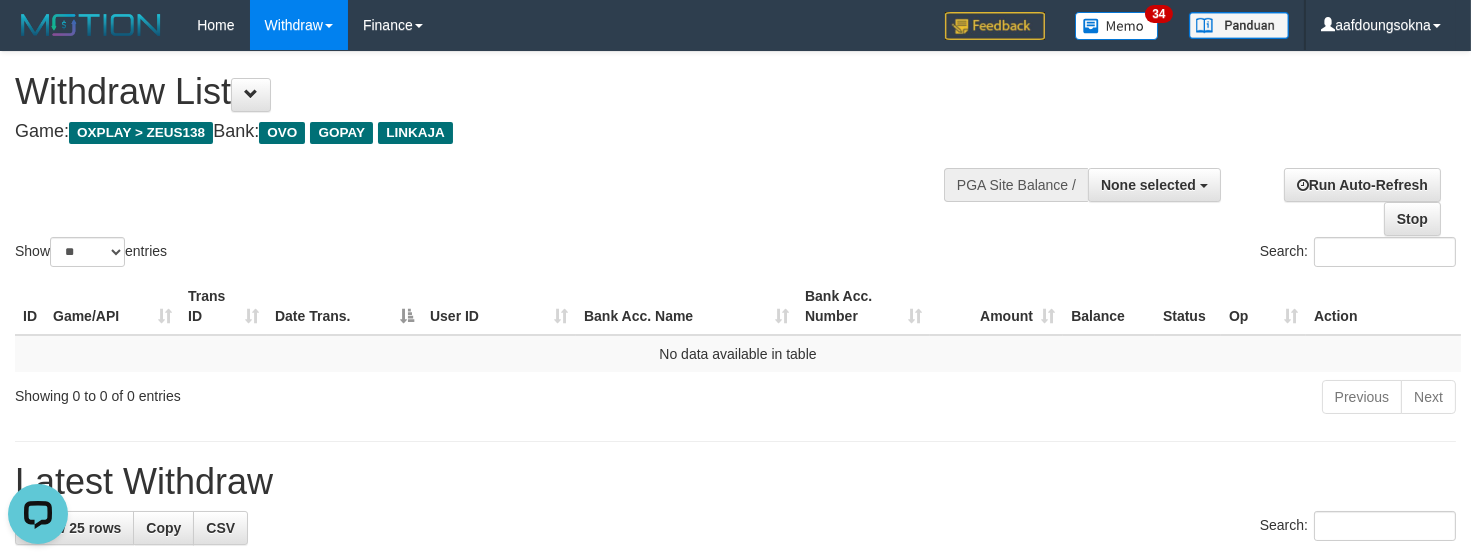 scroll, scrollTop: 0, scrollLeft: 0, axis: both 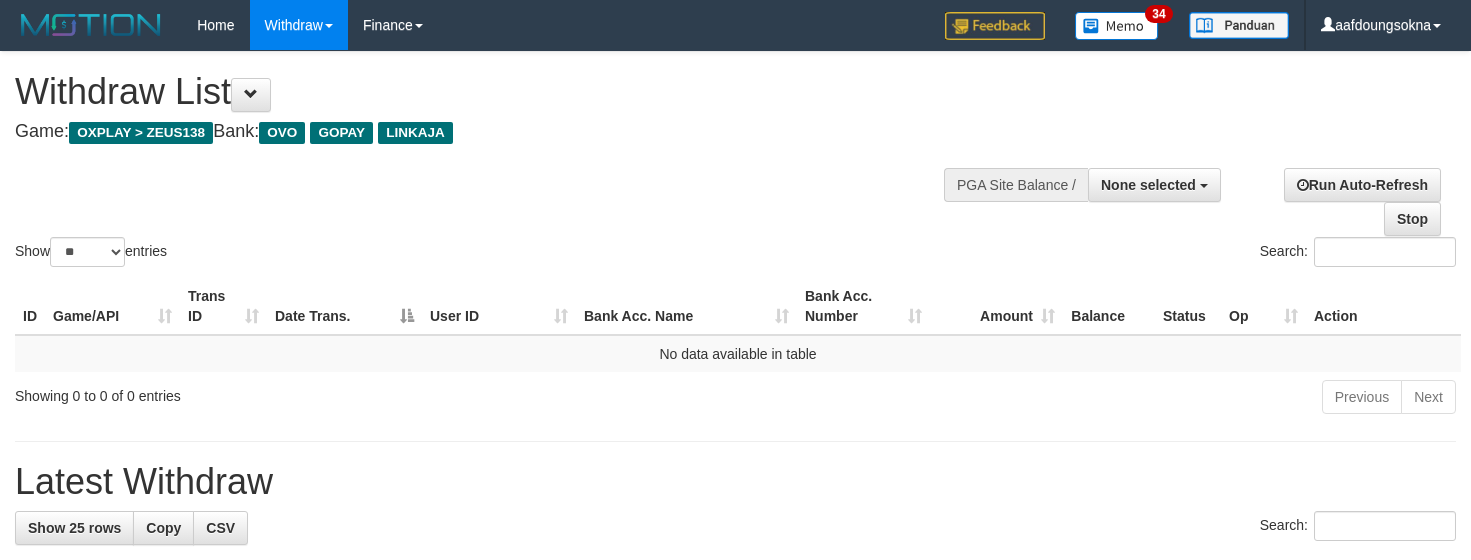 select 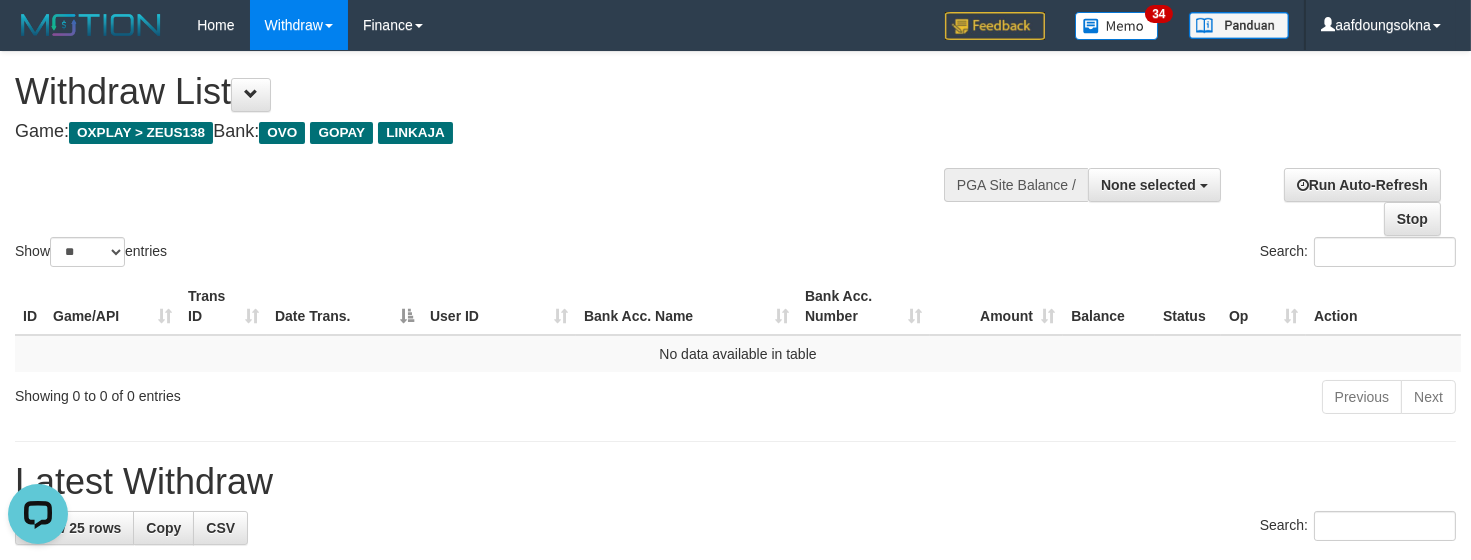scroll, scrollTop: 0, scrollLeft: 0, axis: both 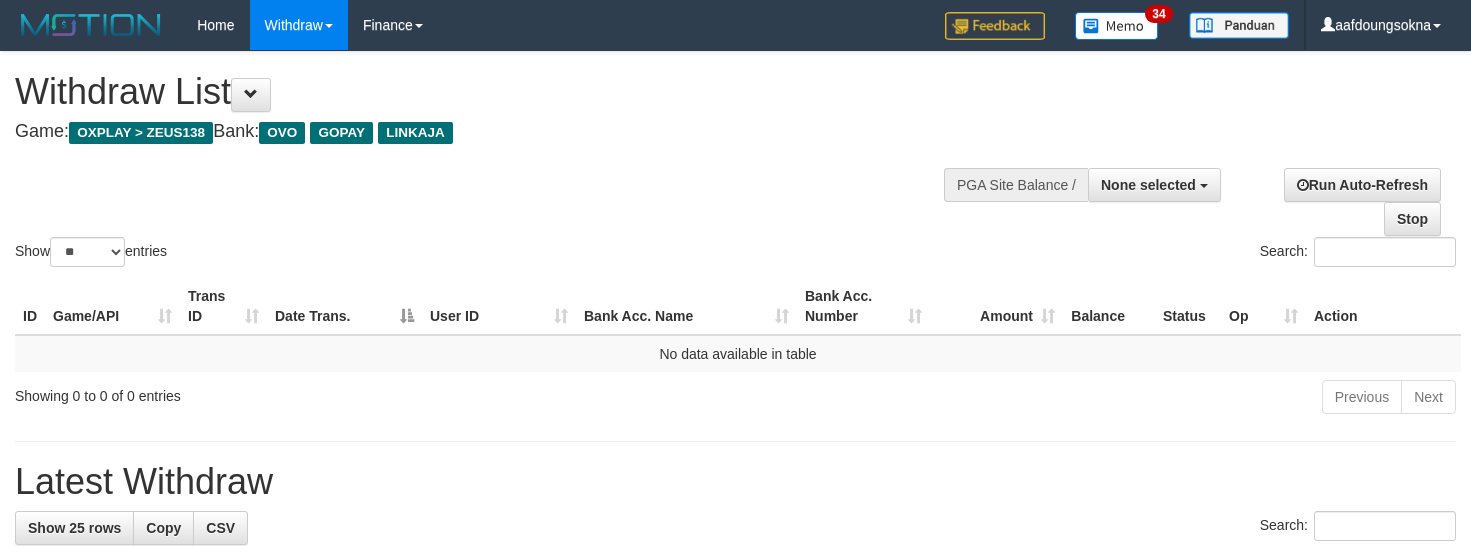 select 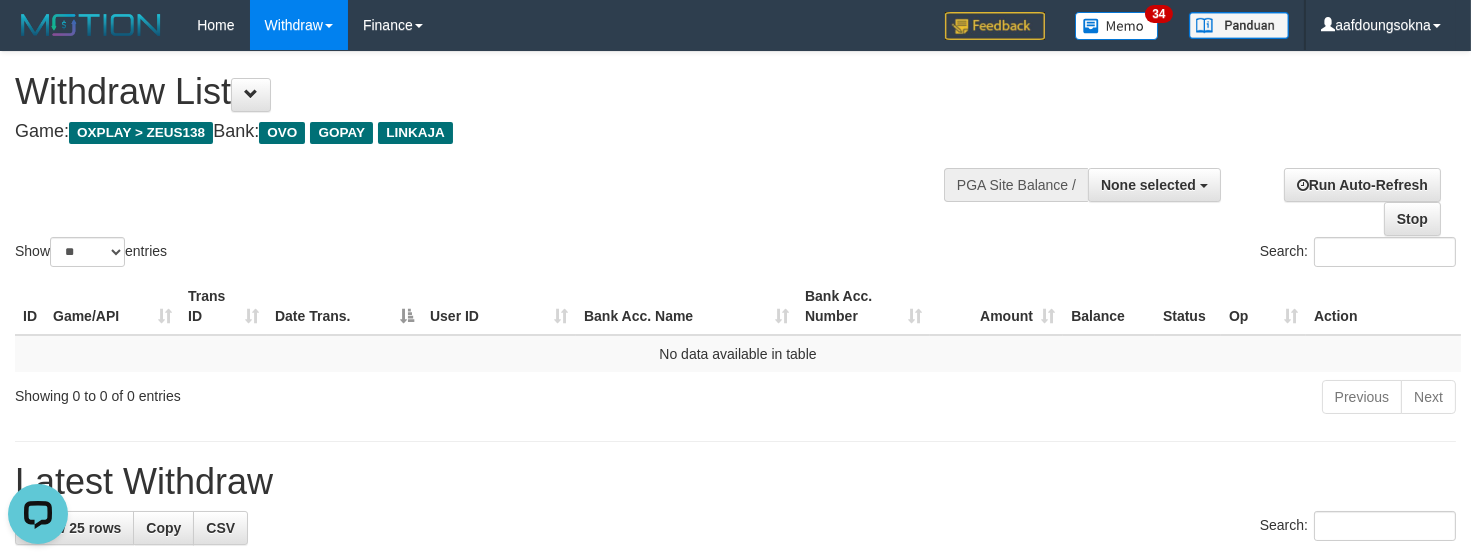 scroll, scrollTop: 0, scrollLeft: 0, axis: both 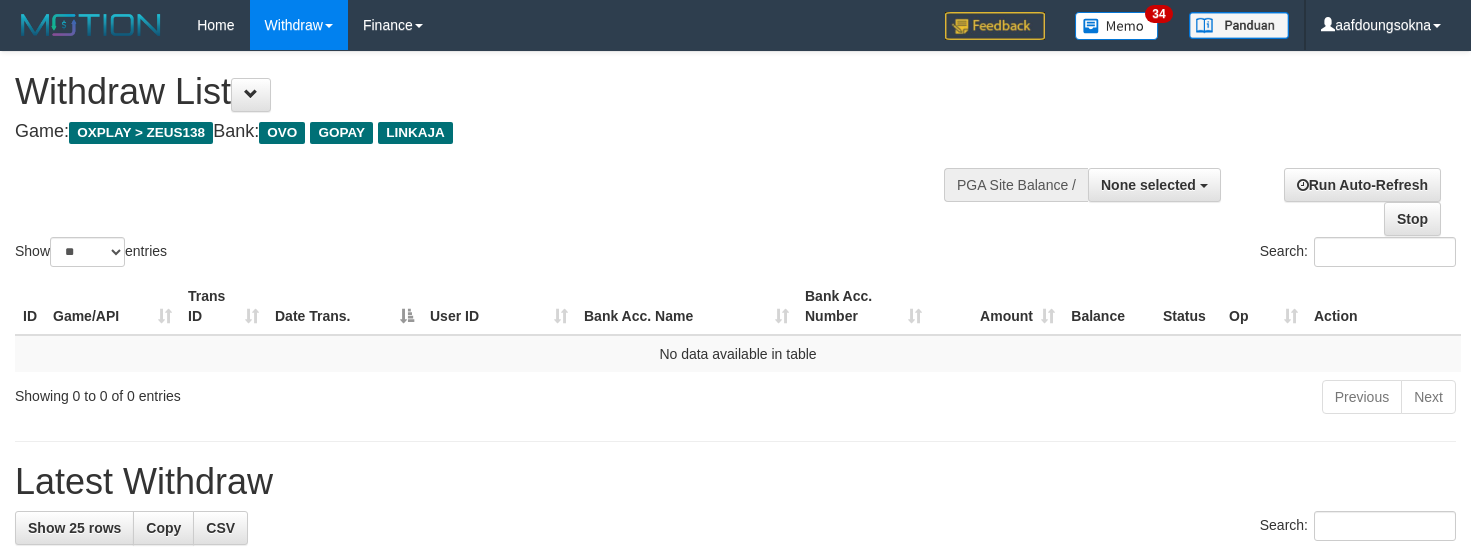 select 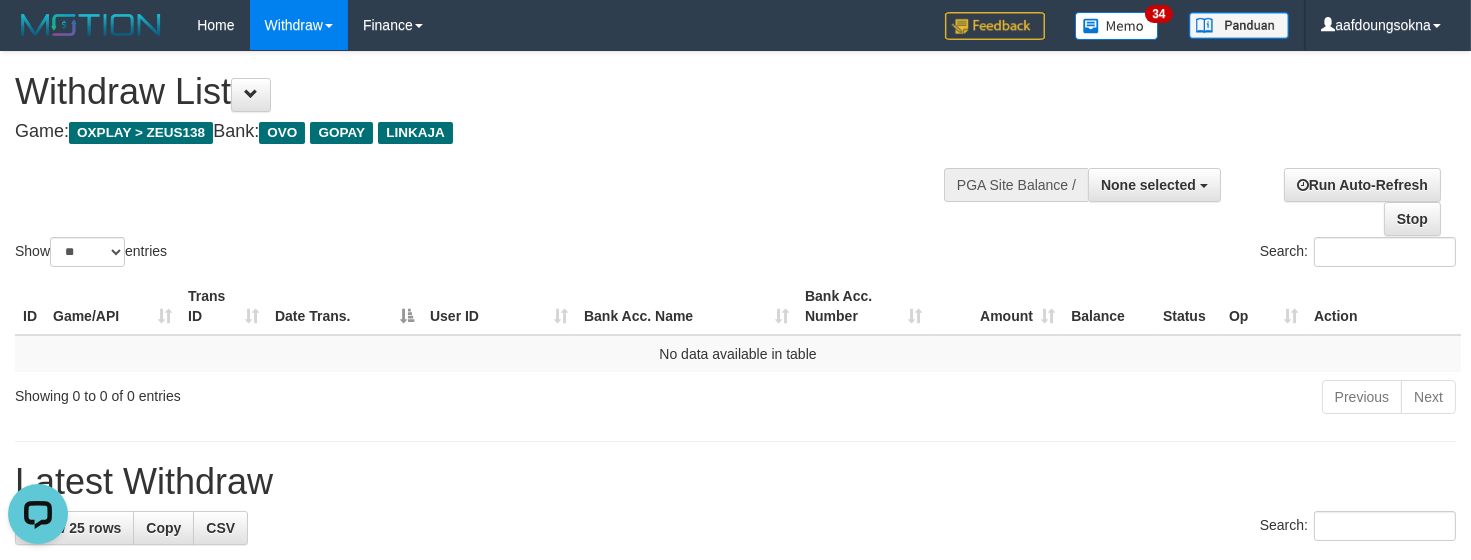 scroll, scrollTop: 0, scrollLeft: 0, axis: both 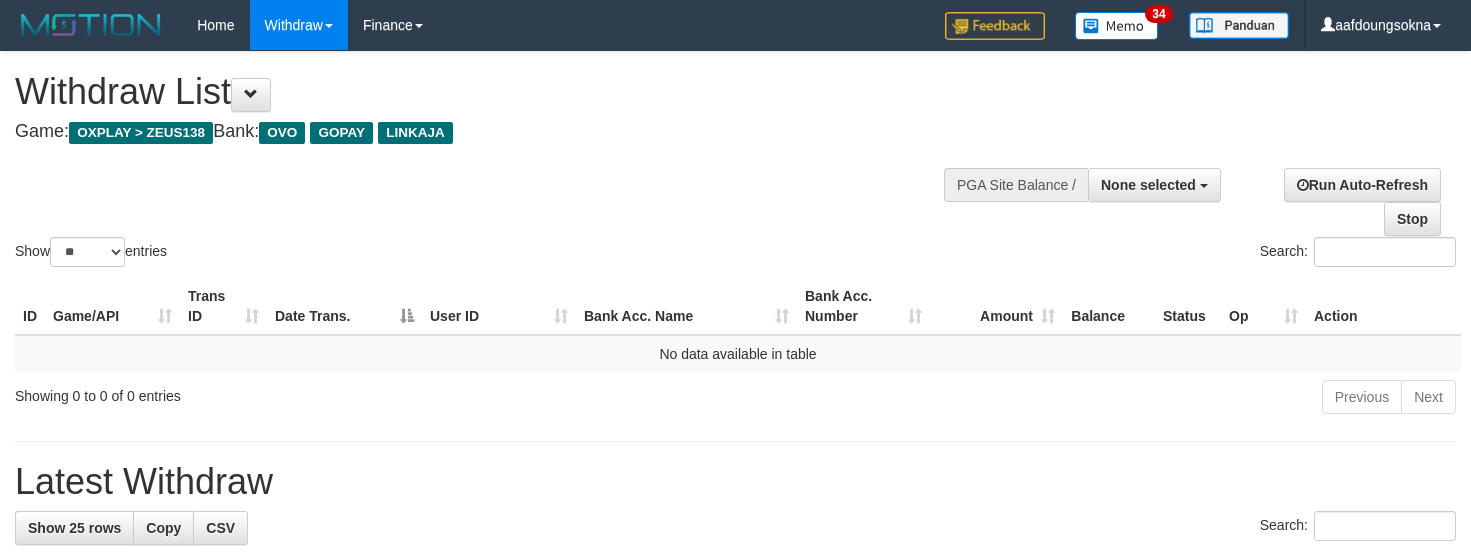 select 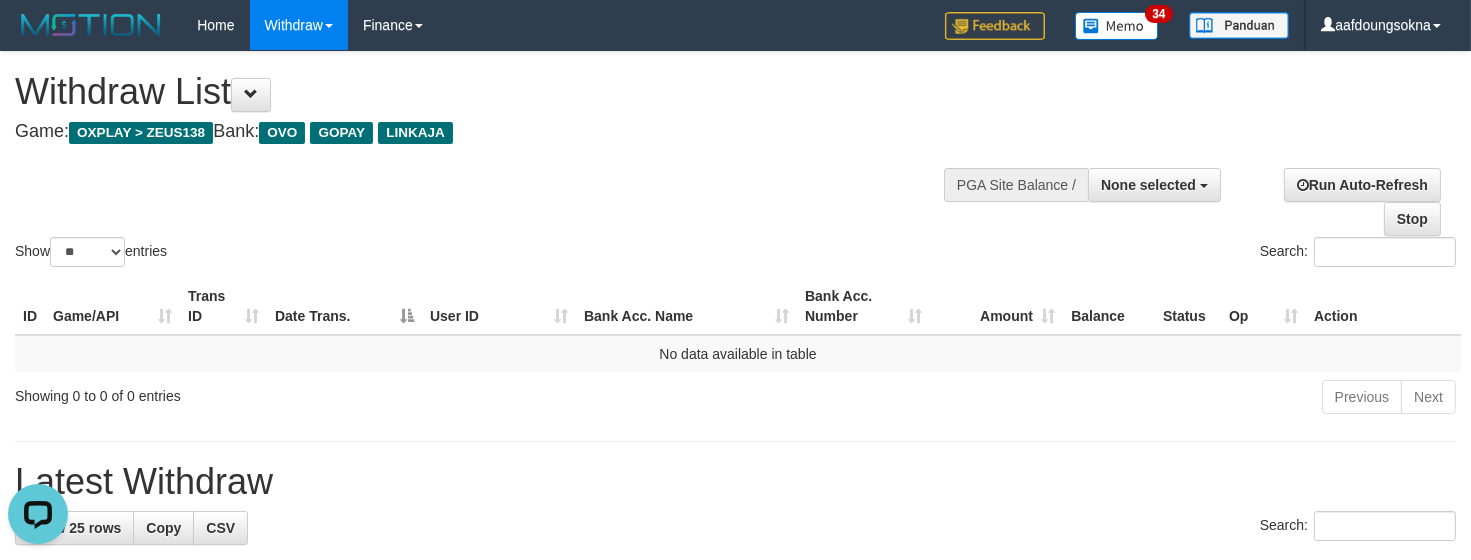 scroll, scrollTop: 0, scrollLeft: 0, axis: both 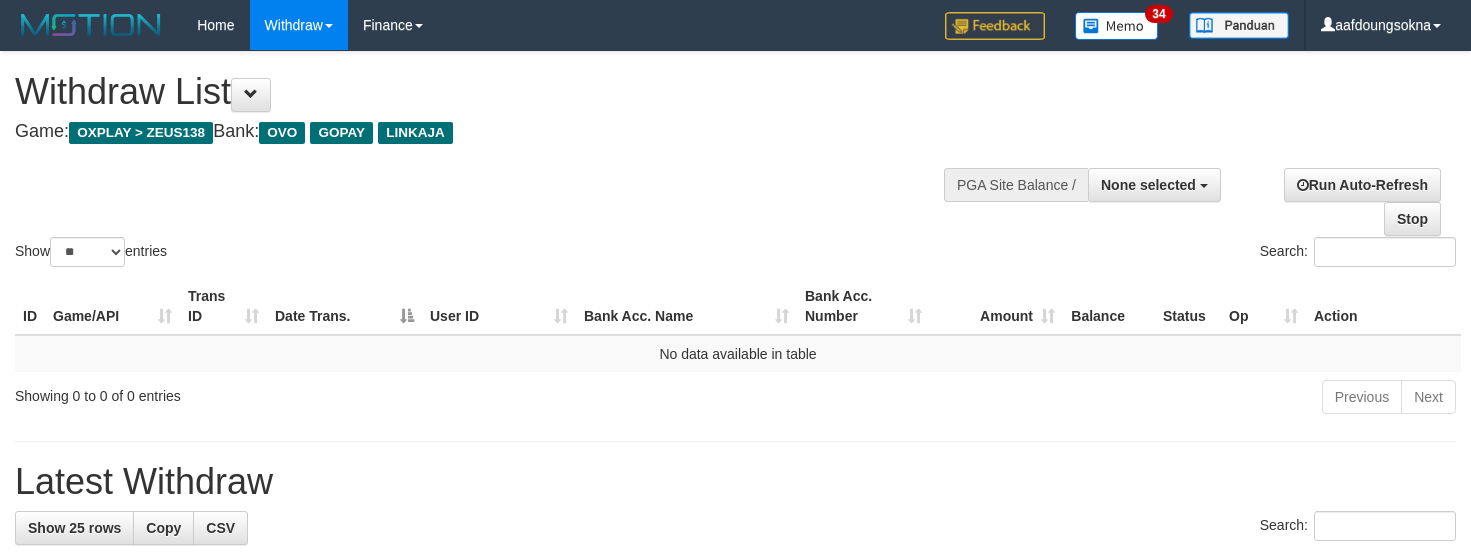select 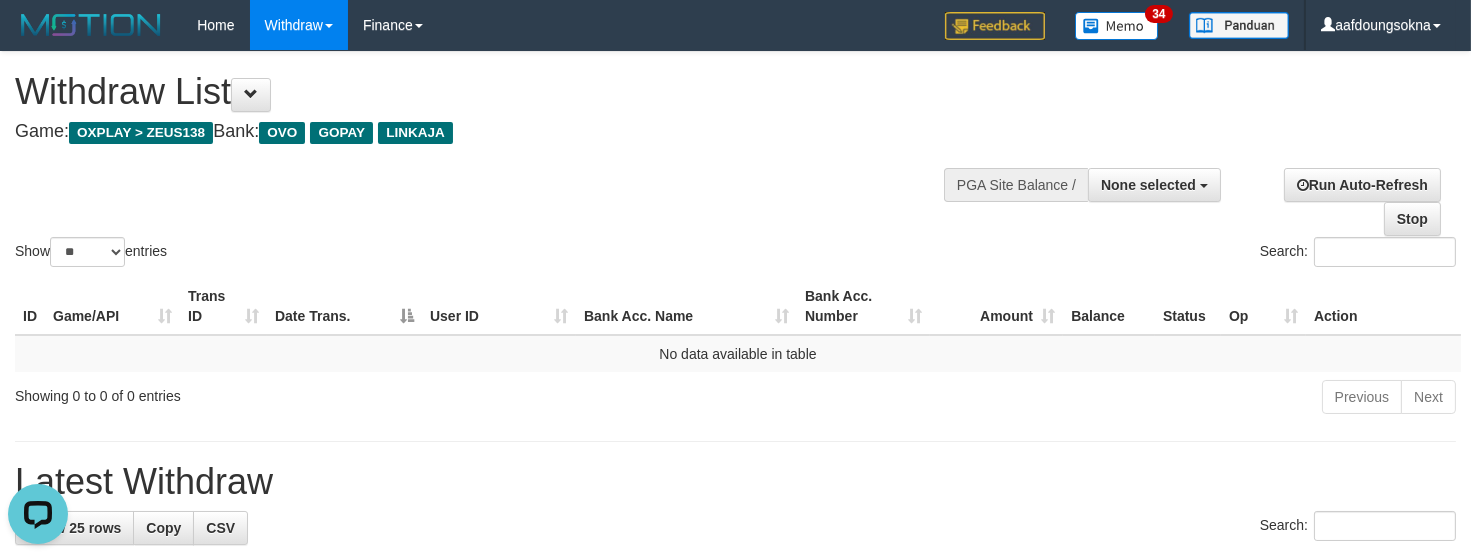 scroll, scrollTop: 0, scrollLeft: 0, axis: both 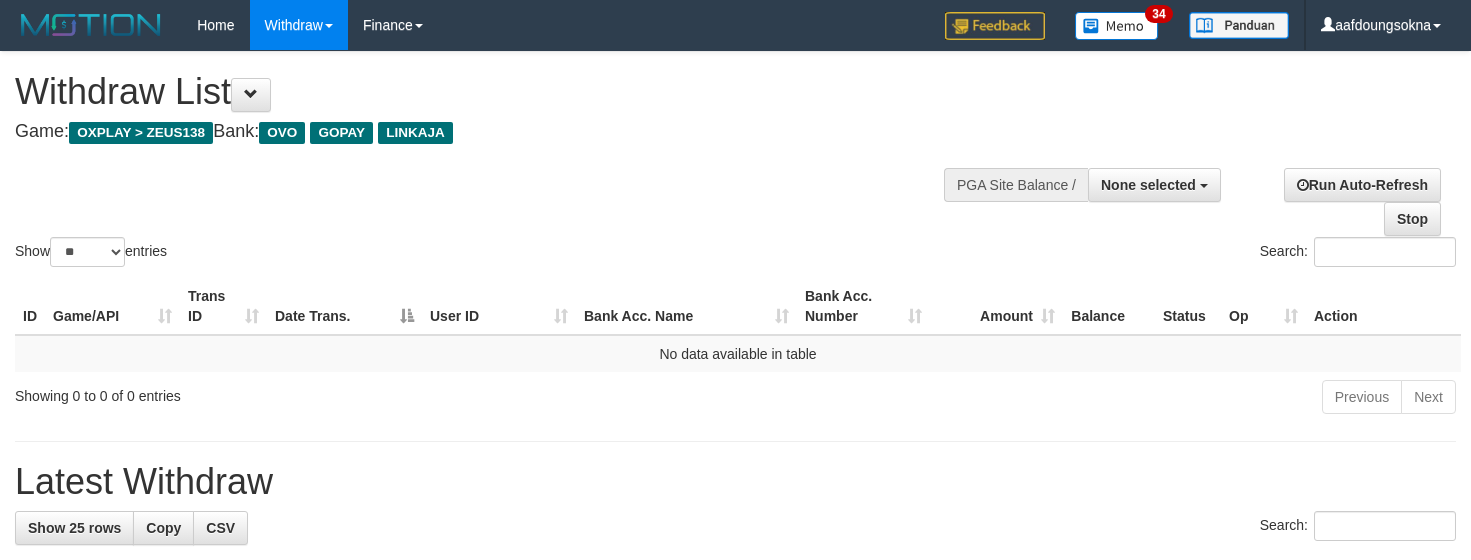 select 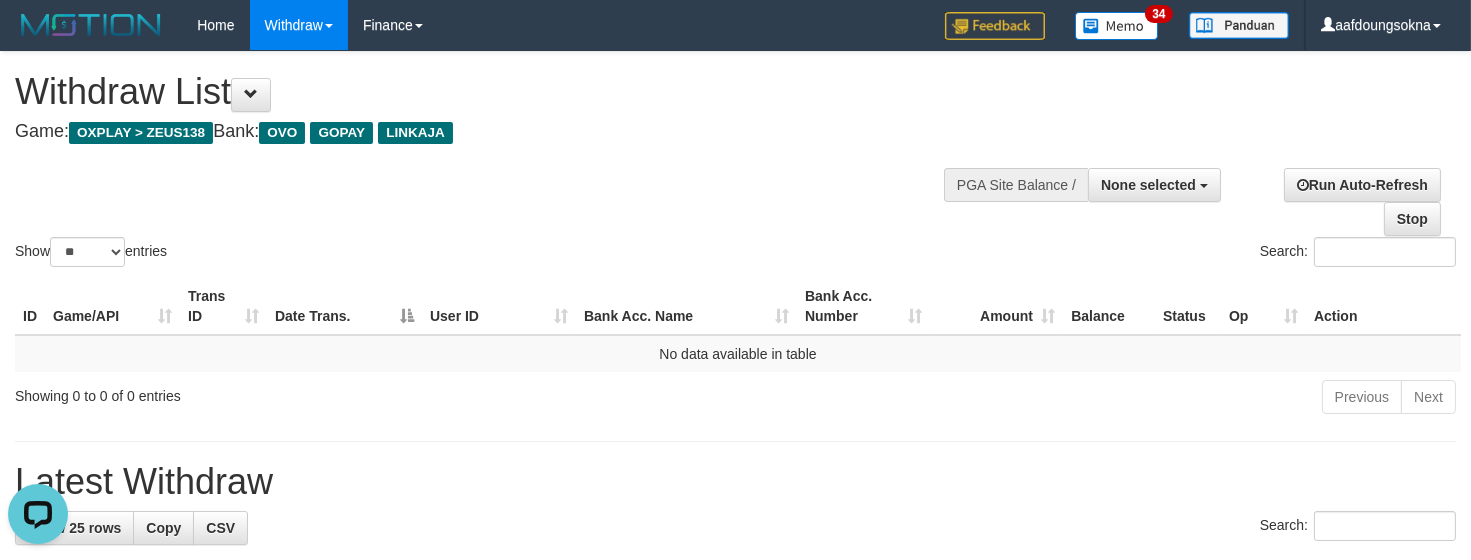 scroll, scrollTop: 0, scrollLeft: 0, axis: both 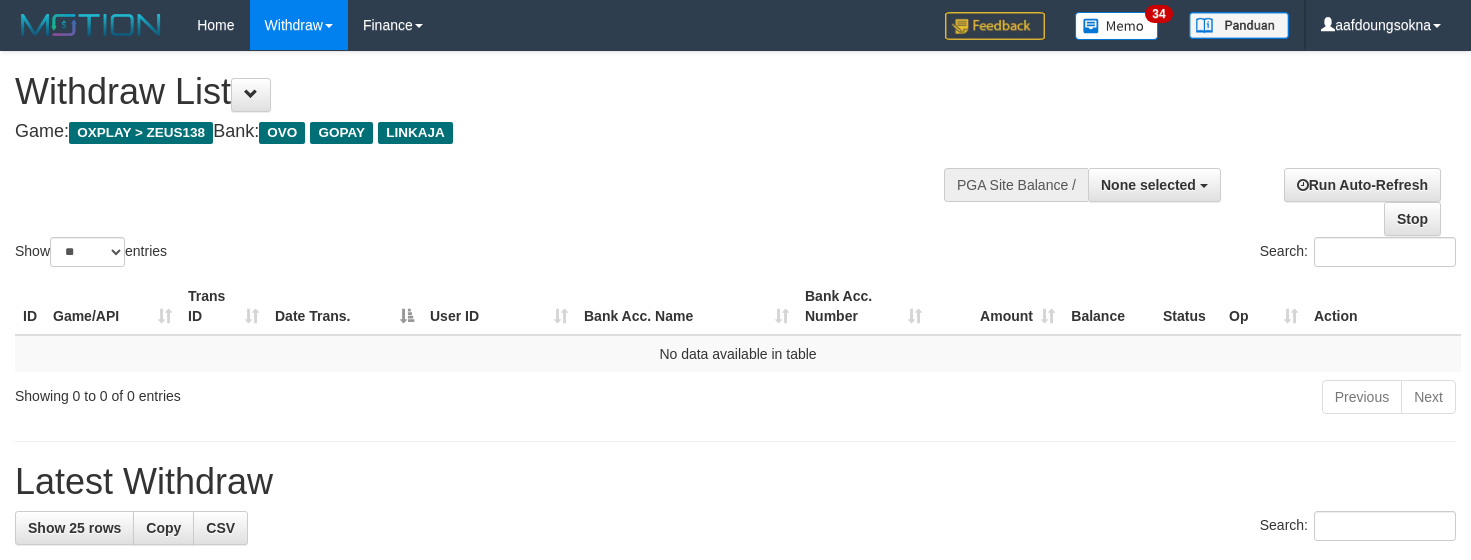 select 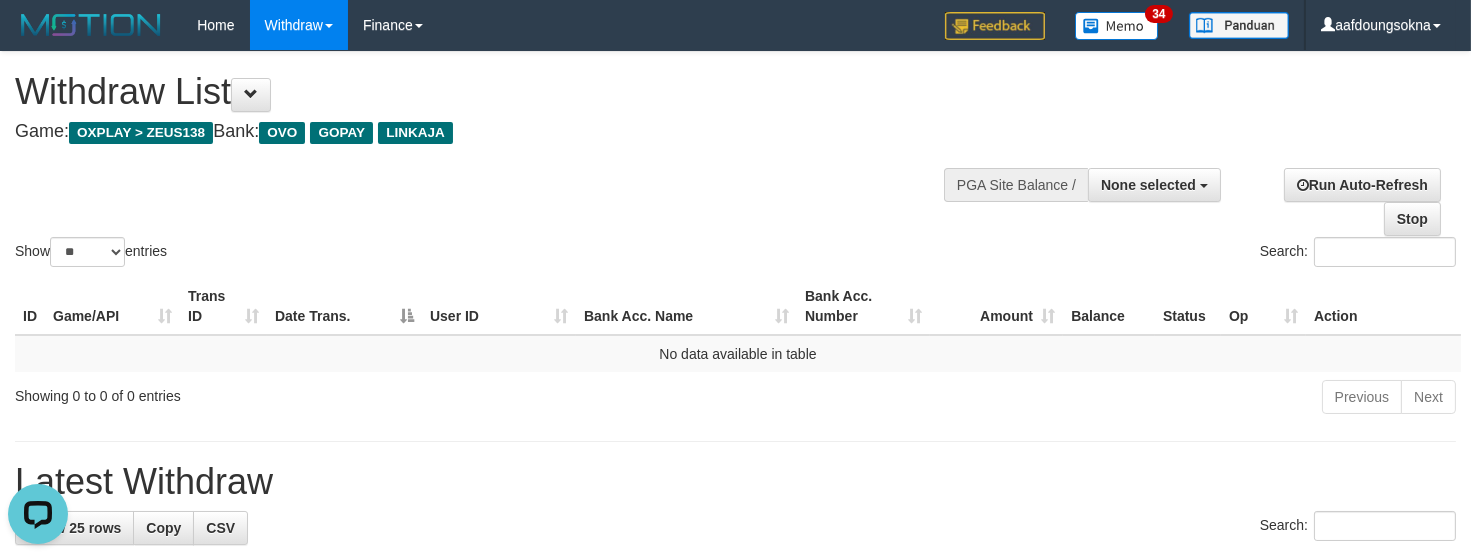 scroll, scrollTop: 0, scrollLeft: 0, axis: both 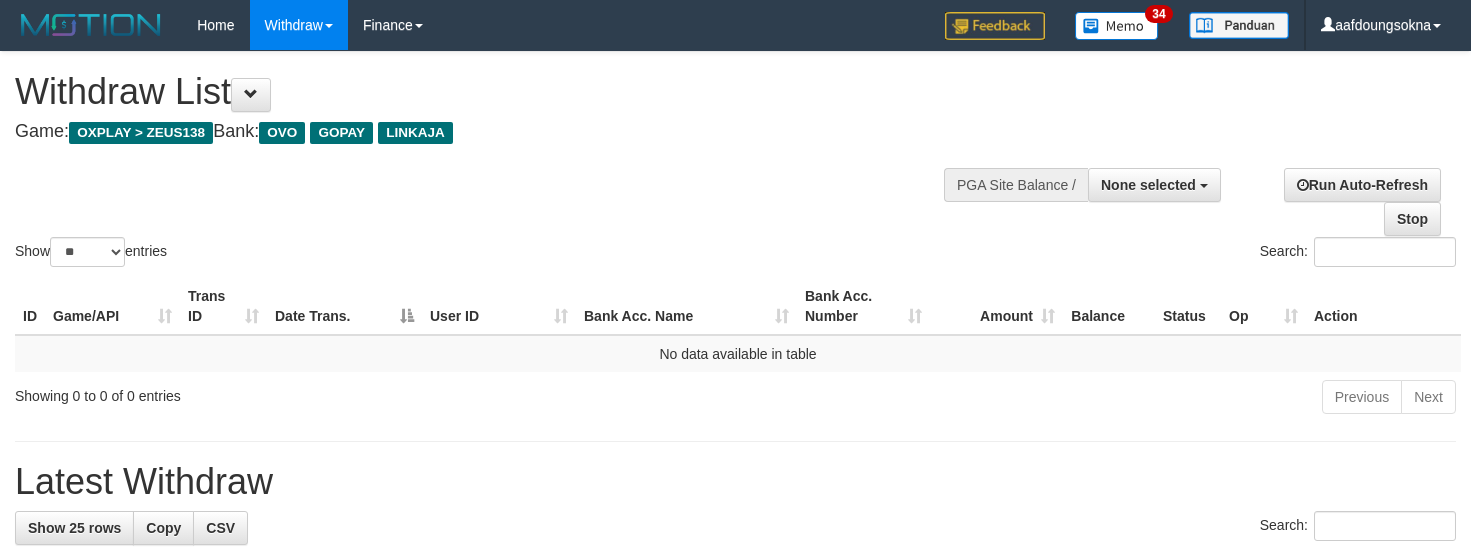 select 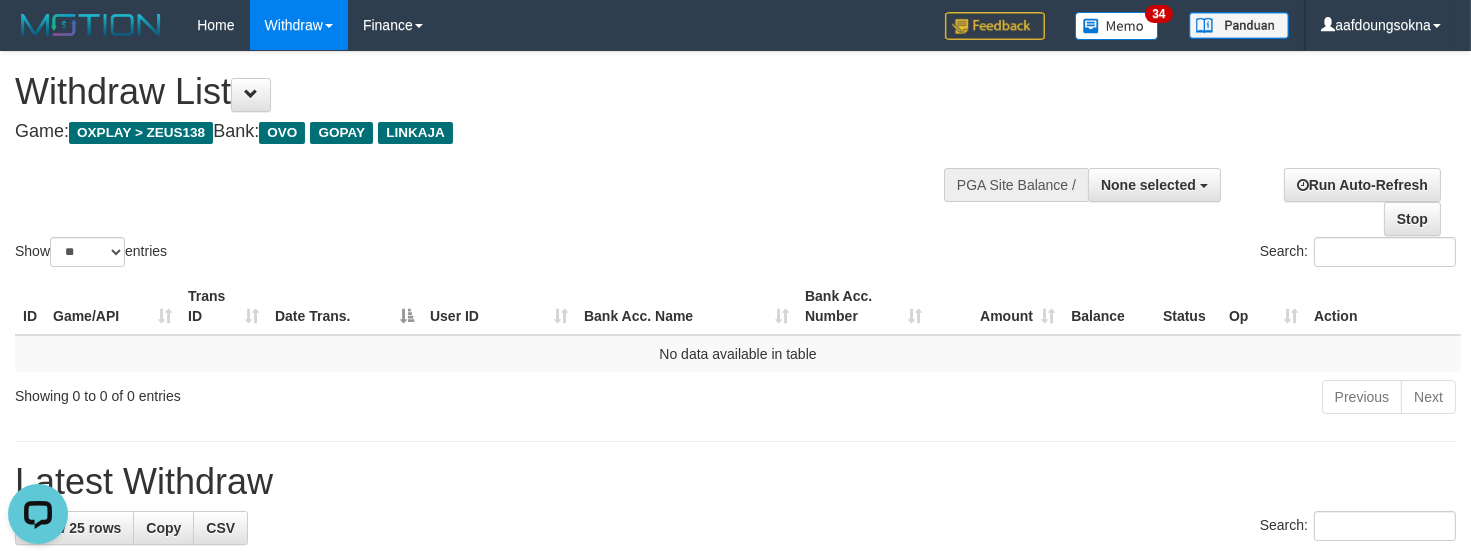 scroll, scrollTop: 0, scrollLeft: 0, axis: both 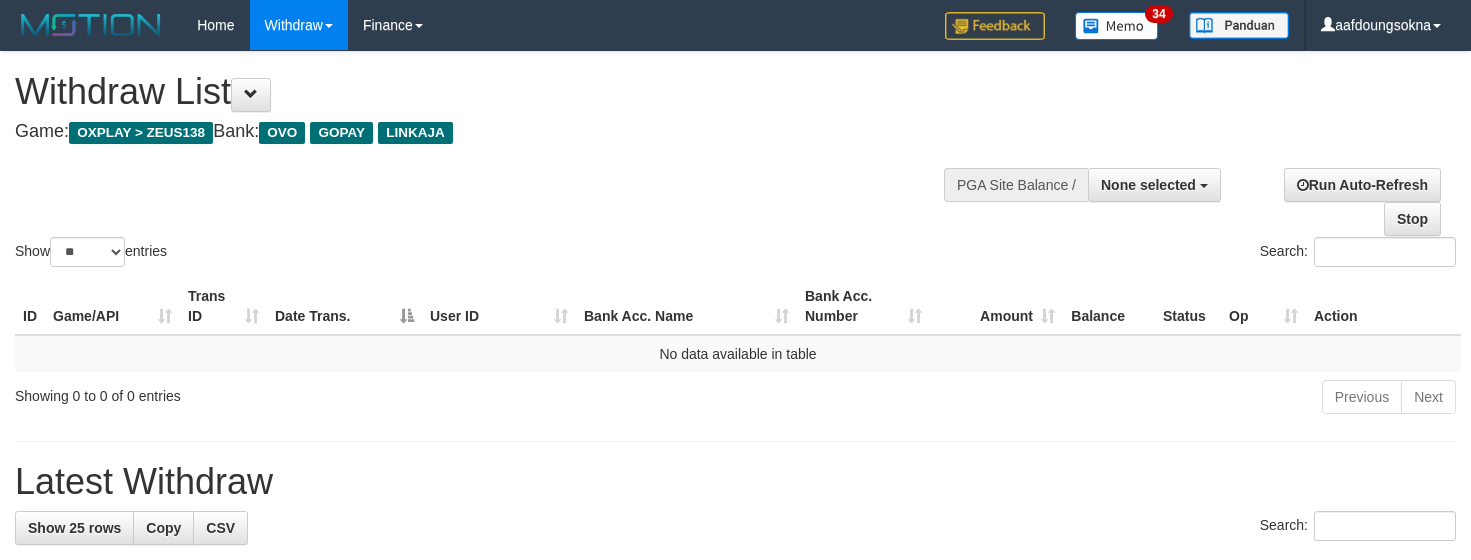 select 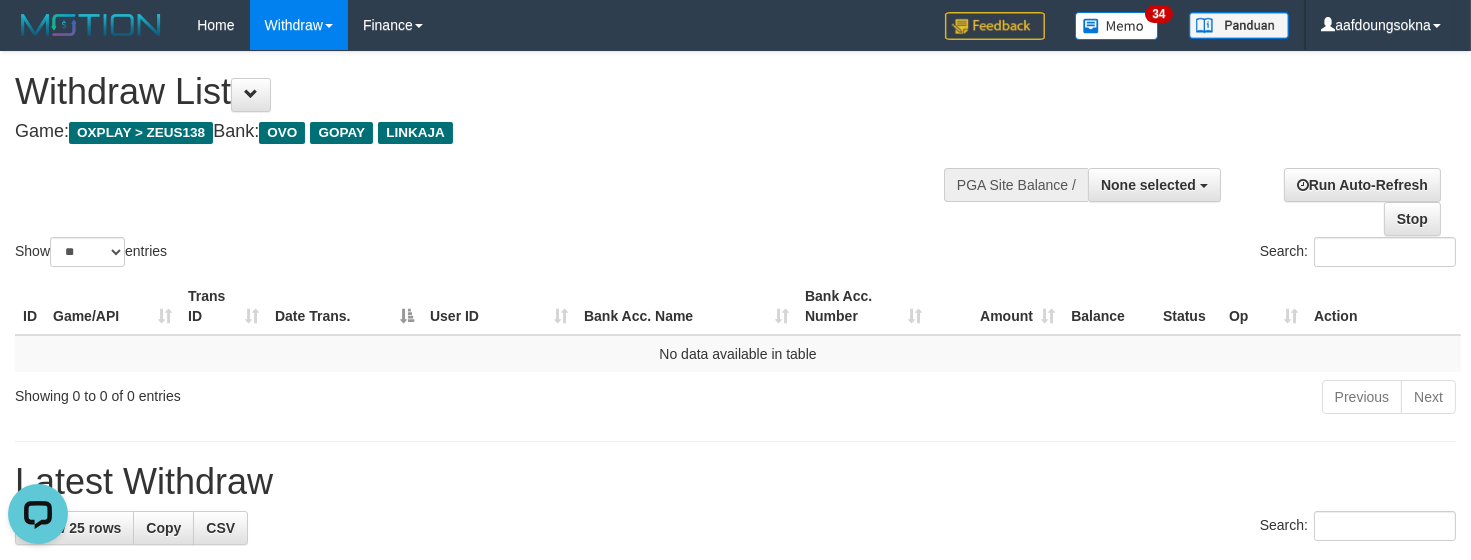 scroll, scrollTop: 0, scrollLeft: 0, axis: both 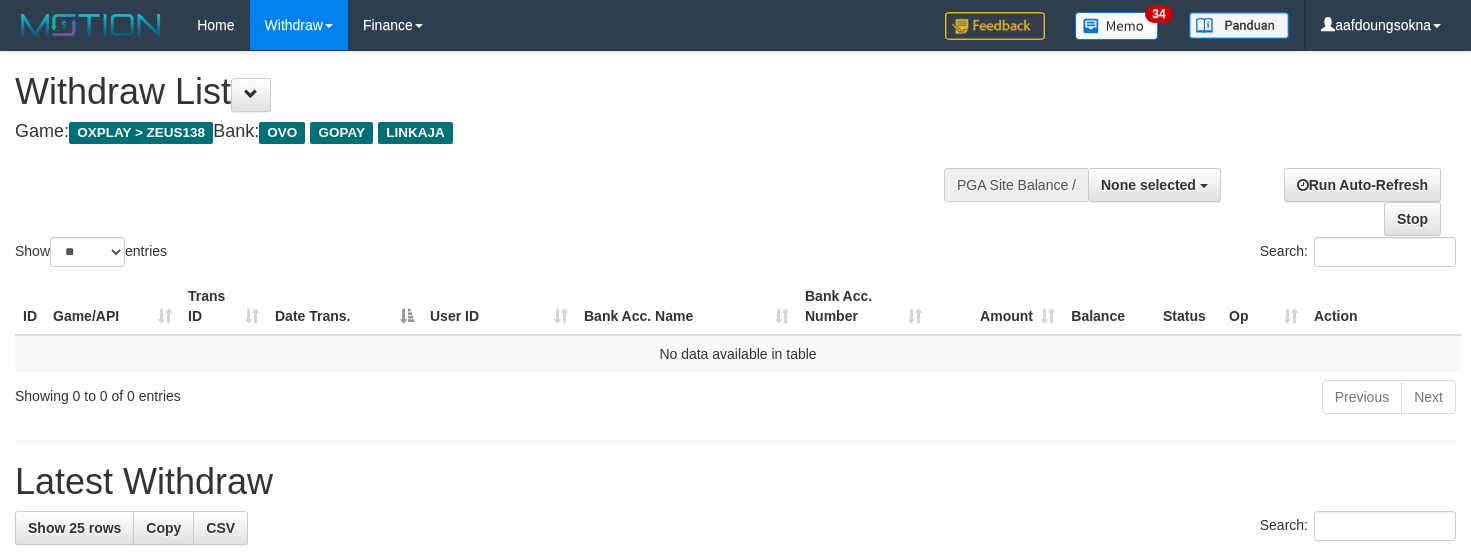 select 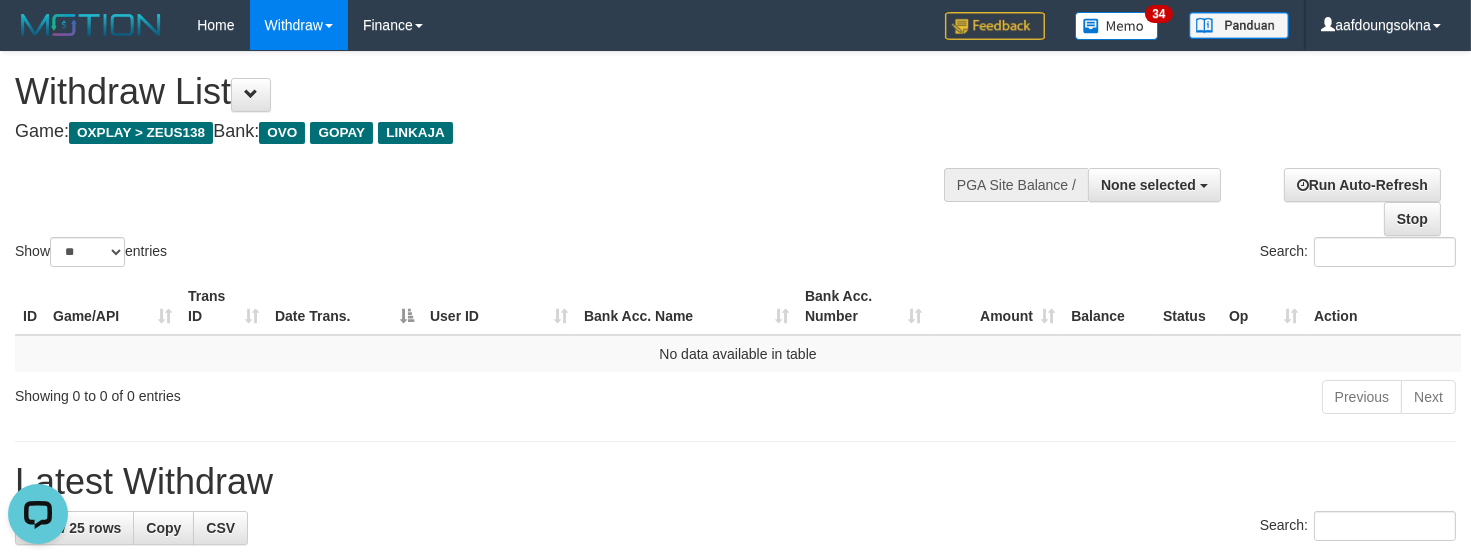 scroll, scrollTop: 0, scrollLeft: 0, axis: both 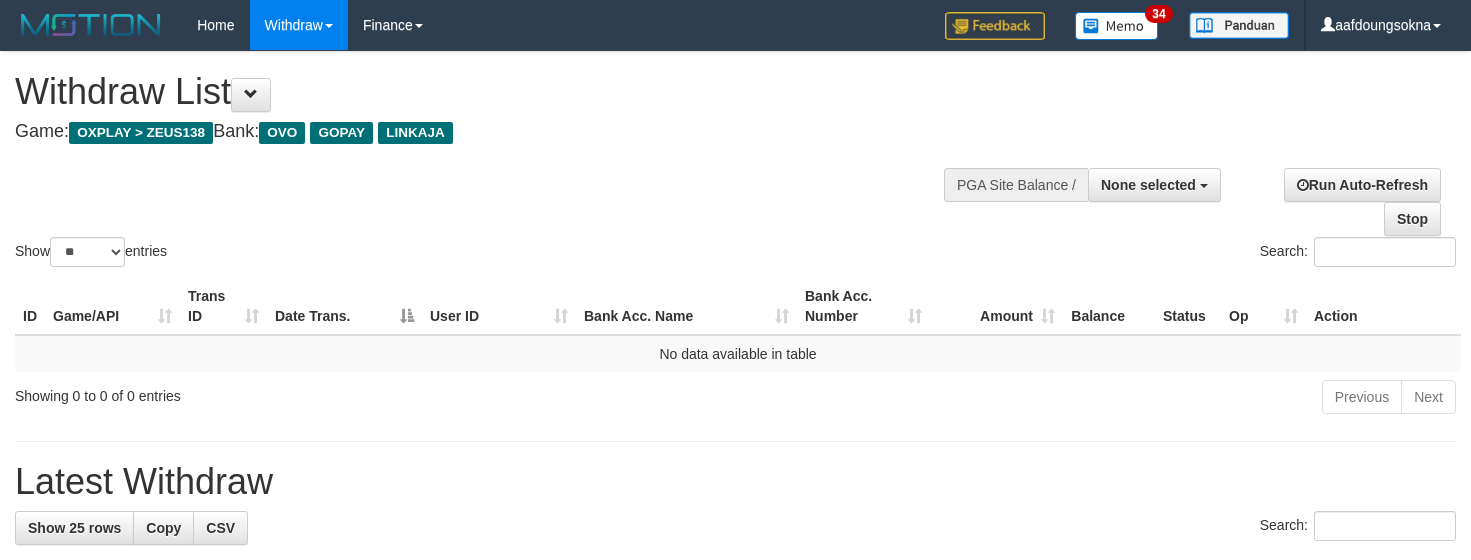 select 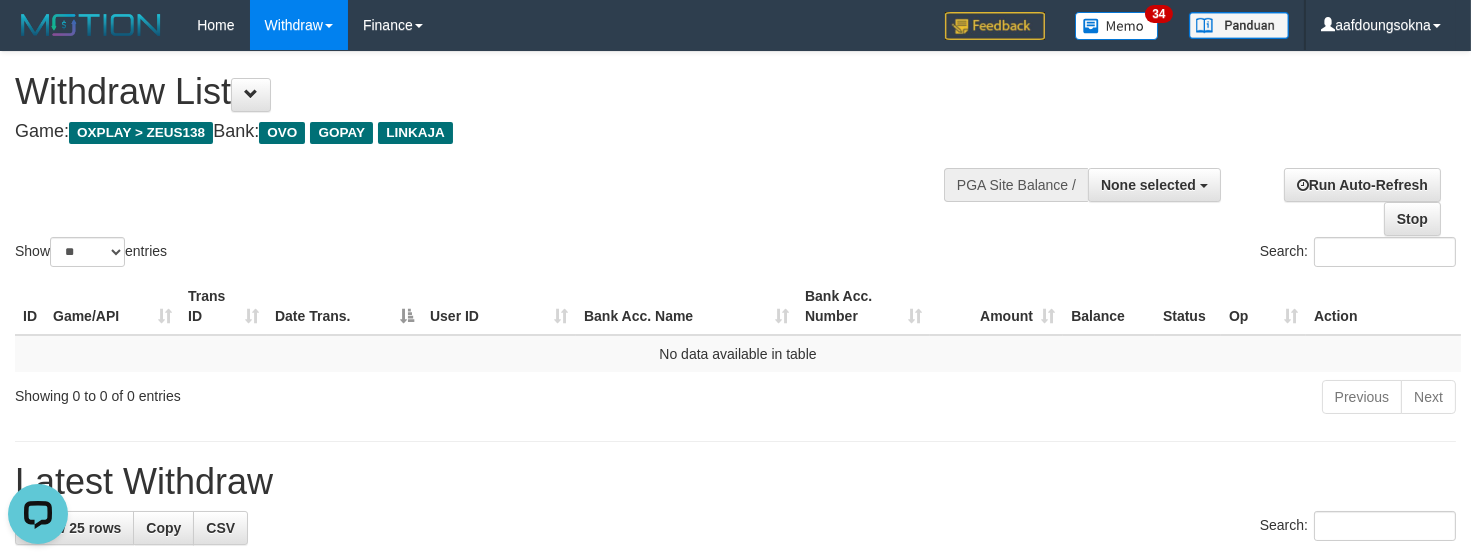 scroll, scrollTop: 0, scrollLeft: 0, axis: both 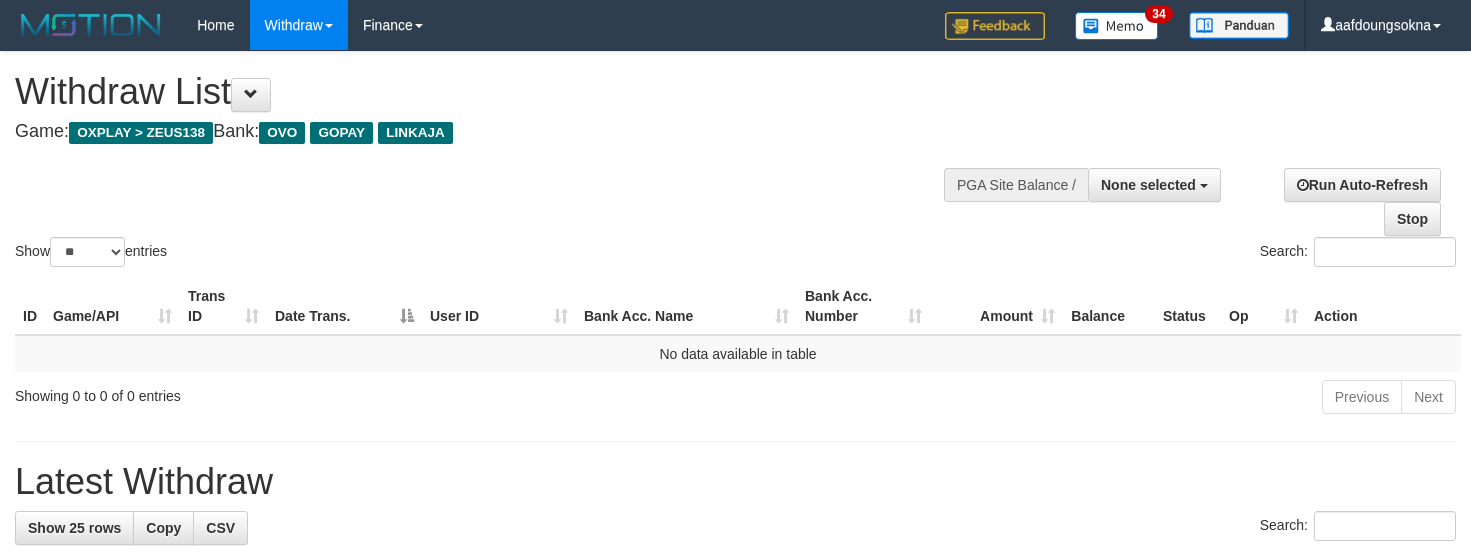 select 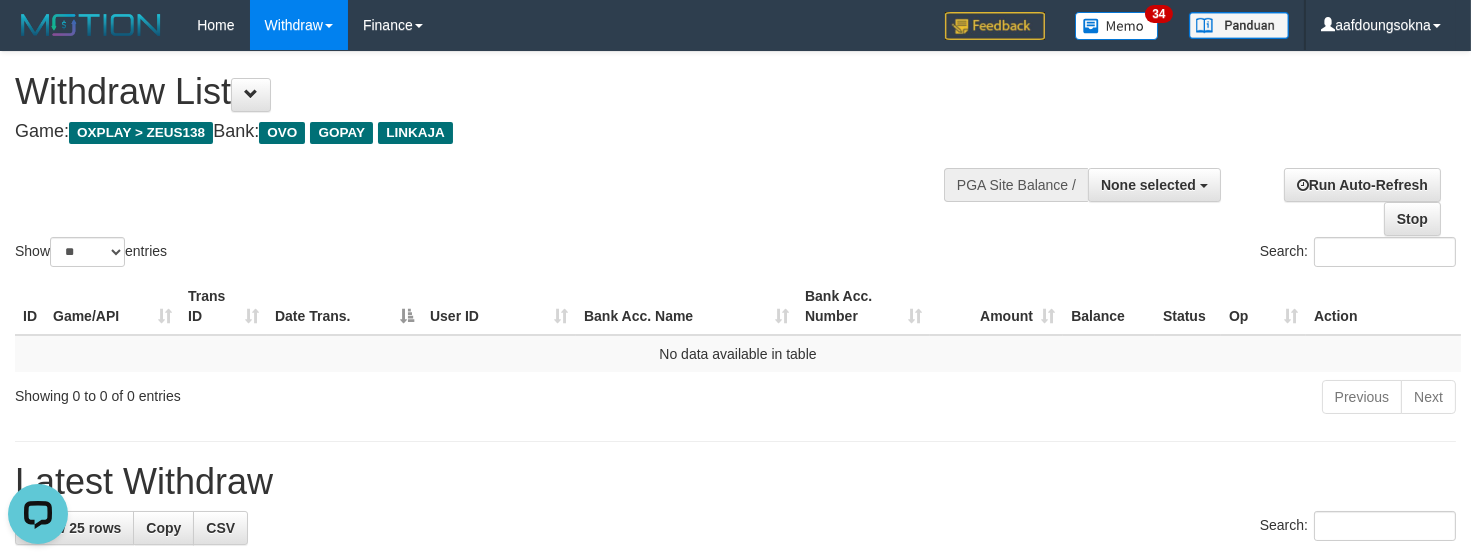 scroll, scrollTop: 0, scrollLeft: 0, axis: both 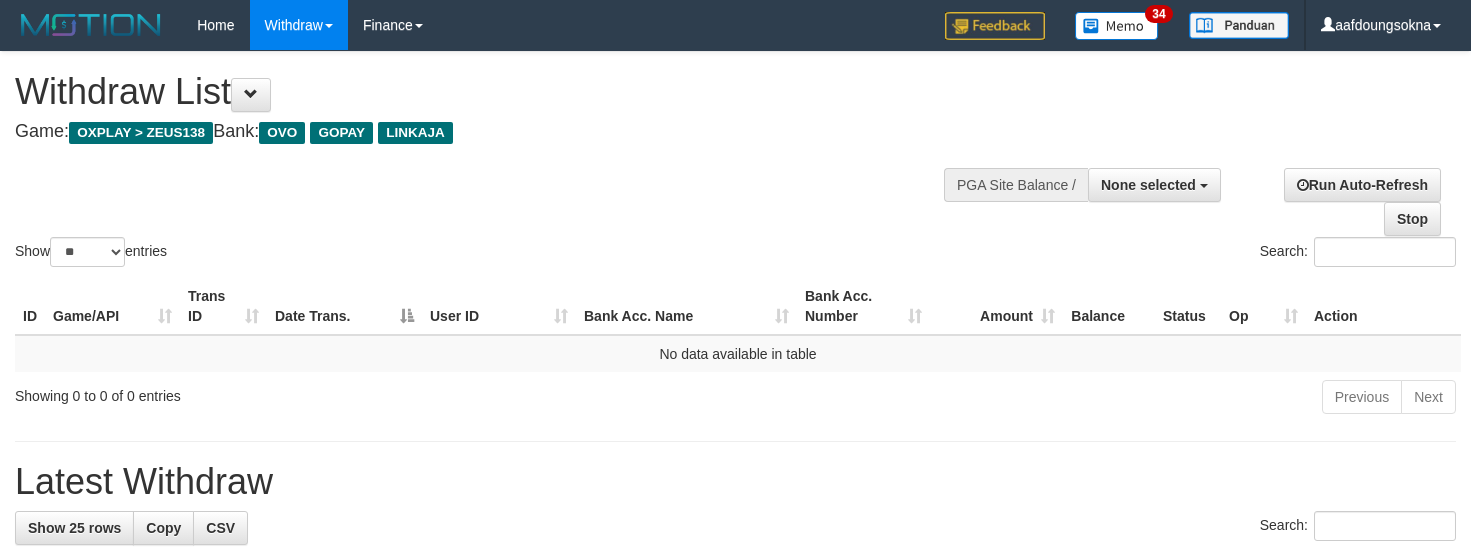 select 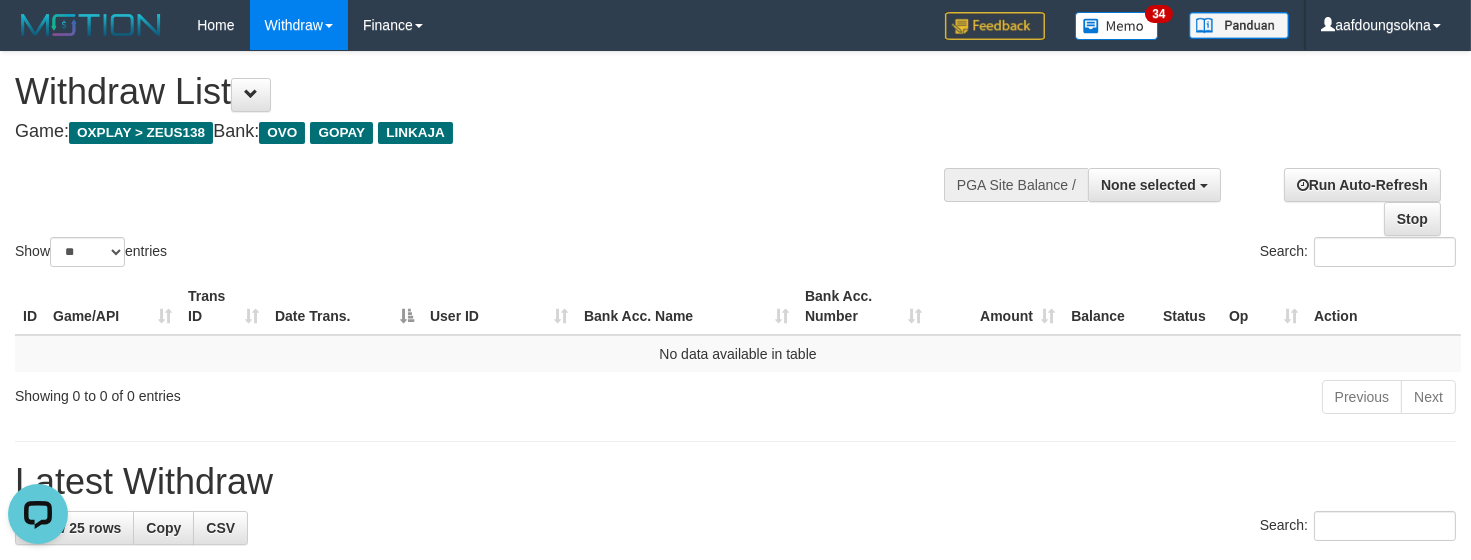 scroll, scrollTop: 0, scrollLeft: 0, axis: both 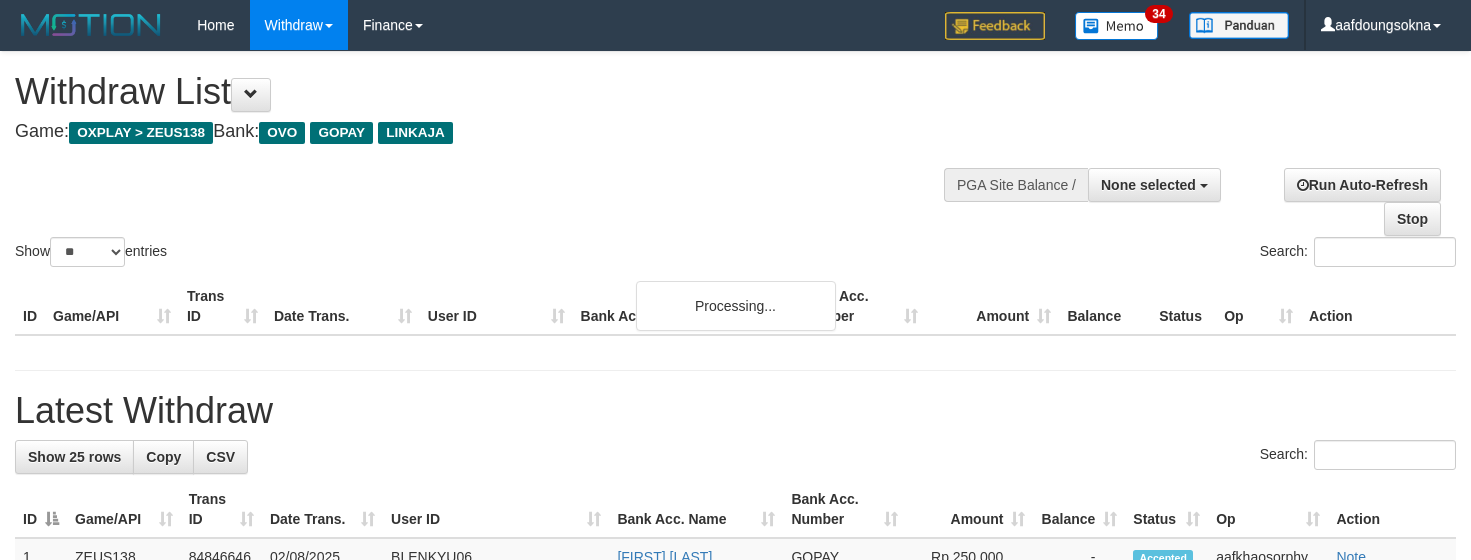 select 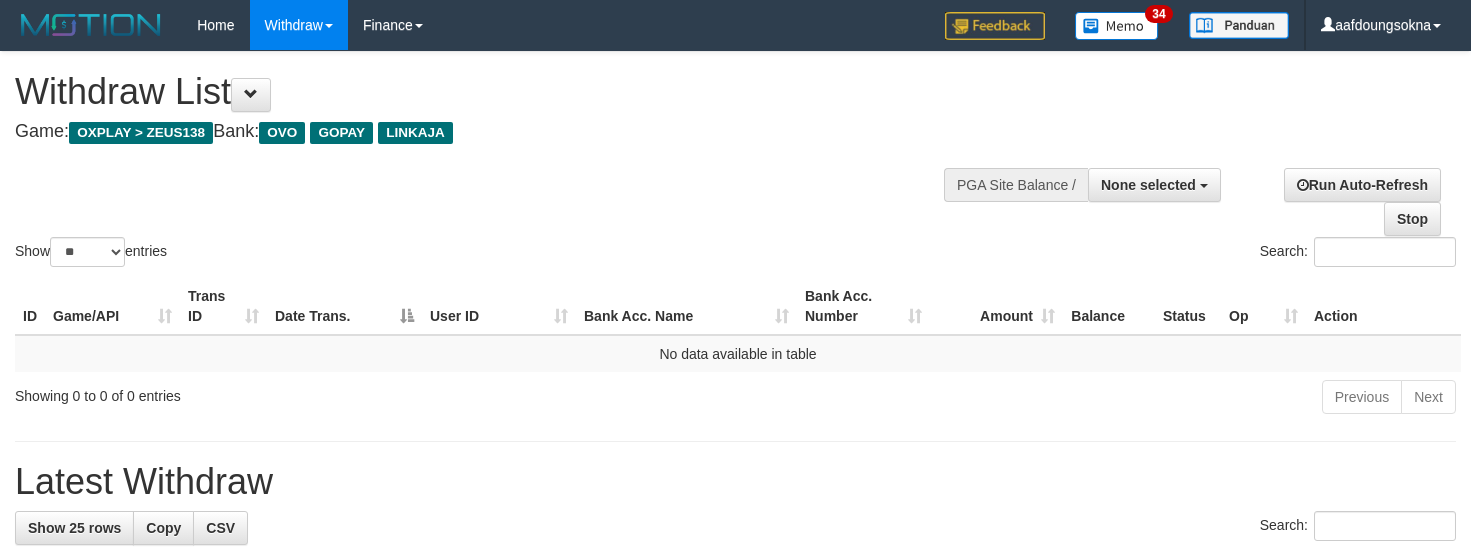 select 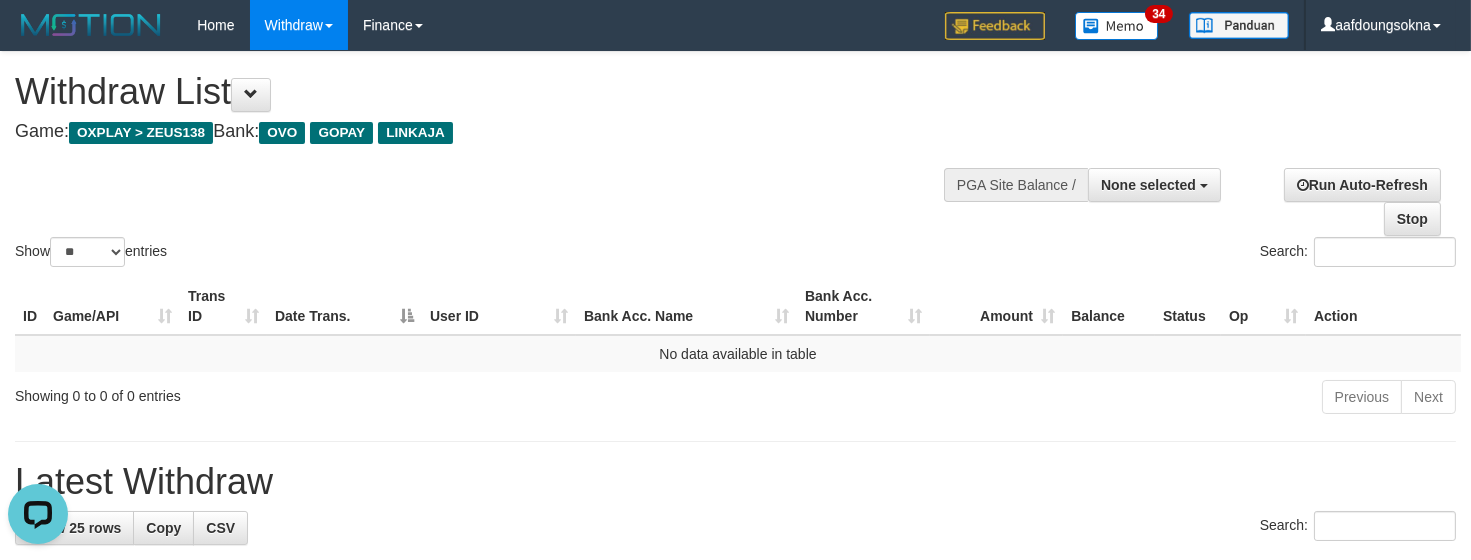 scroll, scrollTop: 0, scrollLeft: 0, axis: both 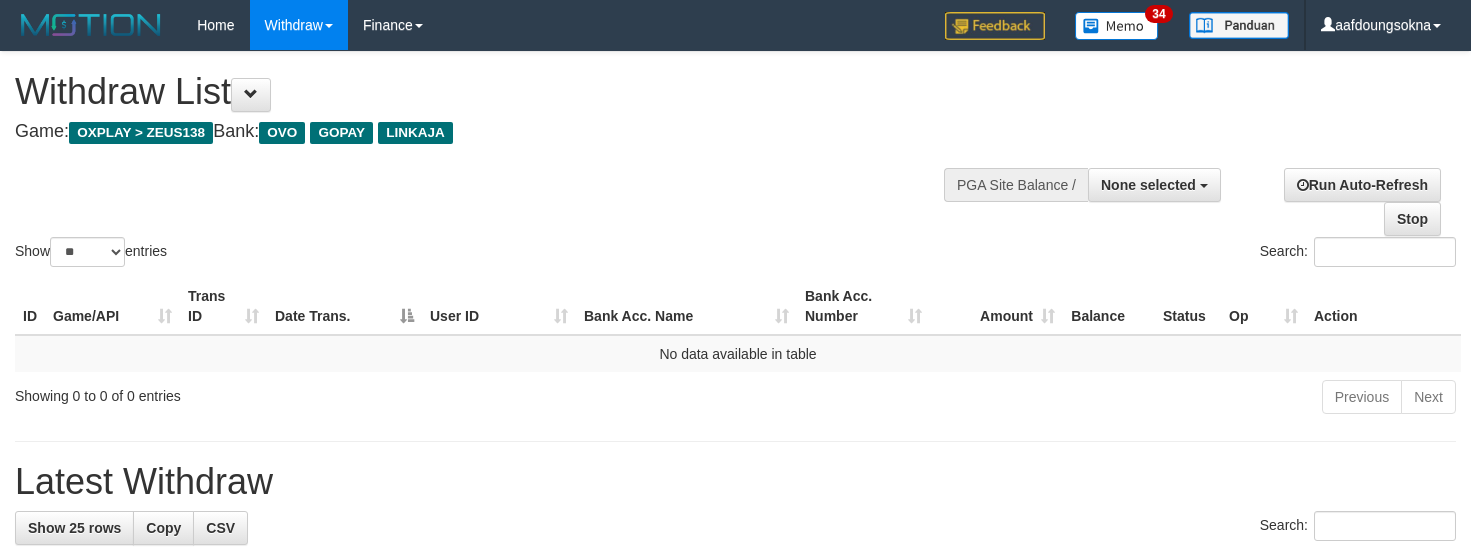 select 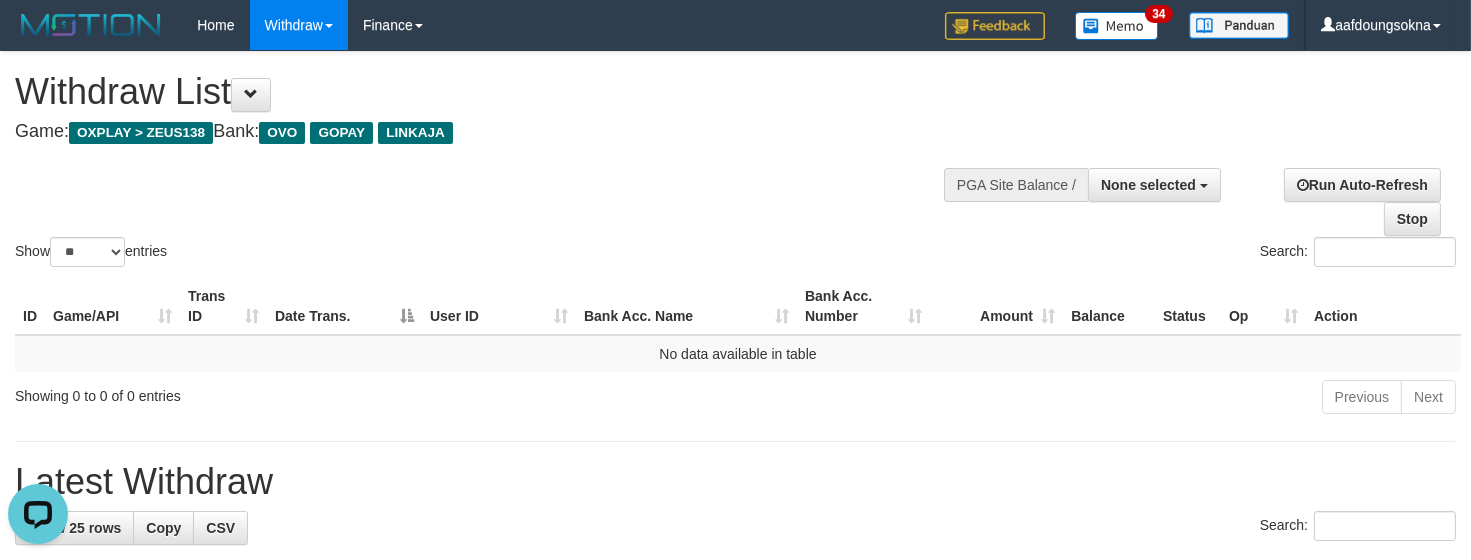 scroll, scrollTop: 0, scrollLeft: 0, axis: both 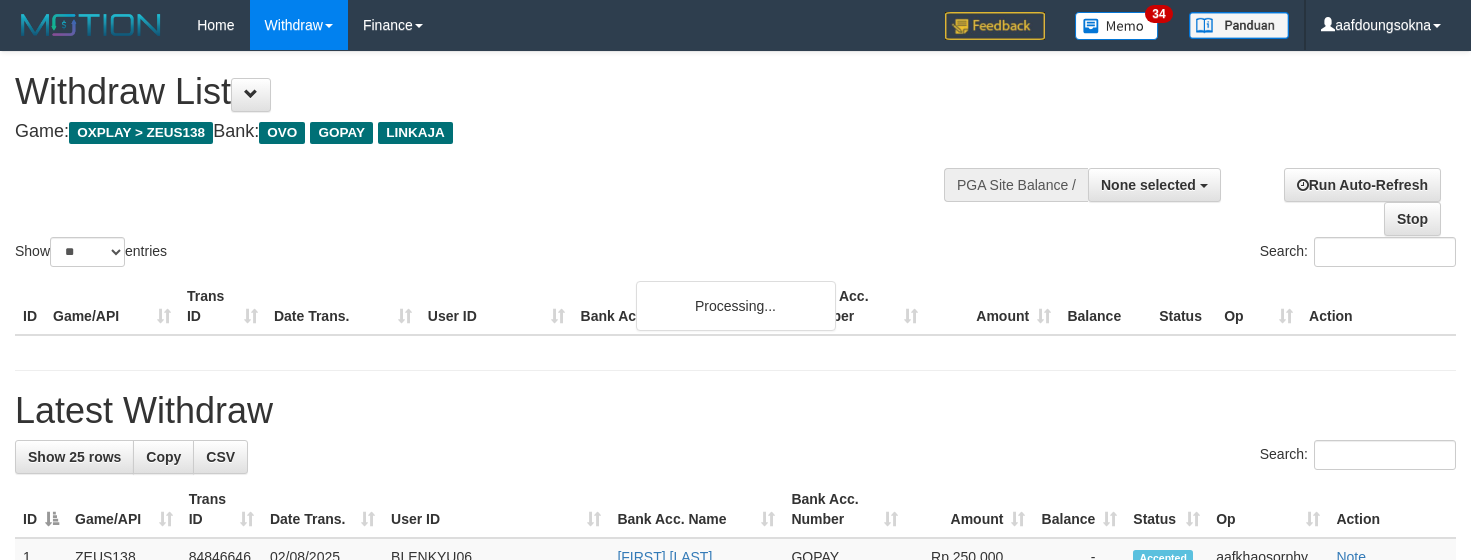 select 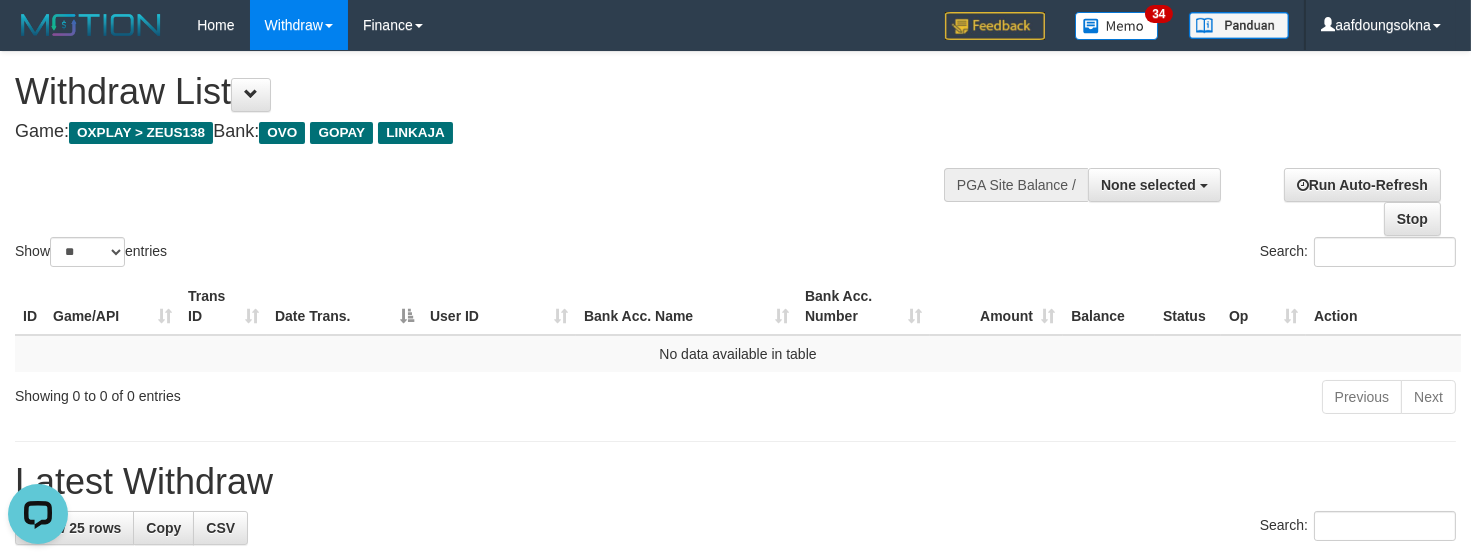 scroll, scrollTop: 0, scrollLeft: 0, axis: both 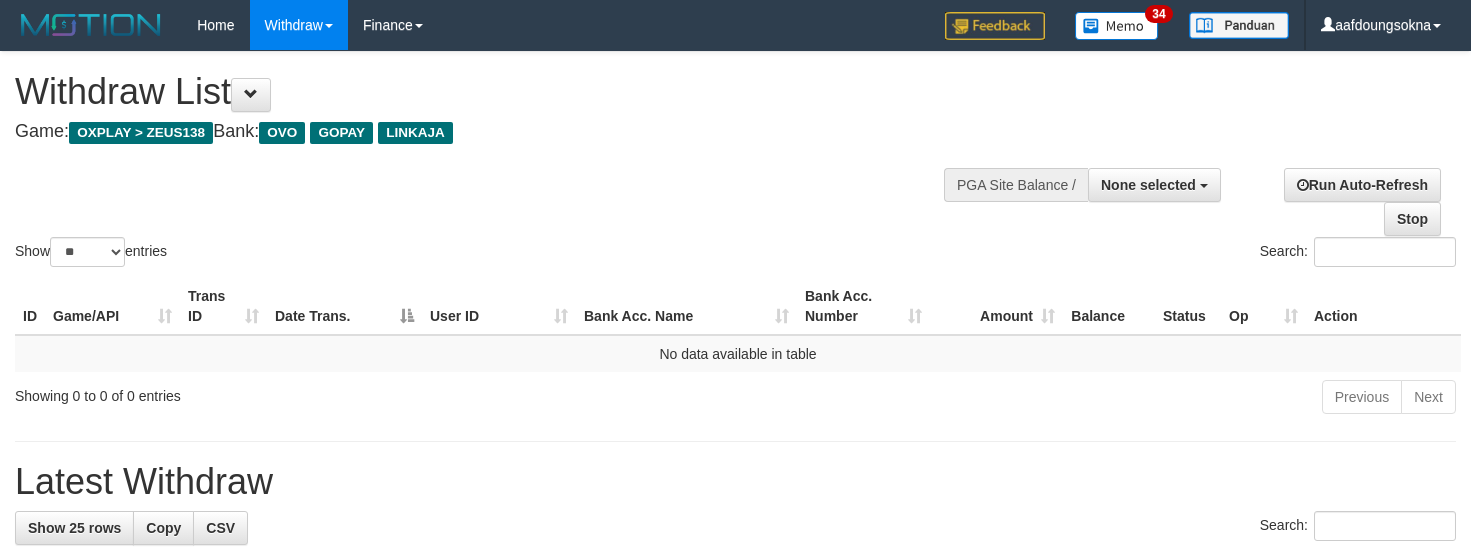 select 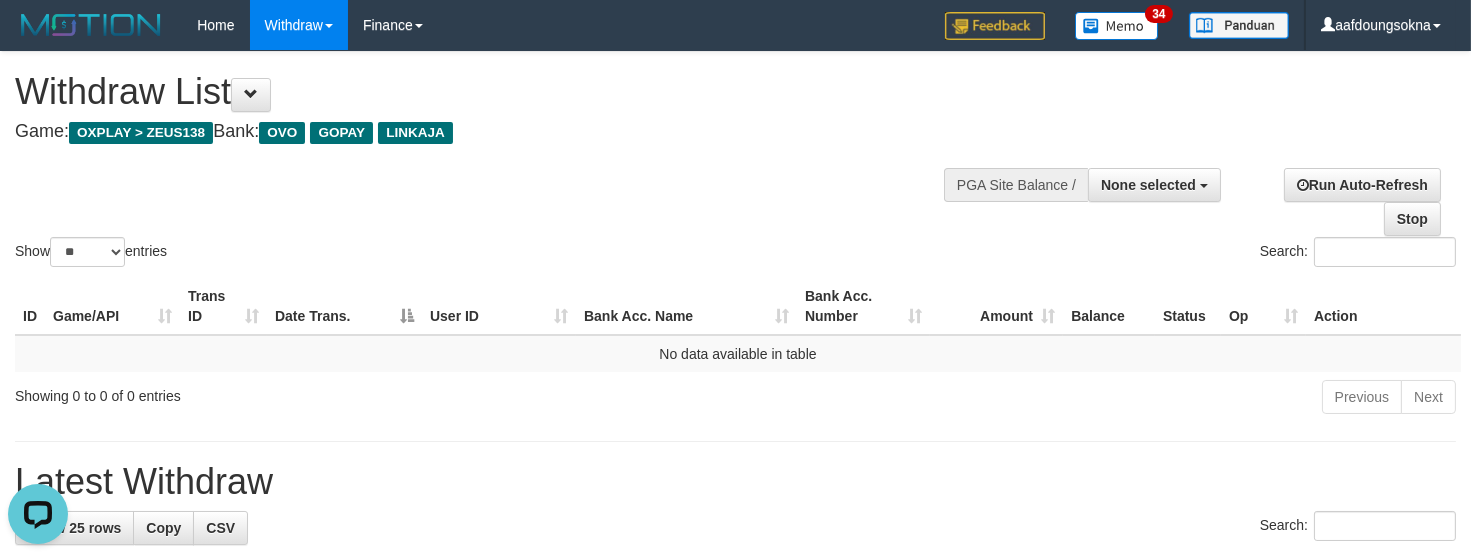 scroll, scrollTop: 0, scrollLeft: 0, axis: both 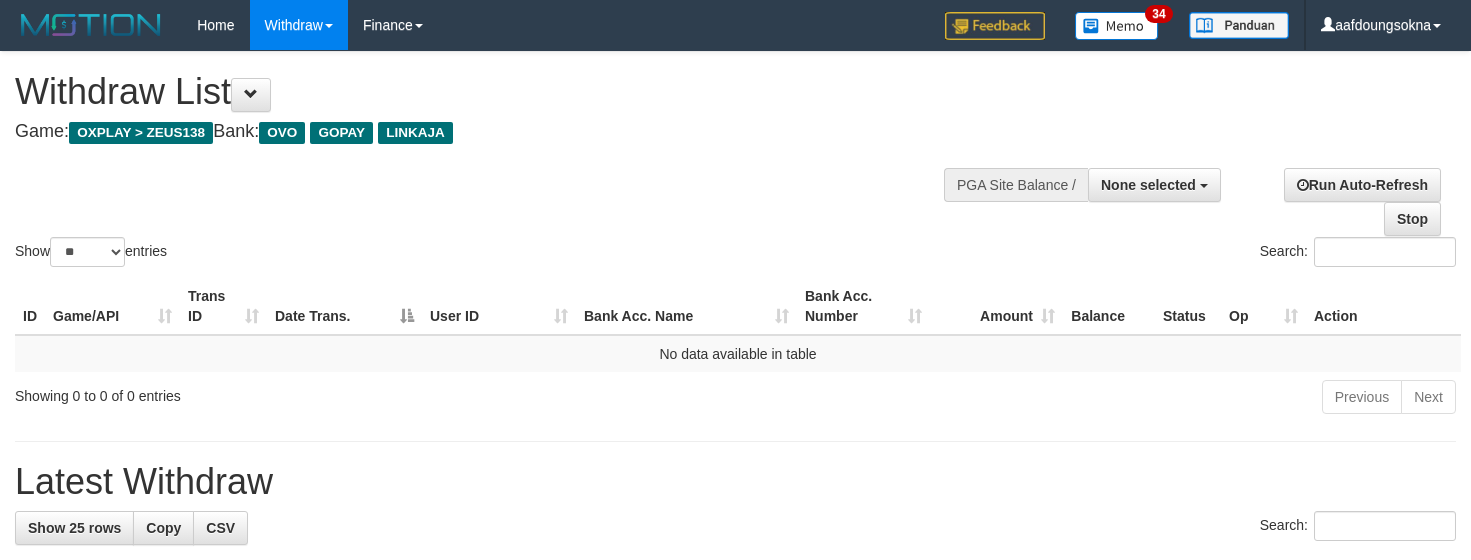 select 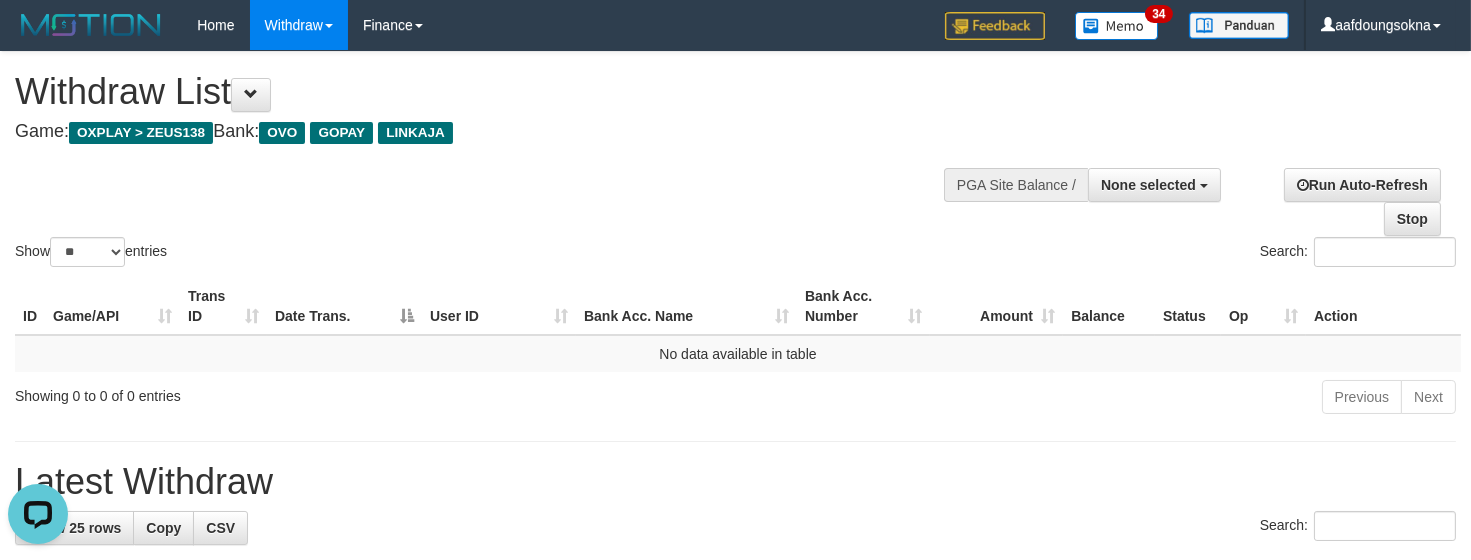 scroll, scrollTop: 0, scrollLeft: 0, axis: both 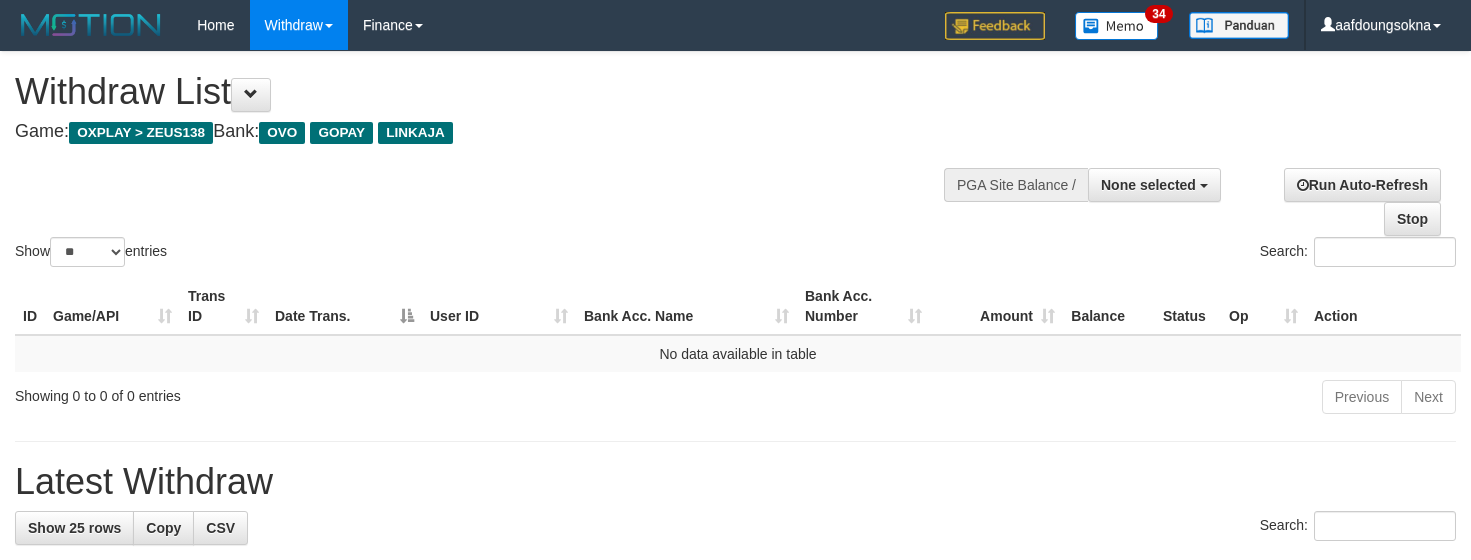 select 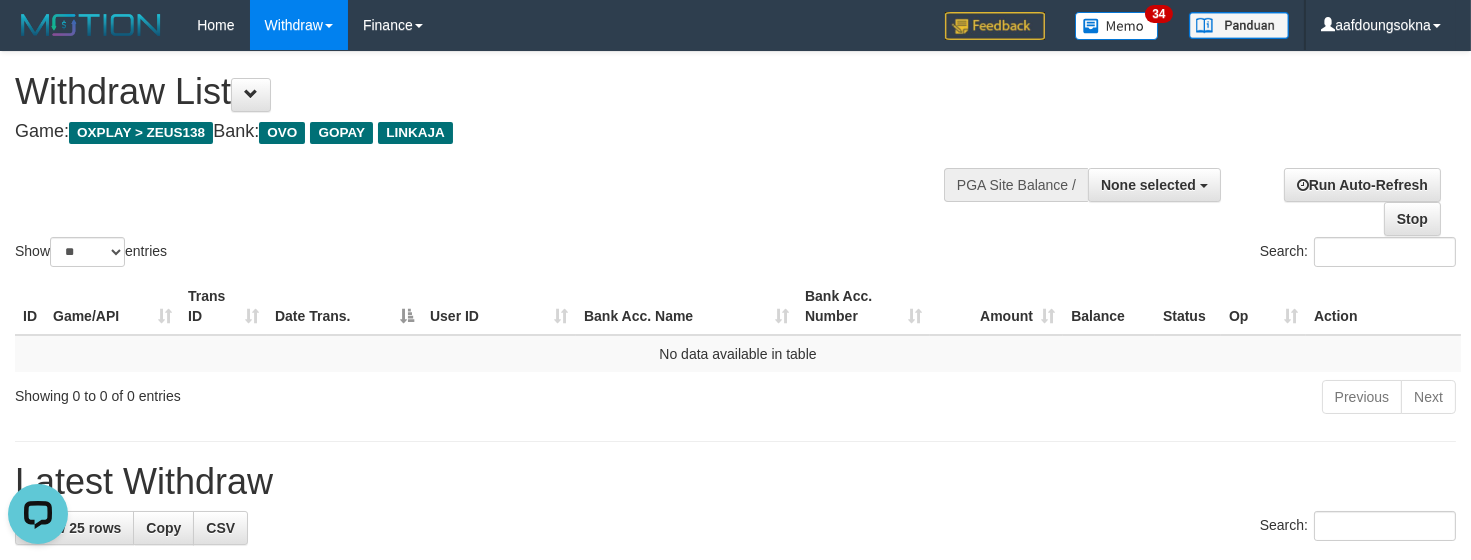scroll, scrollTop: 0, scrollLeft: 0, axis: both 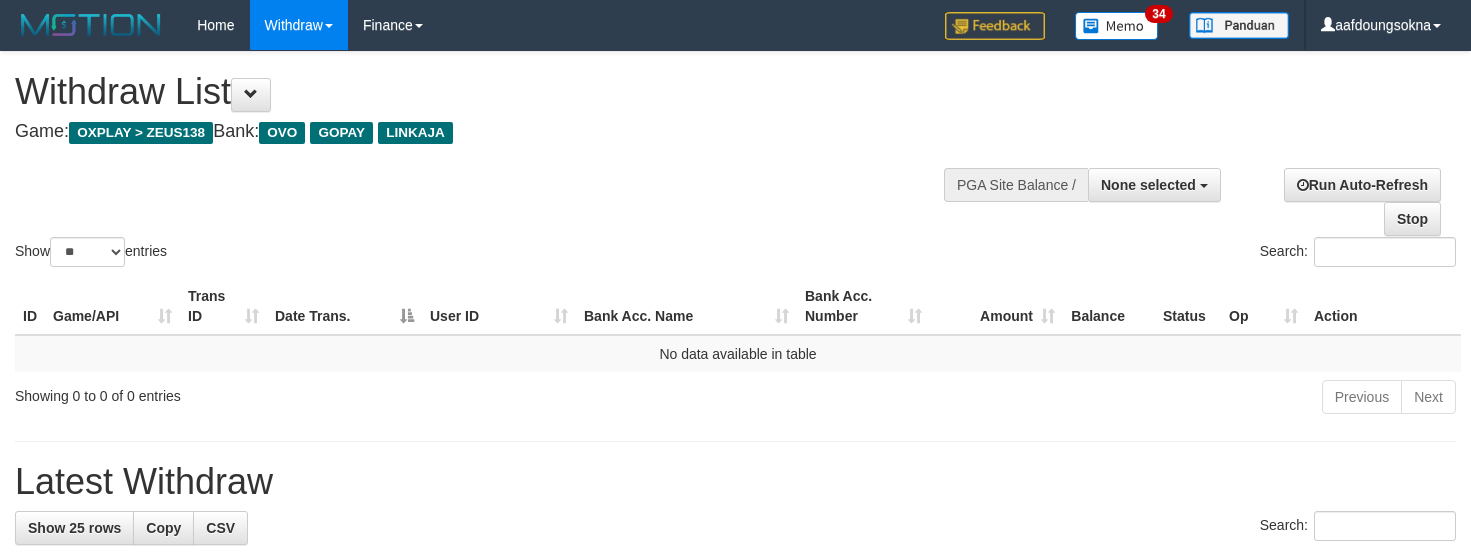 select 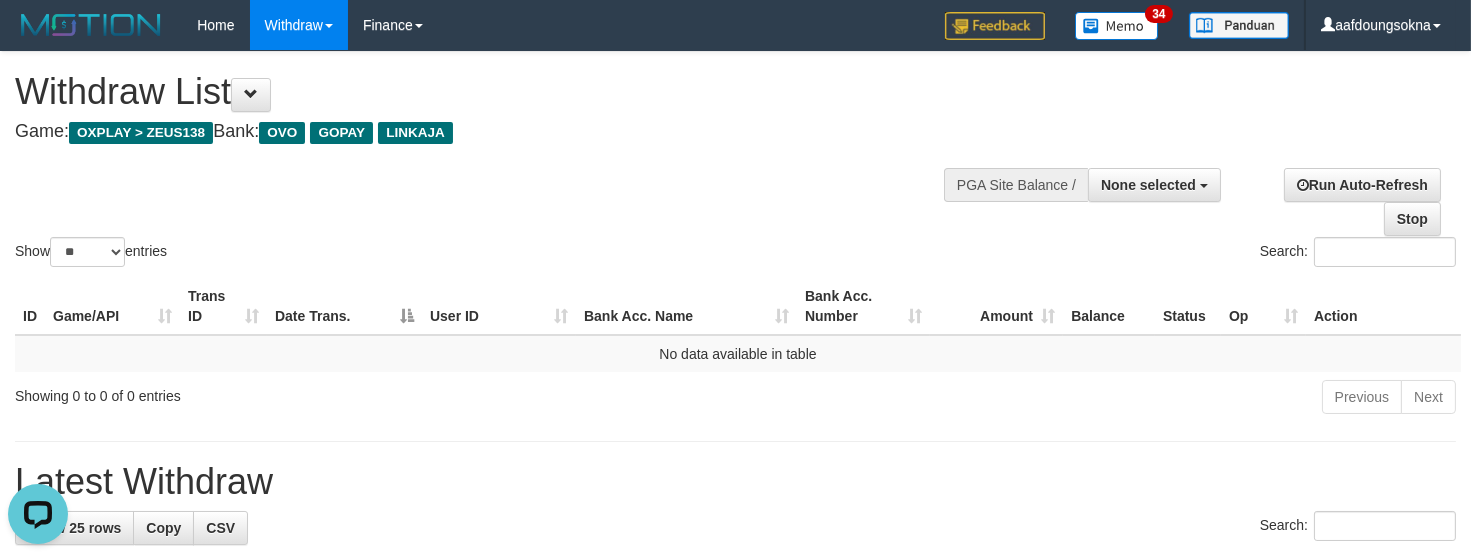 scroll, scrollTop: 0, scrollLeft: 0, axis: both 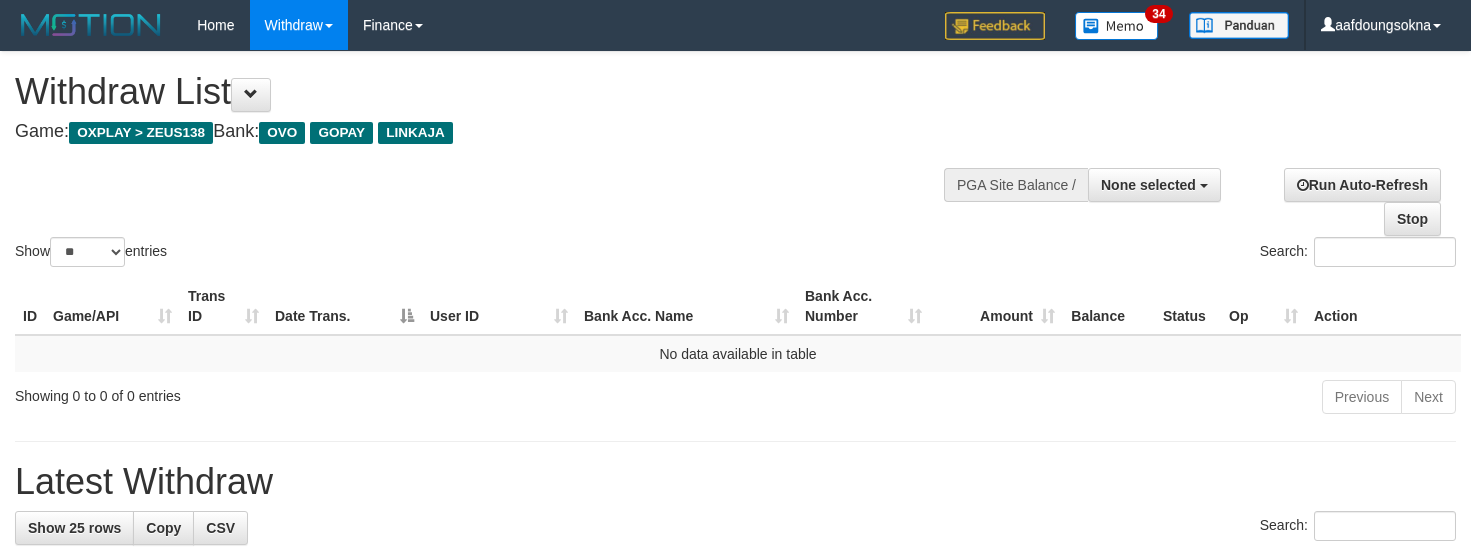 select 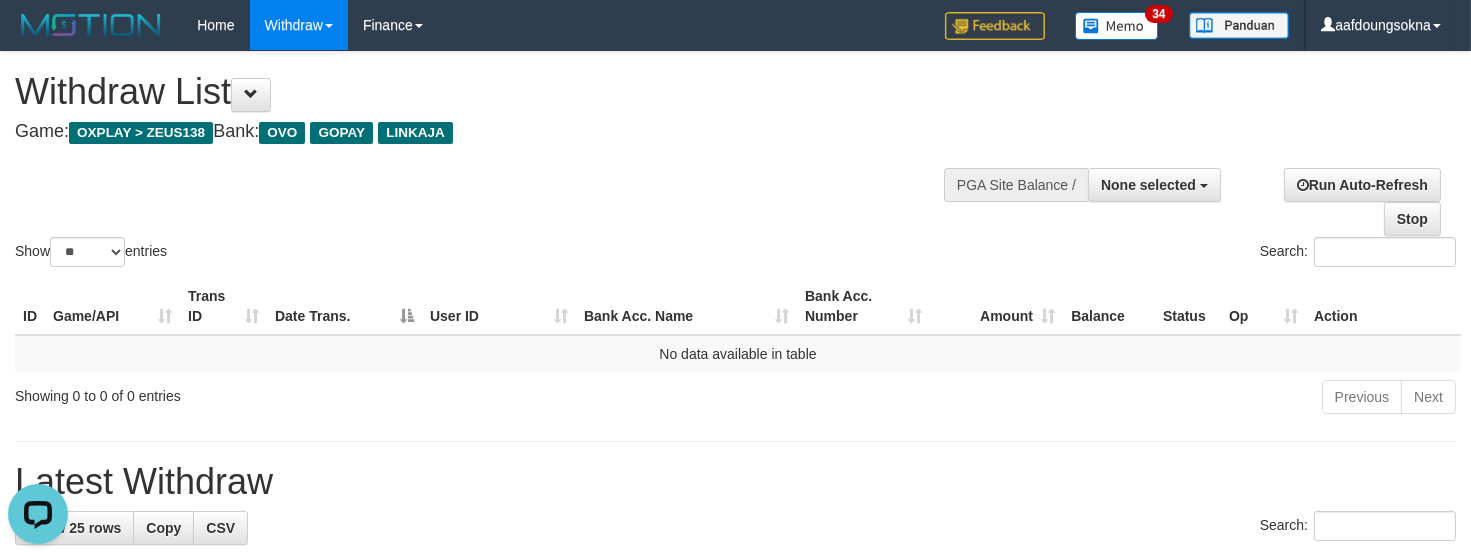 scroll, scrollTop: 0, scrollLeft: 0, axis: both 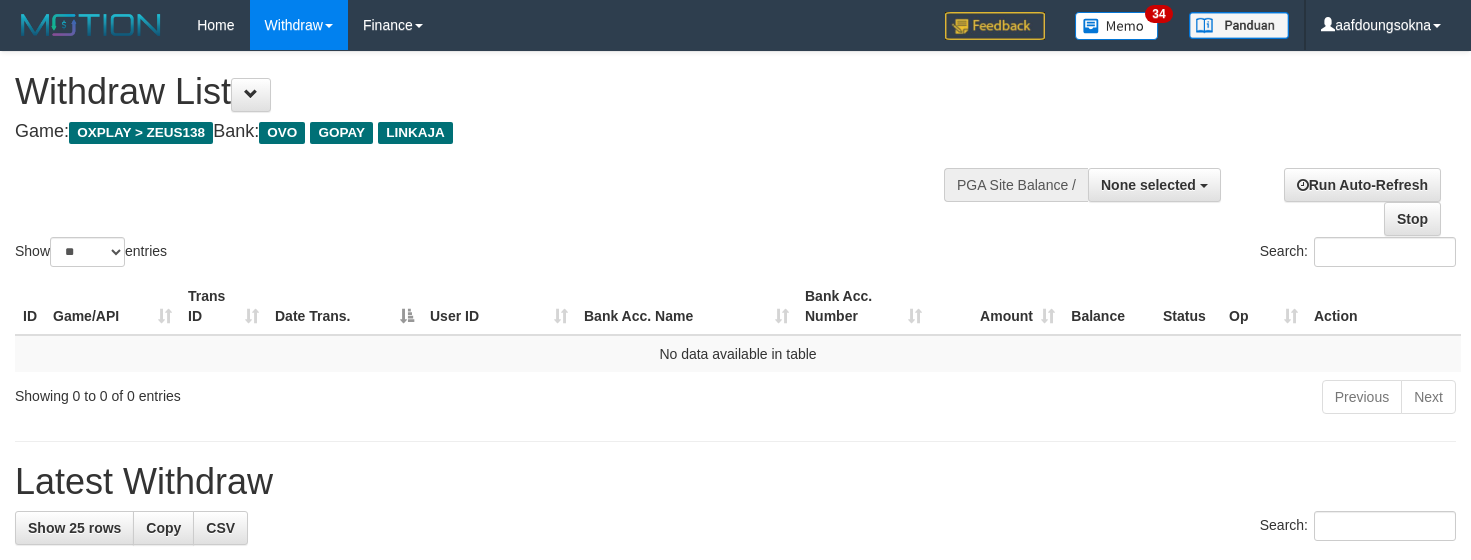 select 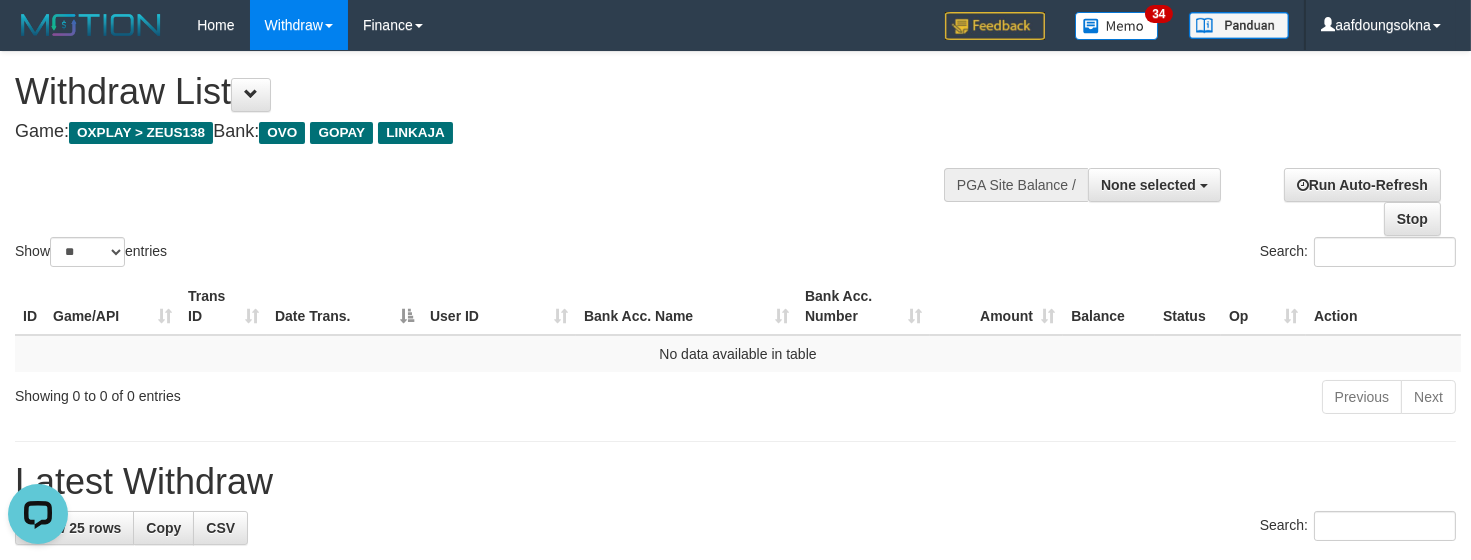 scroll, scrollTop: 0, scrollLeft: 0, axis: both 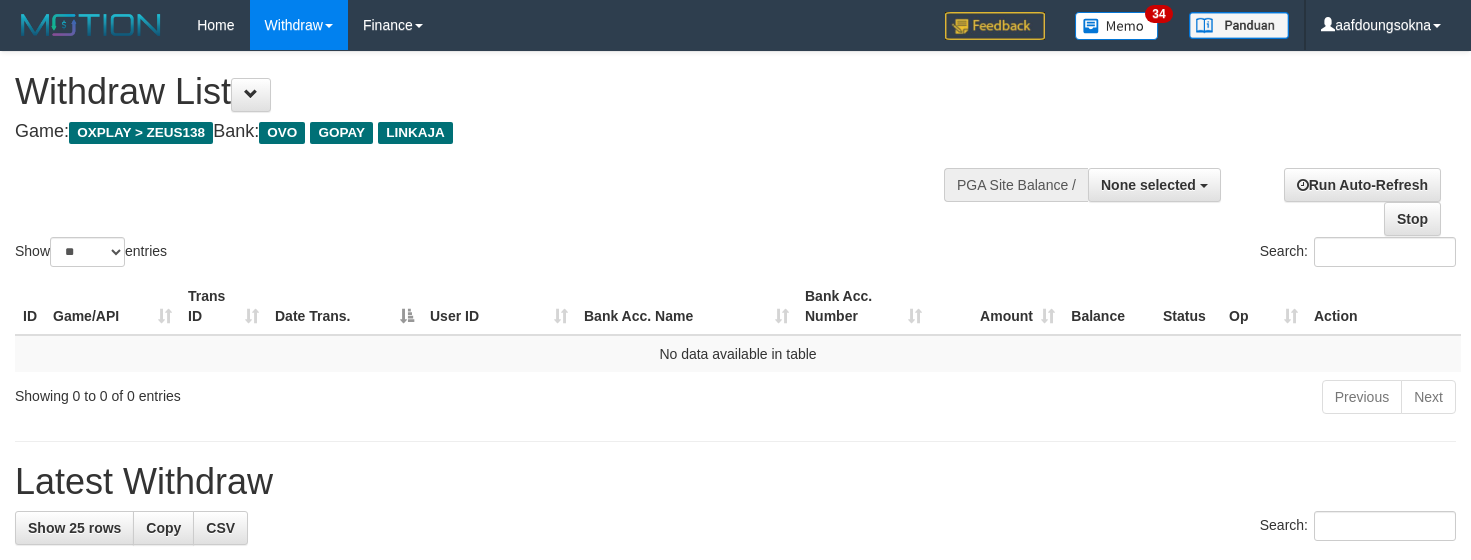 select 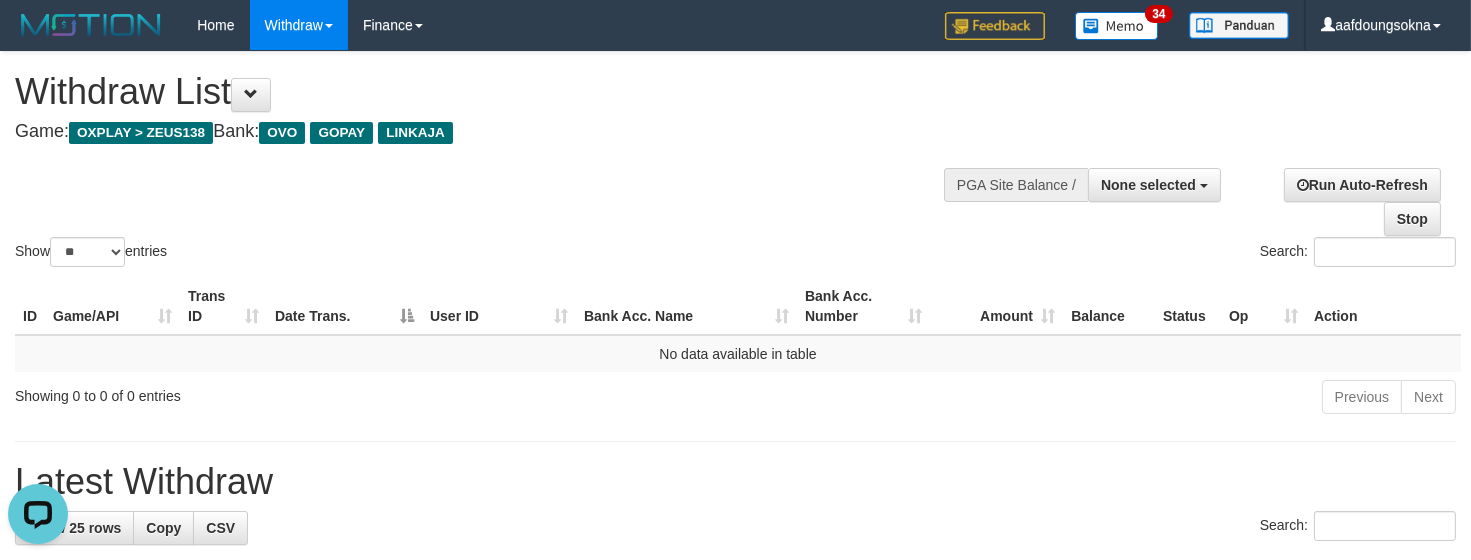 scroll, scrollTop: 0, scrollLeft: 0, axis: both 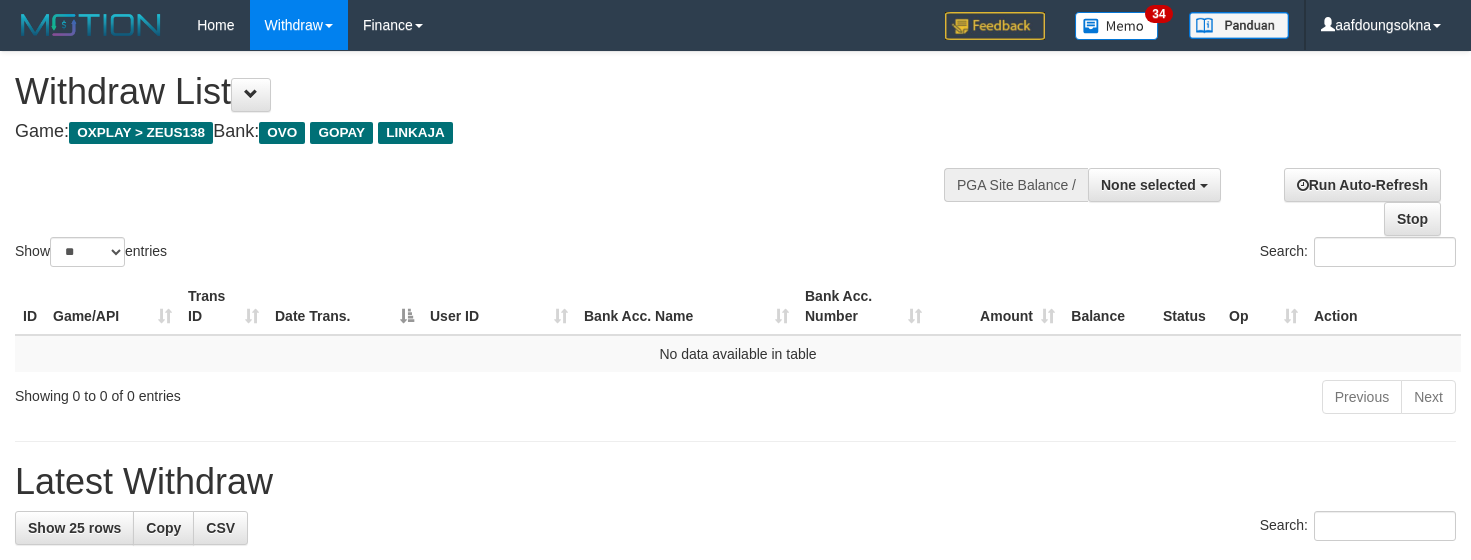 select 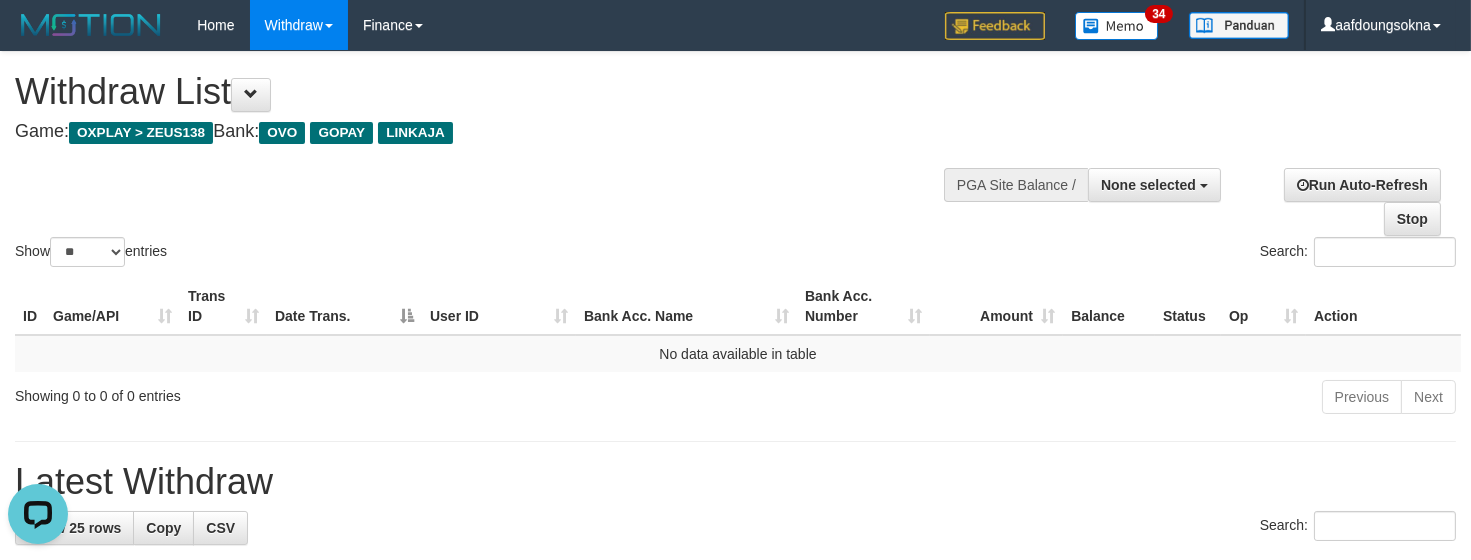 scroll, scrollTop: 0, scrollLeft: 0, axis: both 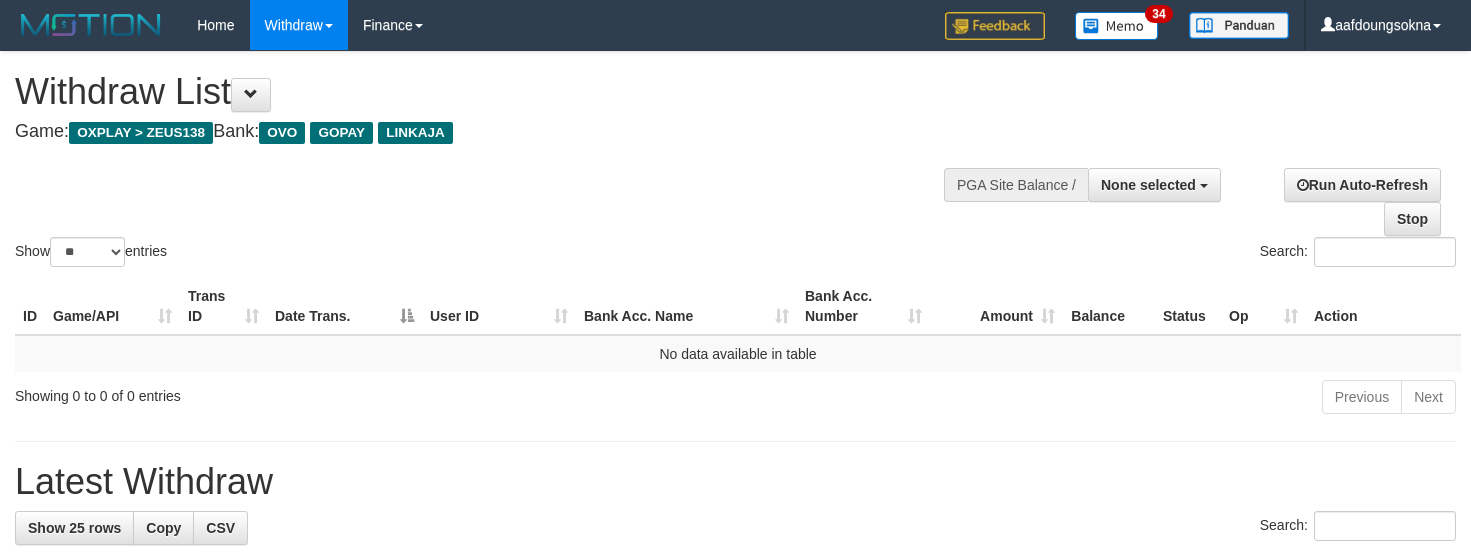 select 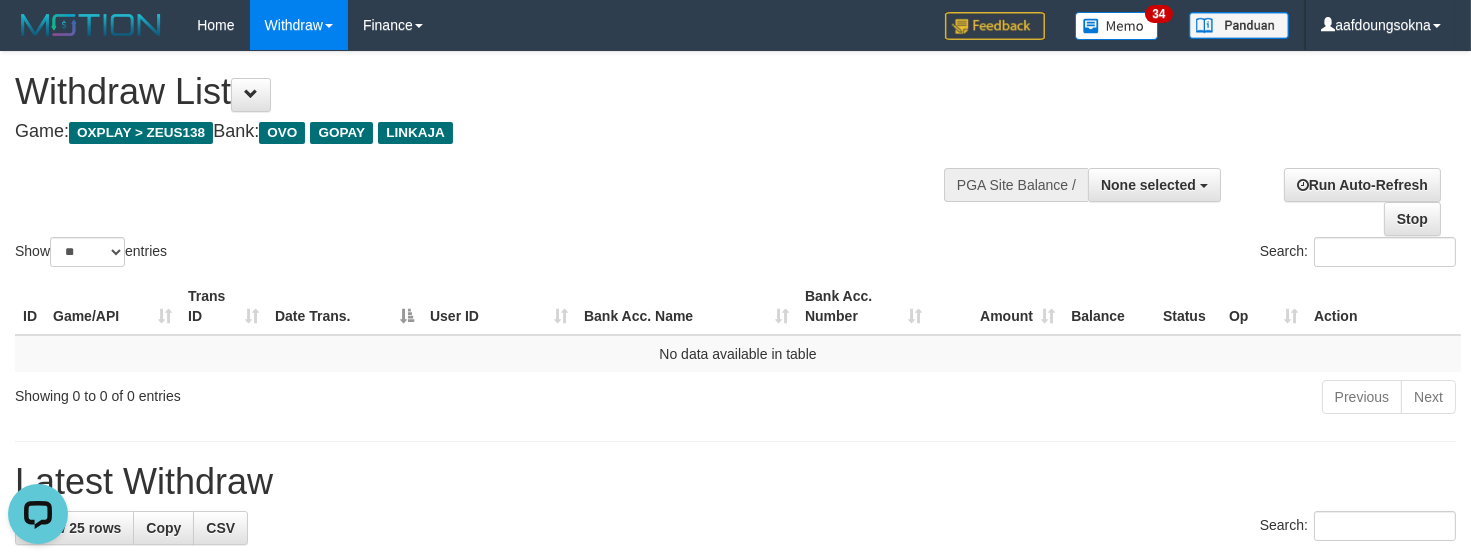 scroll, scrollTop: 0, scrollLeft: 0, axis: both 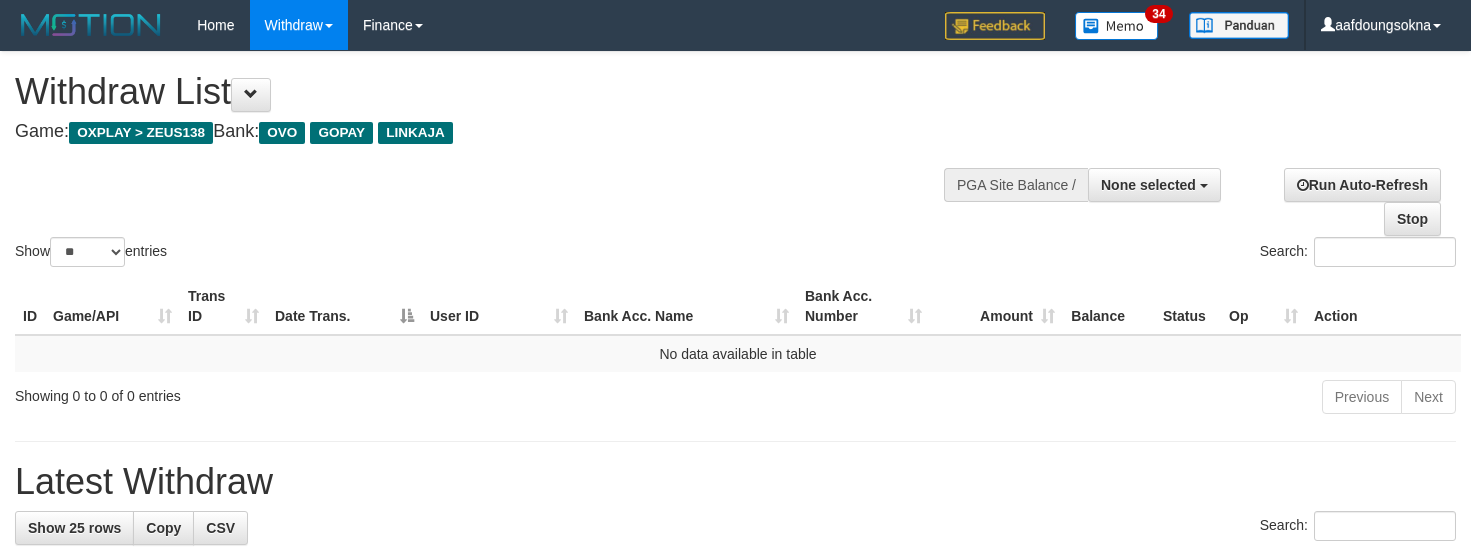 select 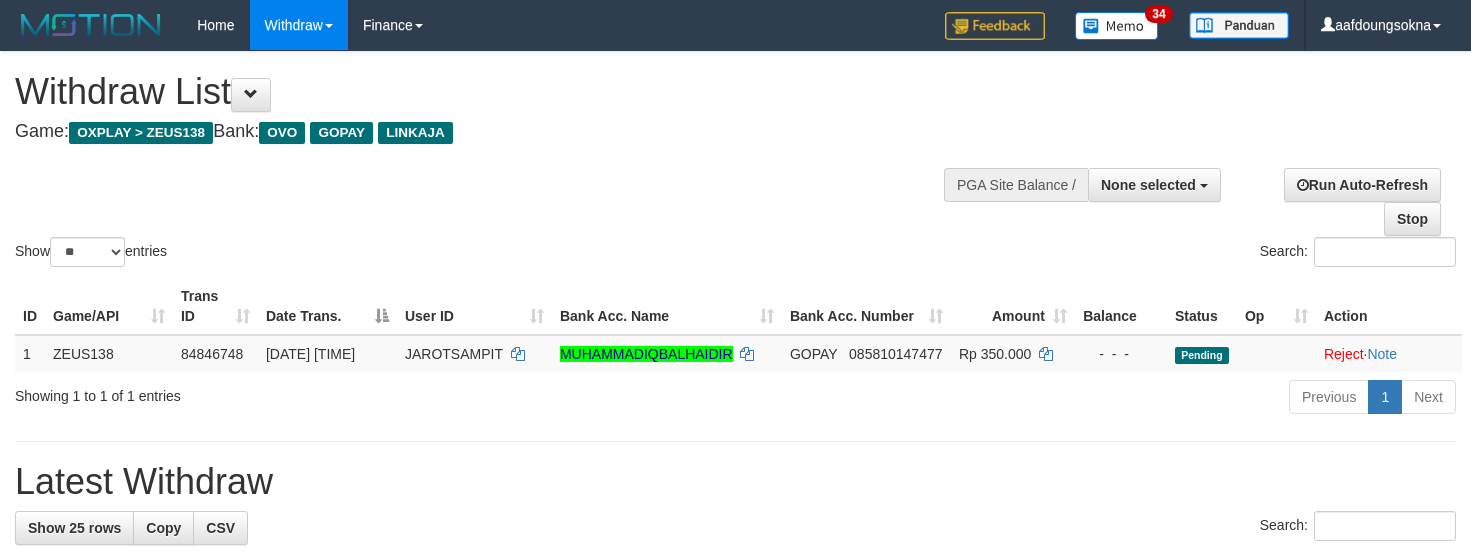 select 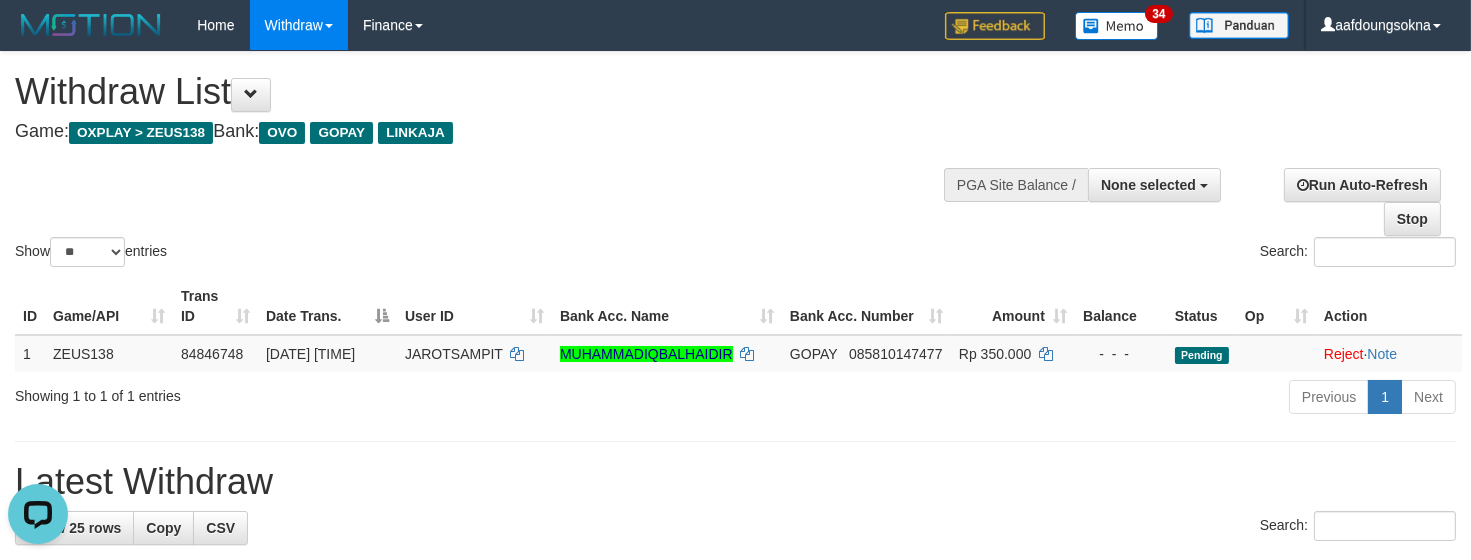 scroll, scrollTop: 0, scrollLeft: 0, axis: both 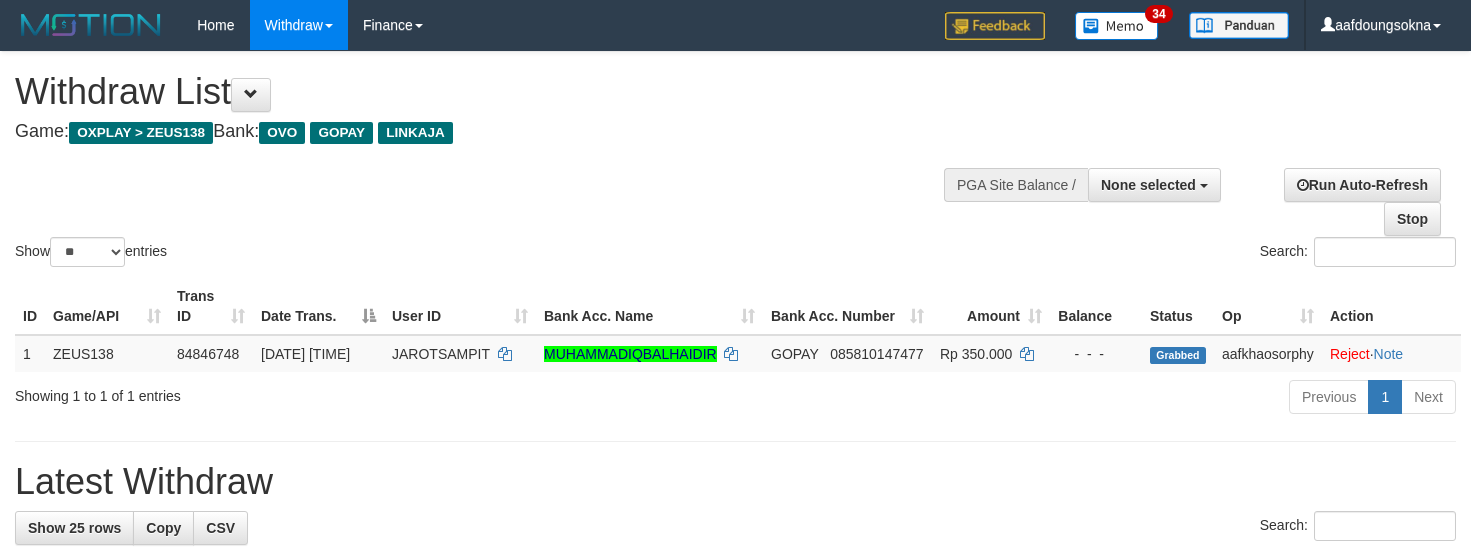 select 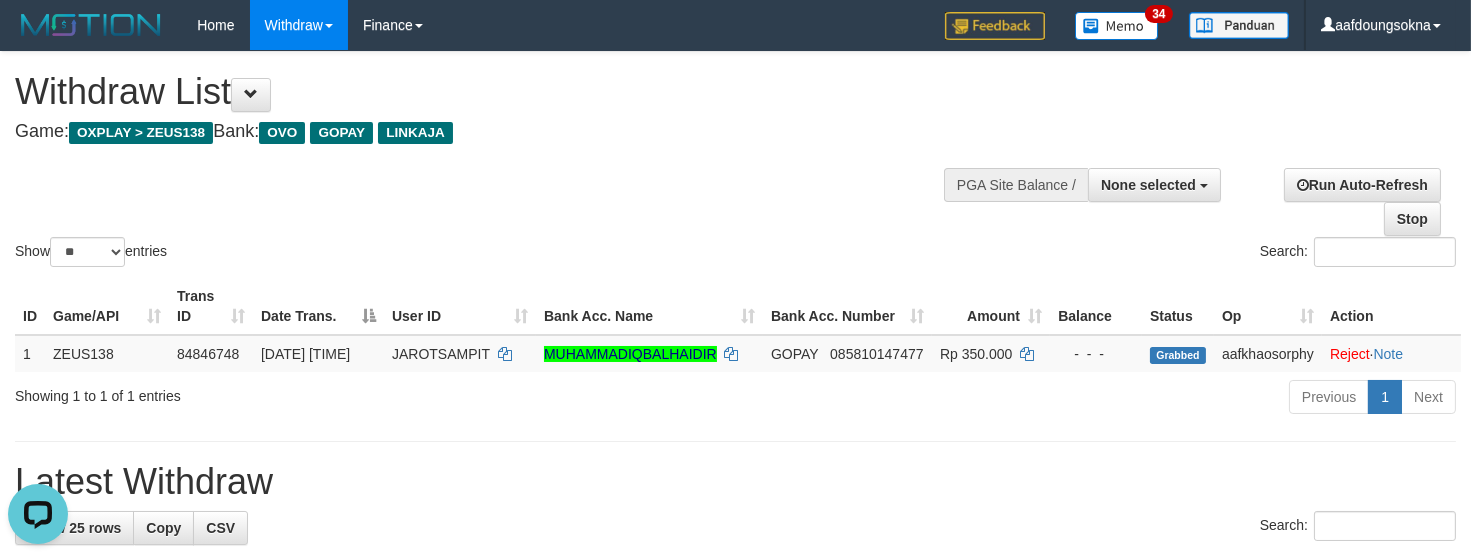 scroll, scrollTop: 0, scrollLeft: 0, axis: both 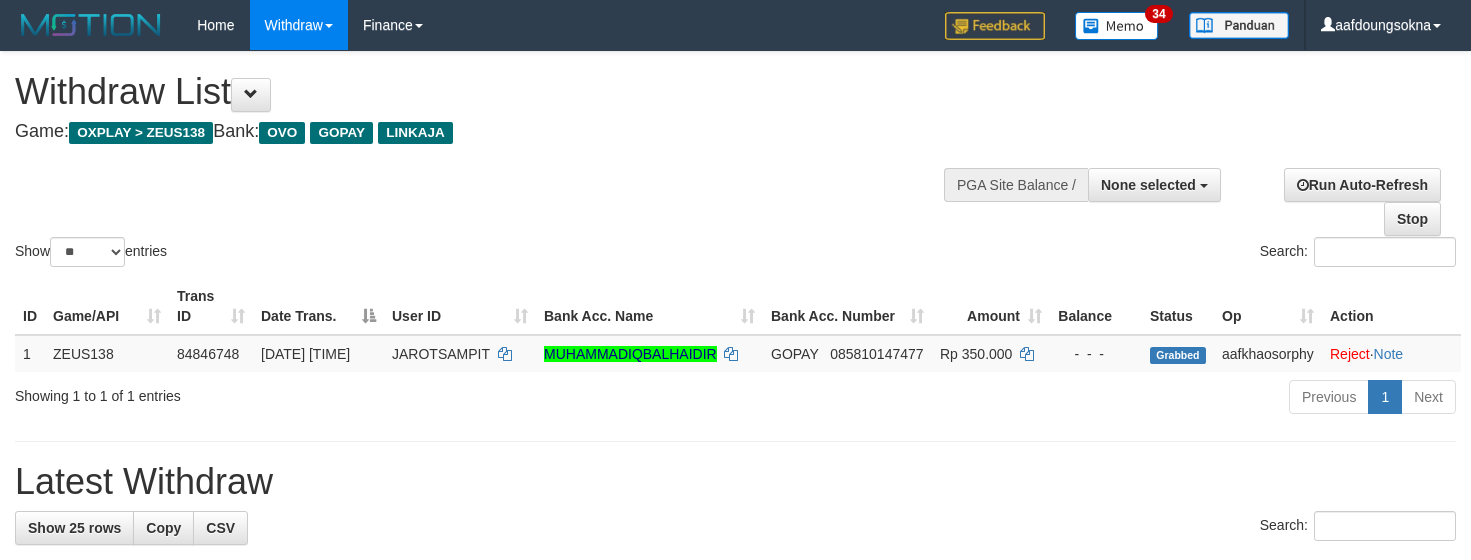 select 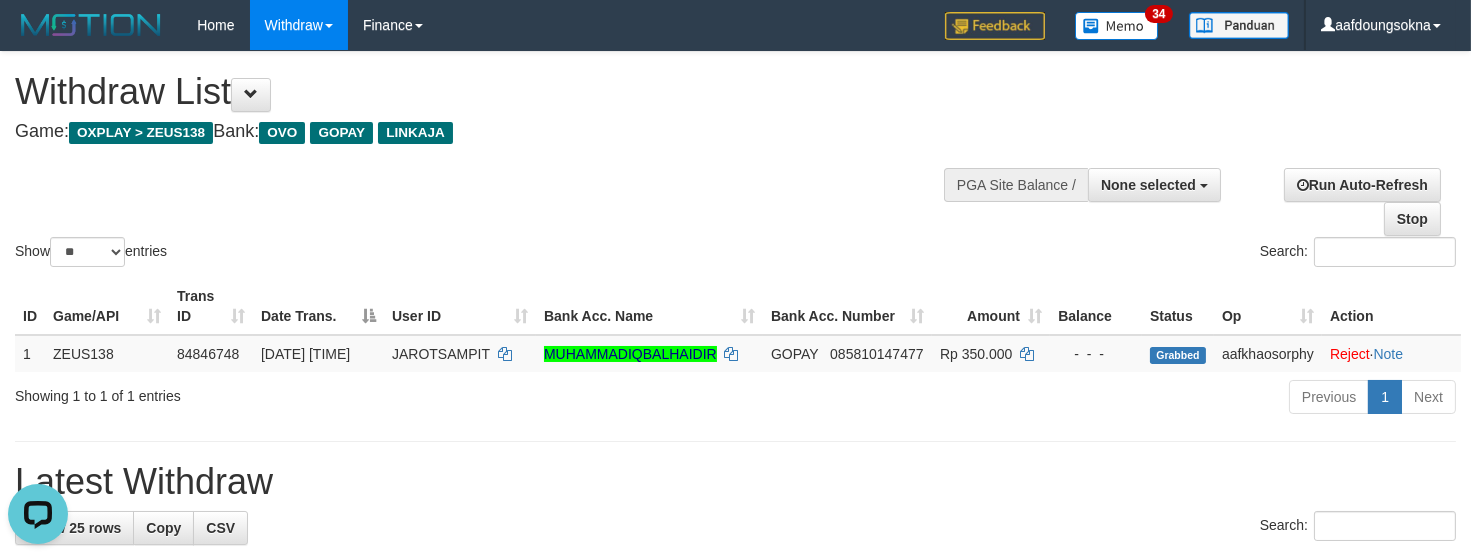 scroll, scrollTop: 0, scrollLeft: 0, axis: both 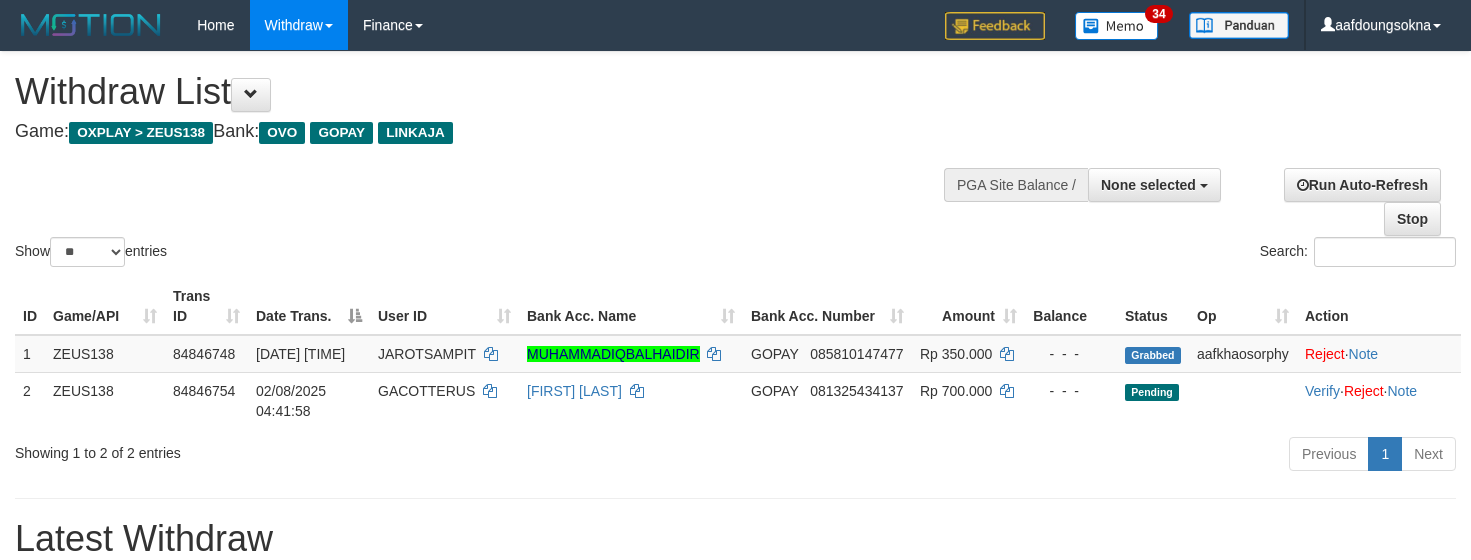 select 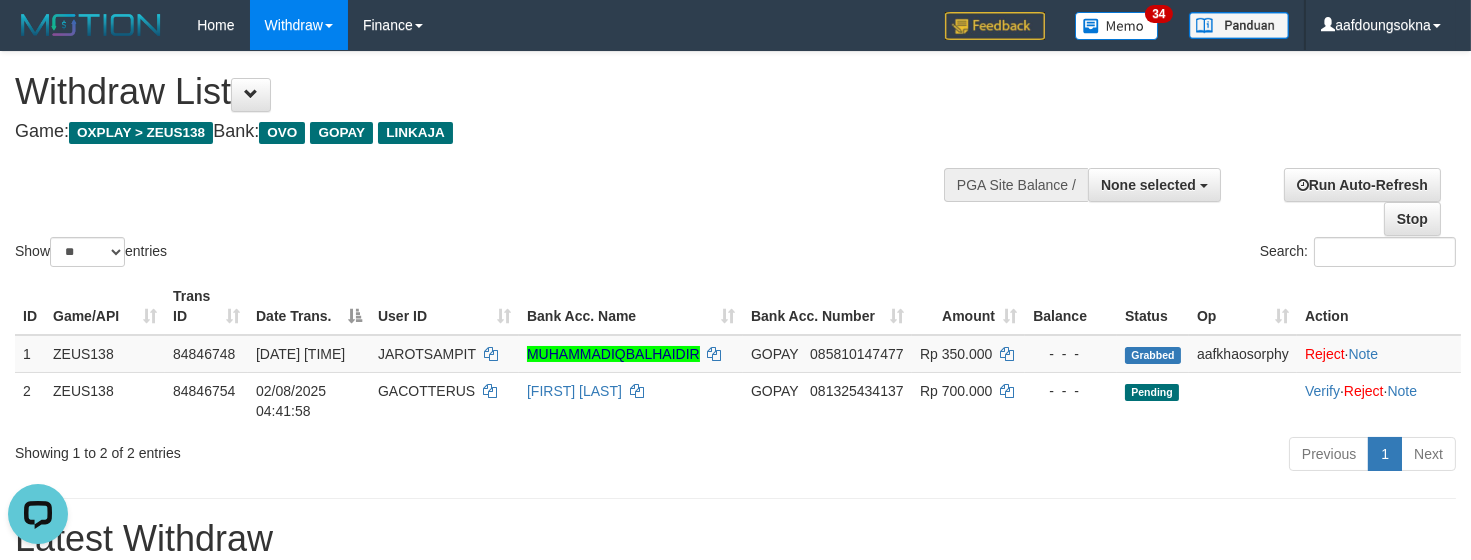 scroll, scrollTop: 0, scrollLeft: 0, axis: both 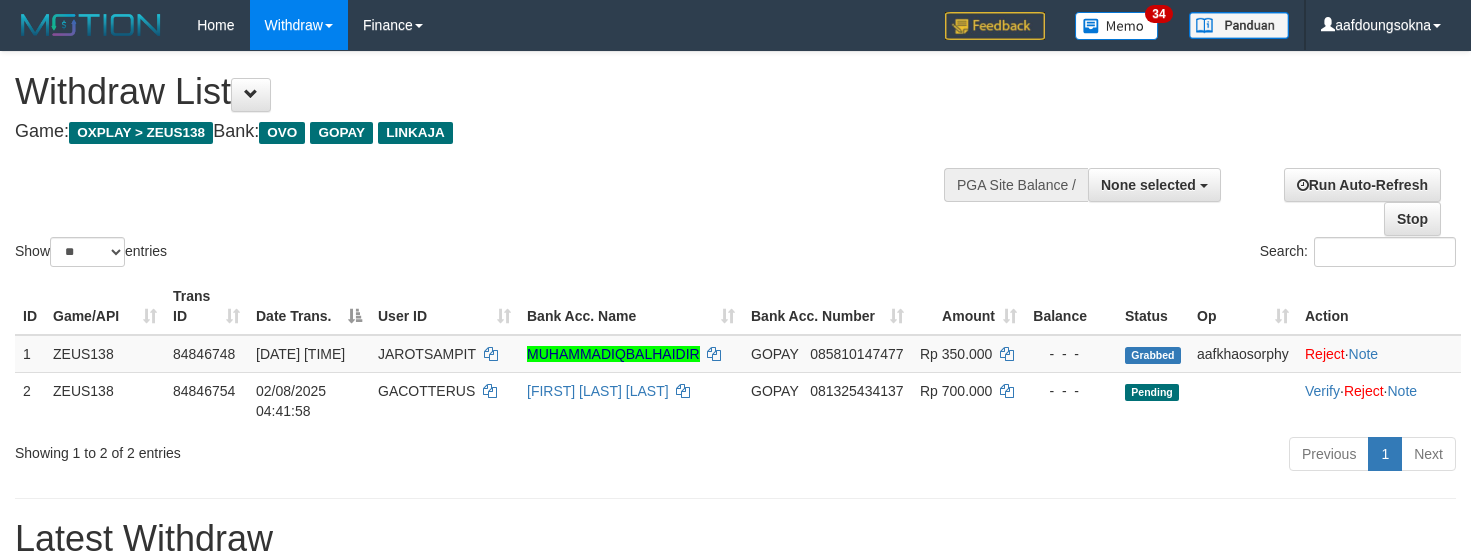 select 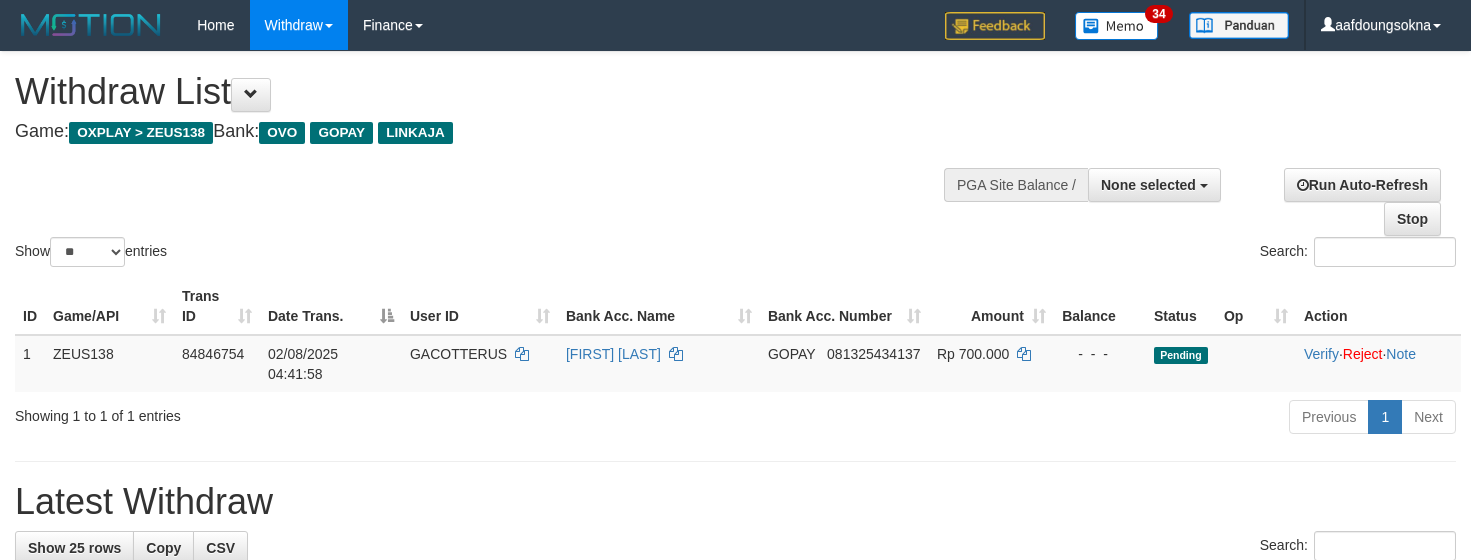 select 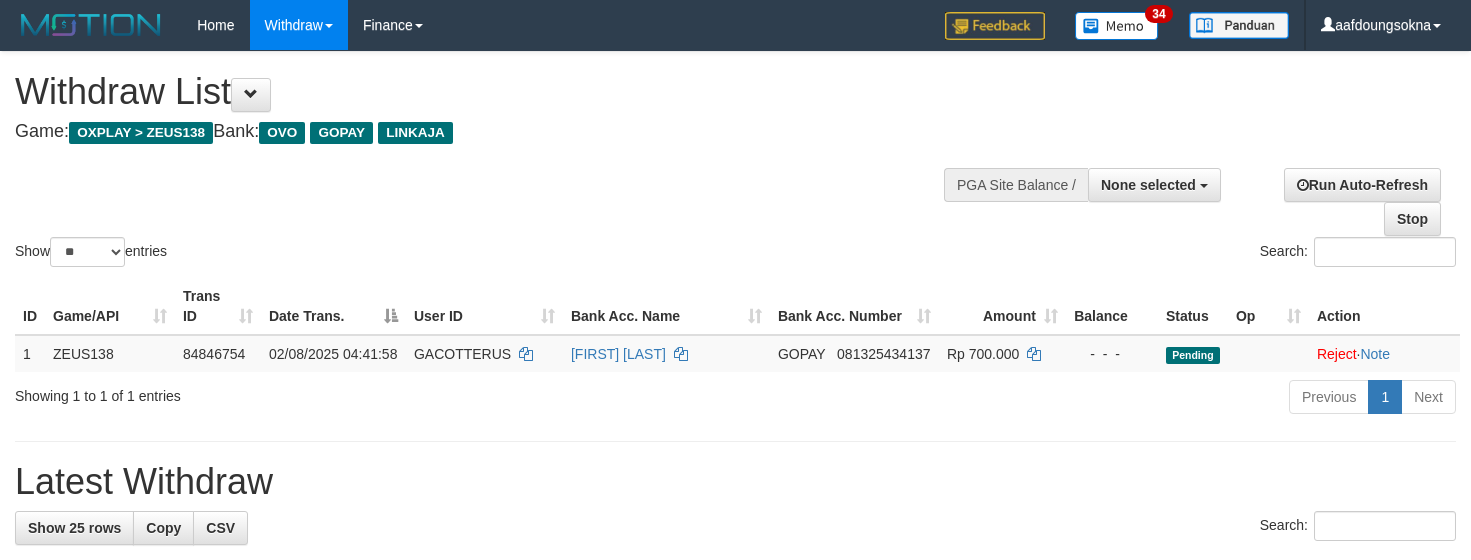 select 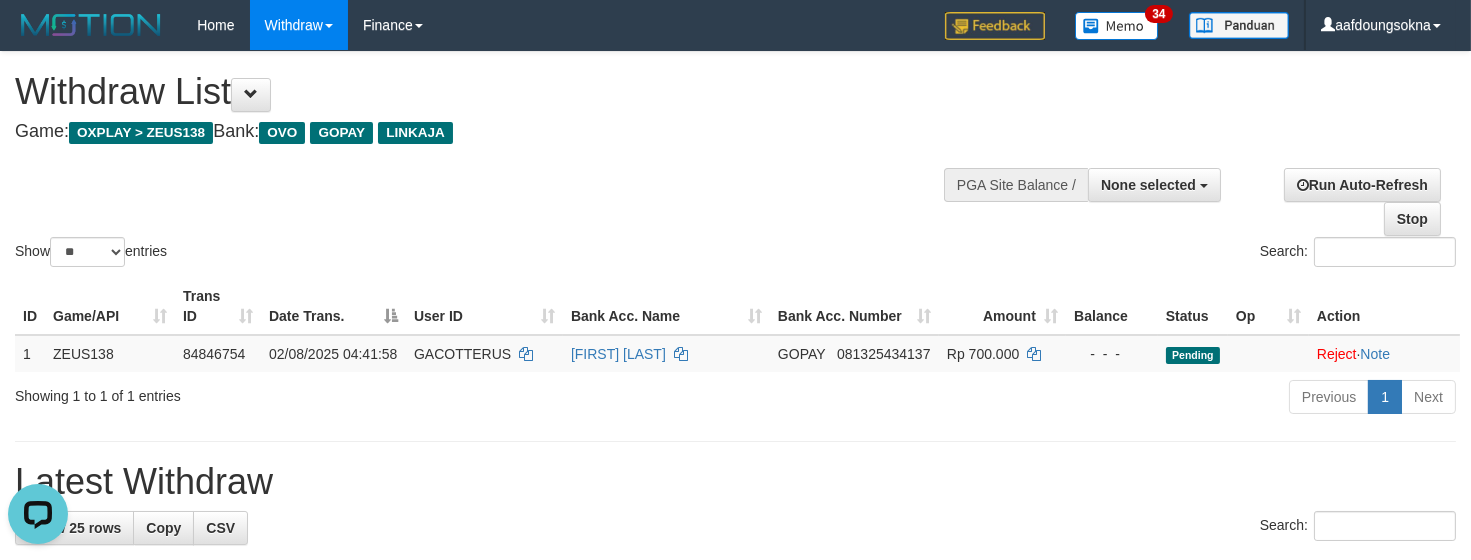 scroll, scrollTop: 0, scrollLeft: 0, axis: both 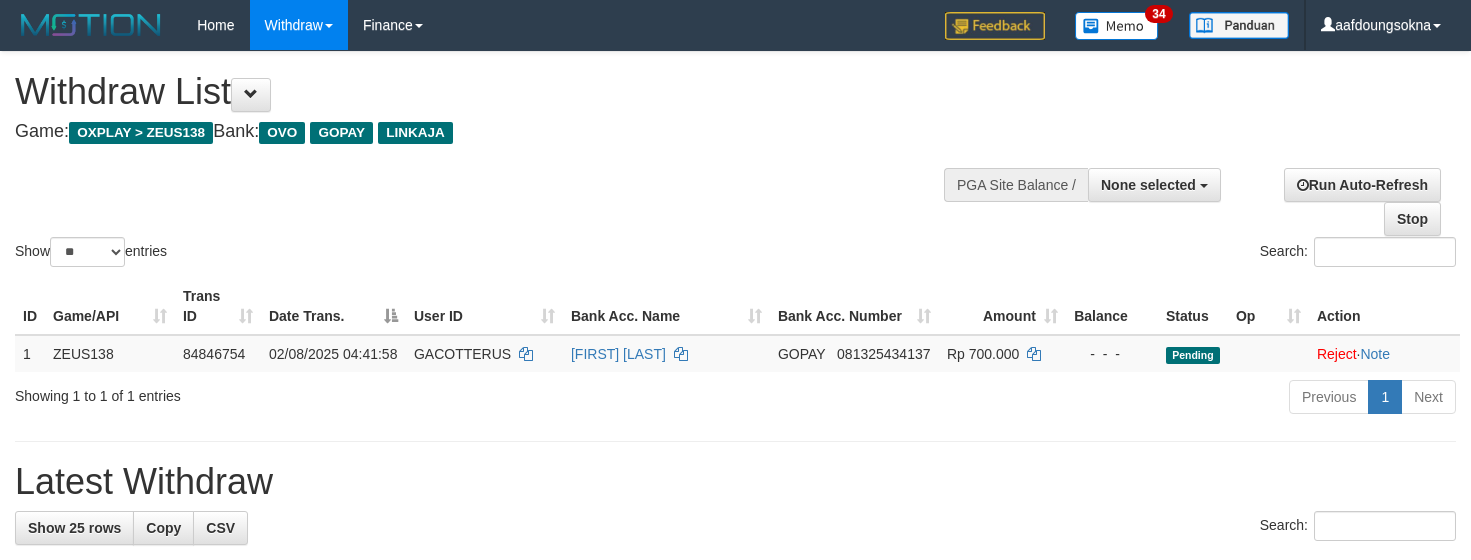 select 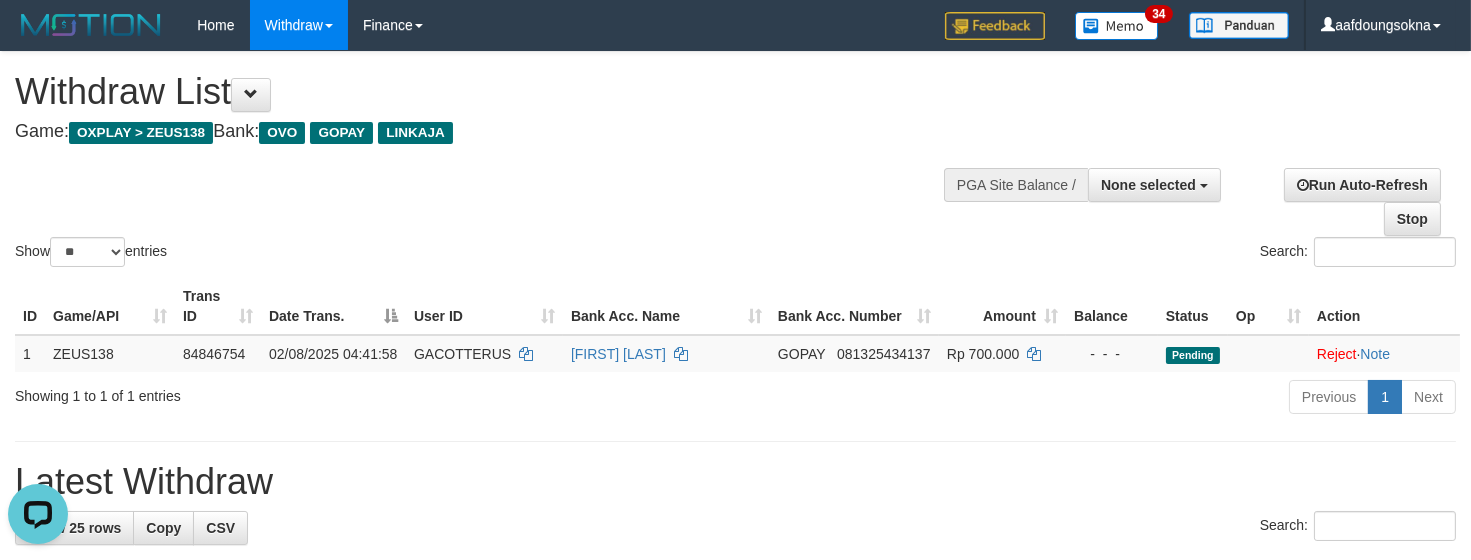 scroll, scrollTop: 0, scrollLeft: 0, axis: both 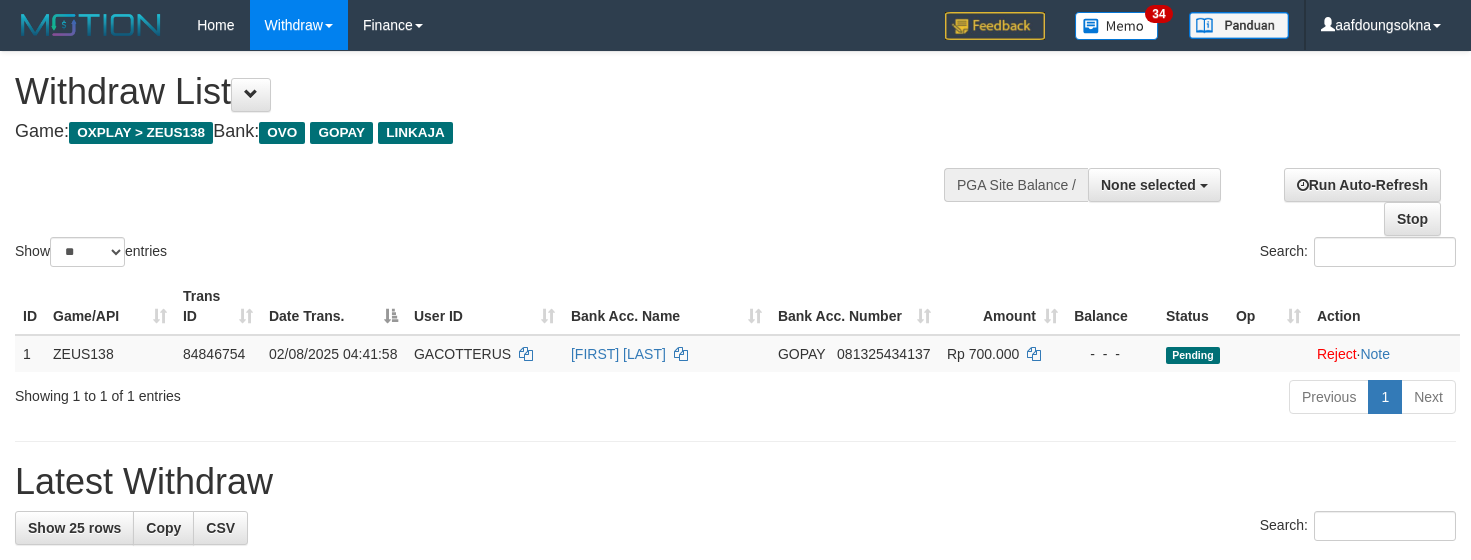 select 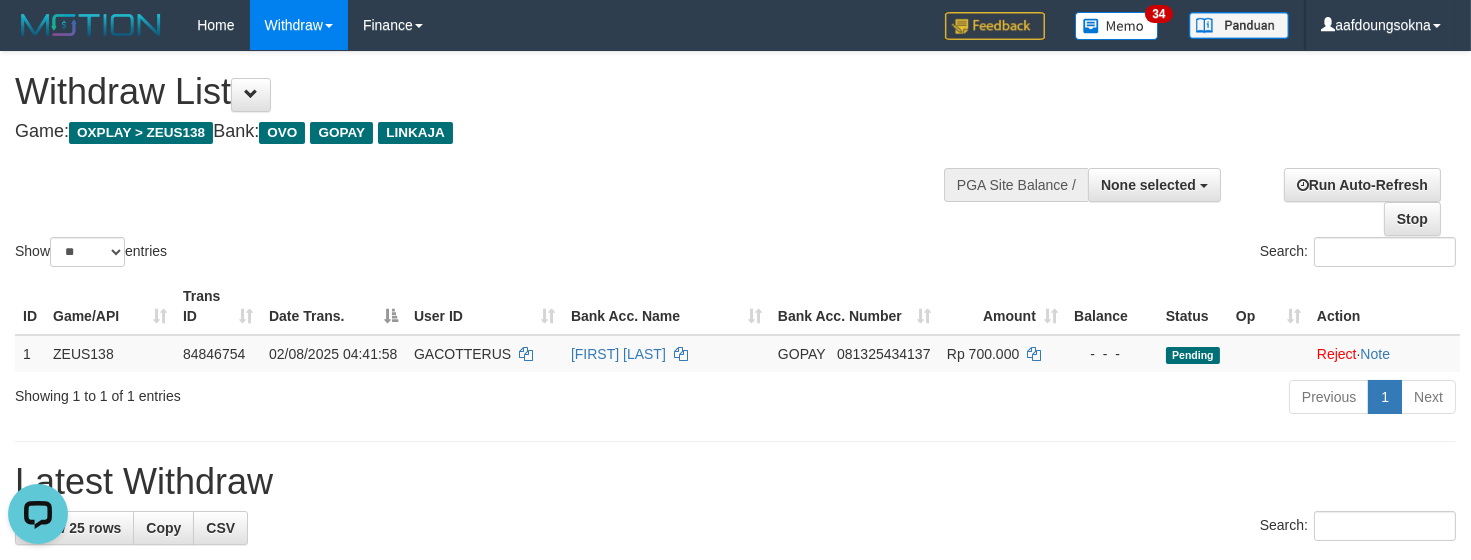 scroll, scrollTop: 0, scrollLeft: 0, axis: both 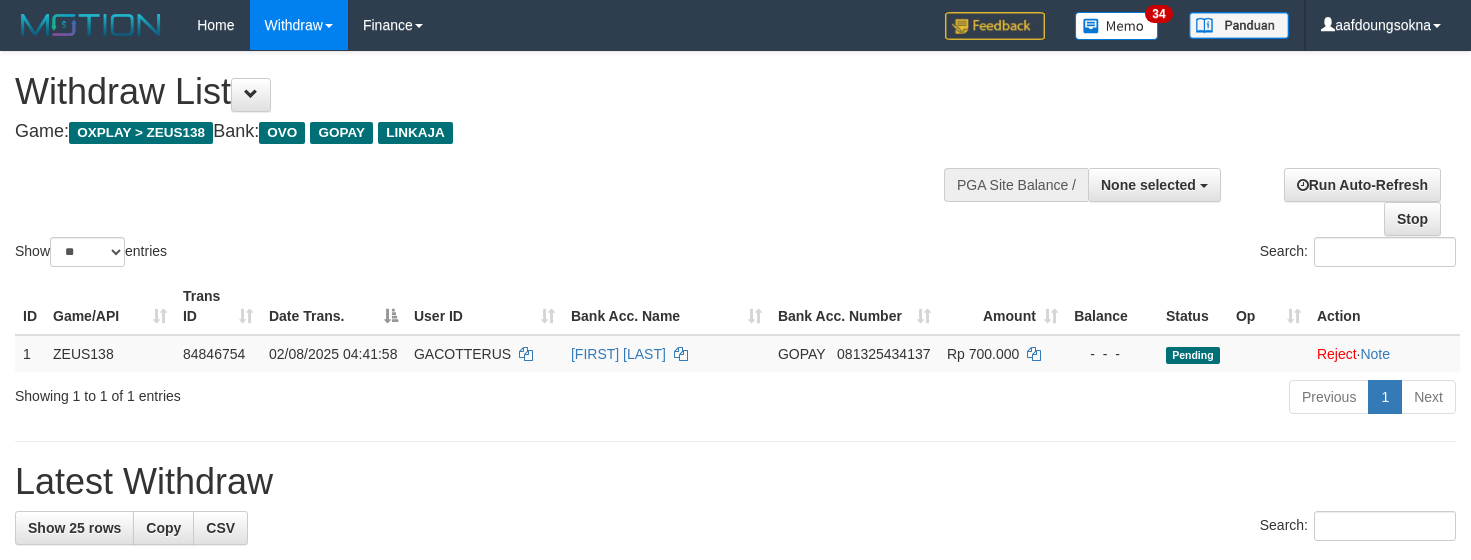 select 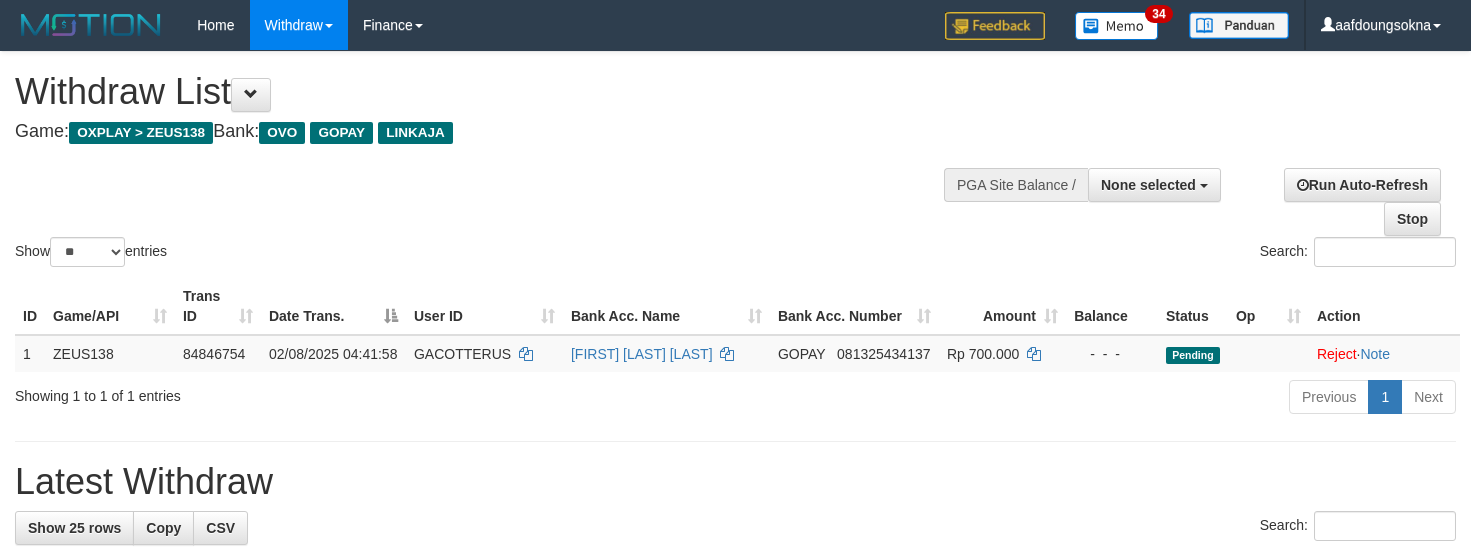 select 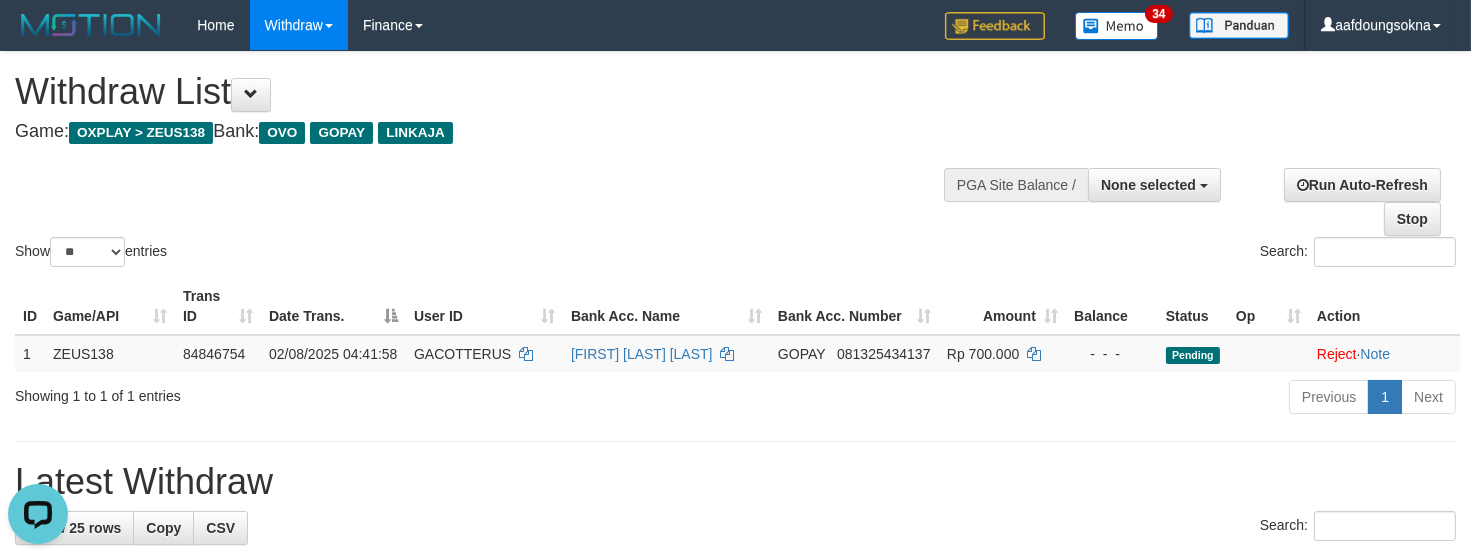 scroll, scrollTop: 0, scrollLeft: 0, axis: both 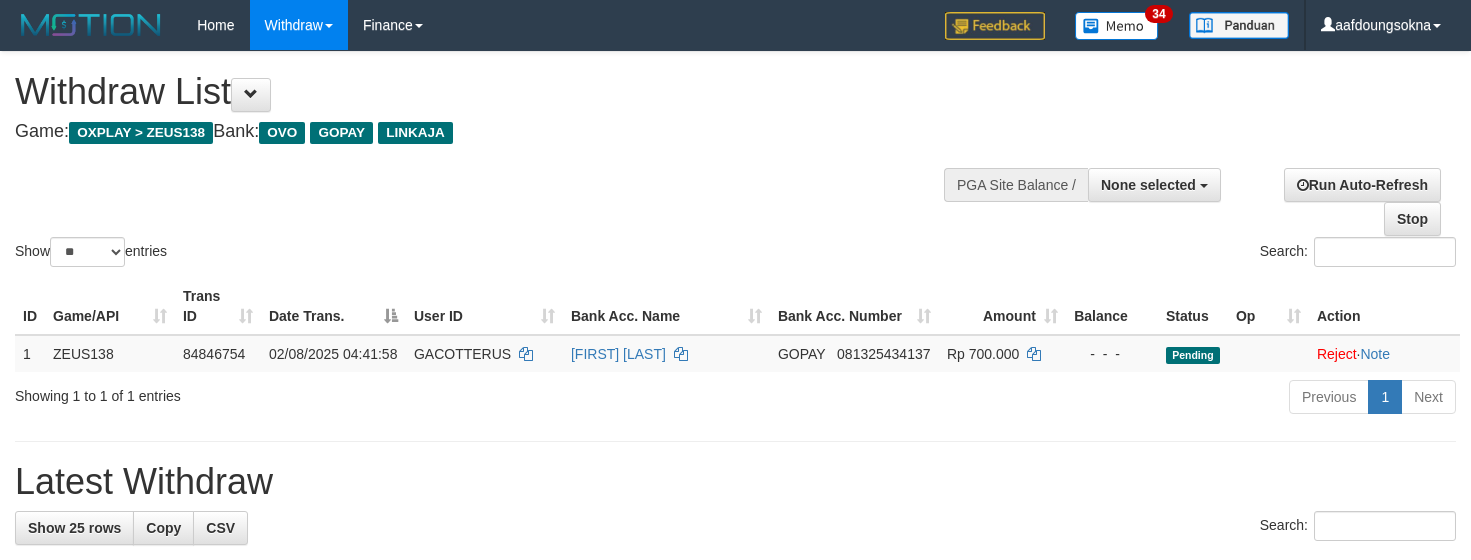select 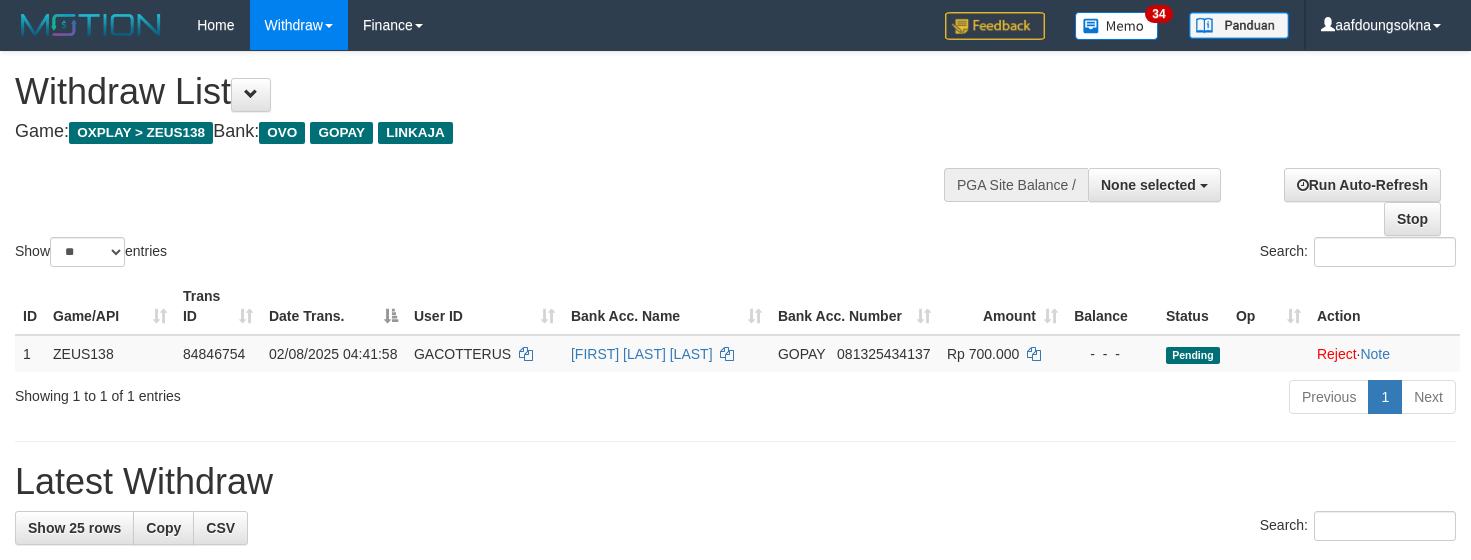 select 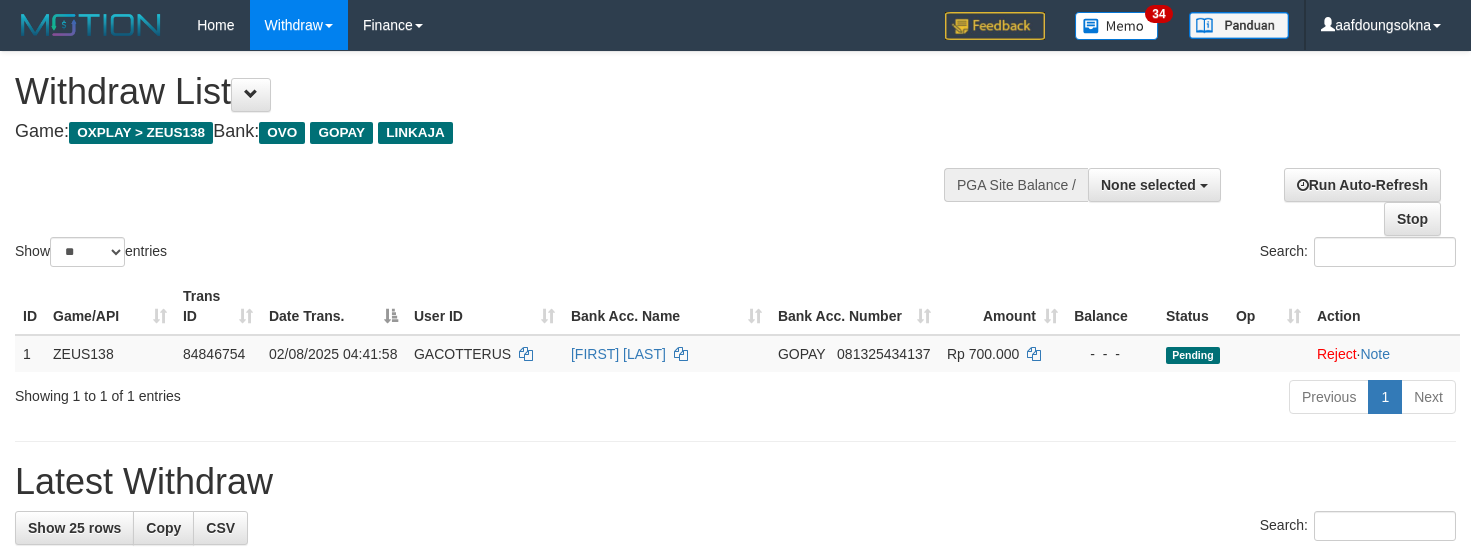 select 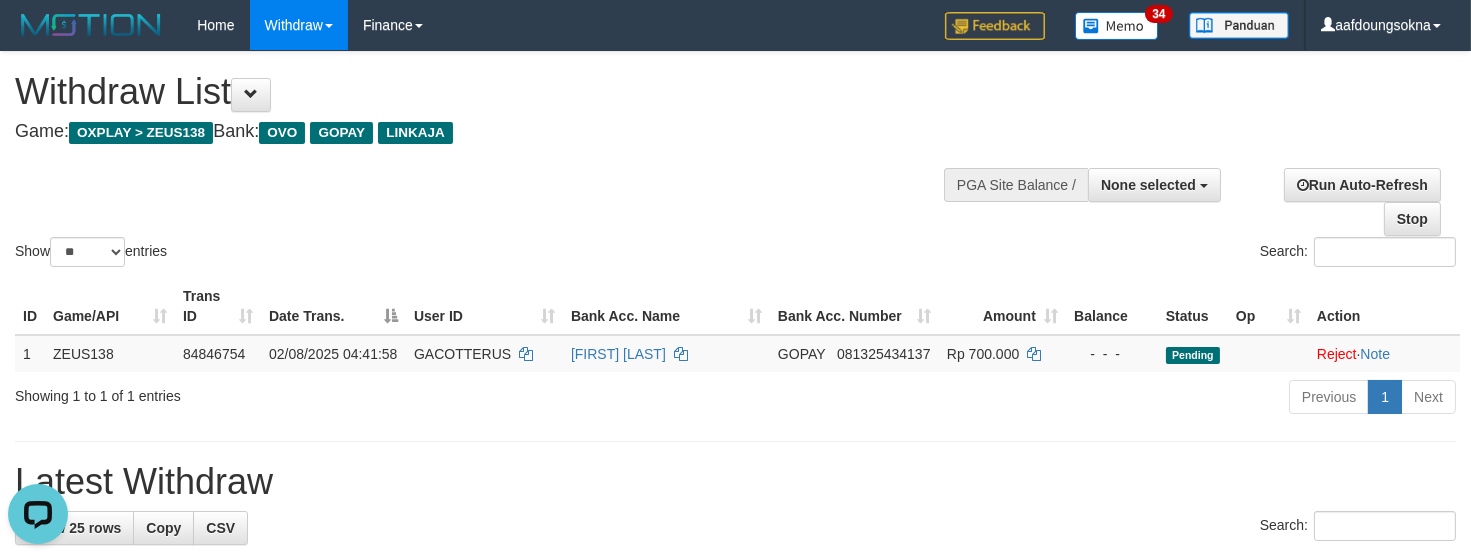 scroll, scrollTop: 0, scrollLeft: 0, axis: both 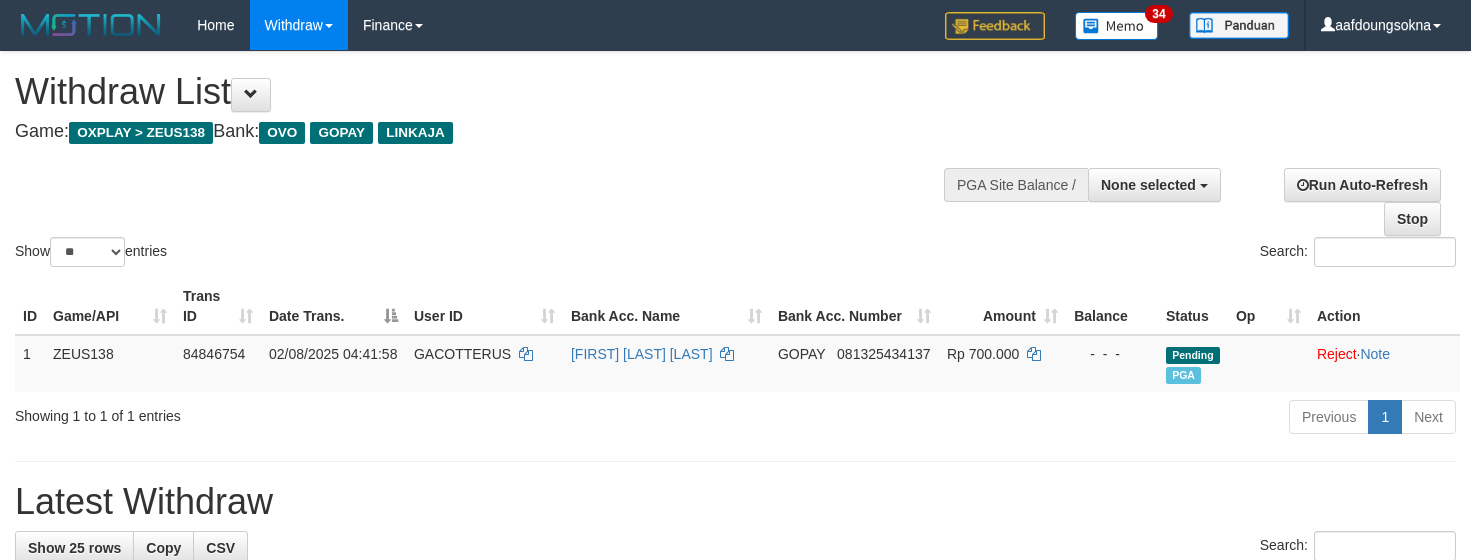 select 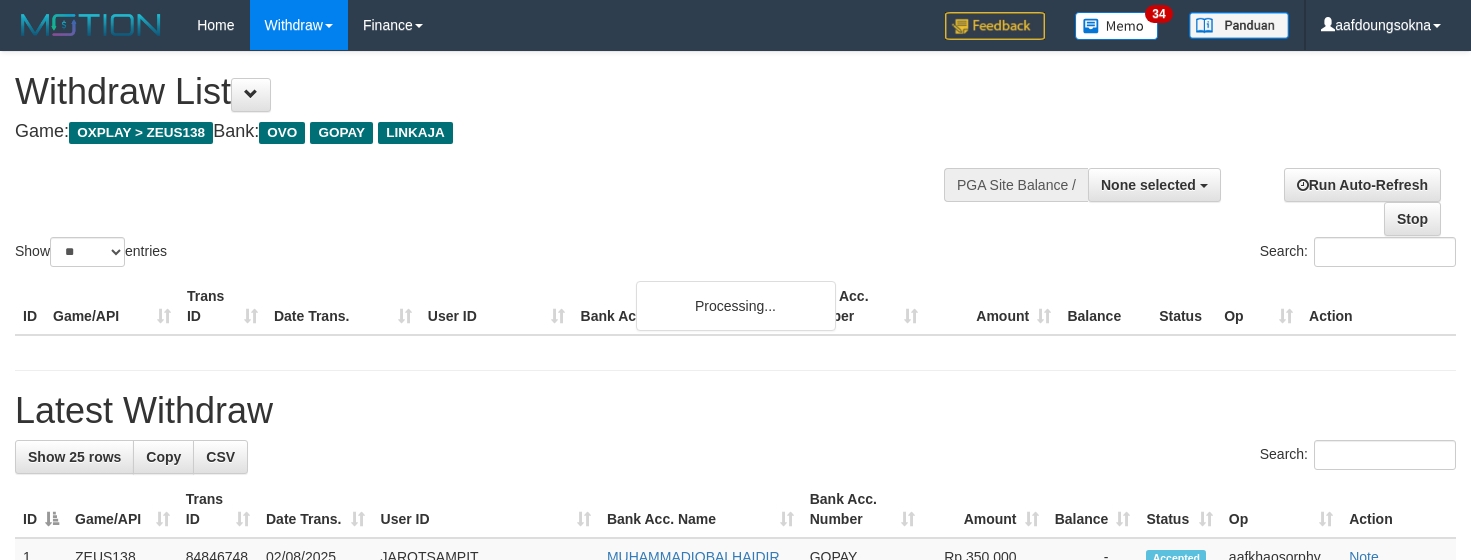 select 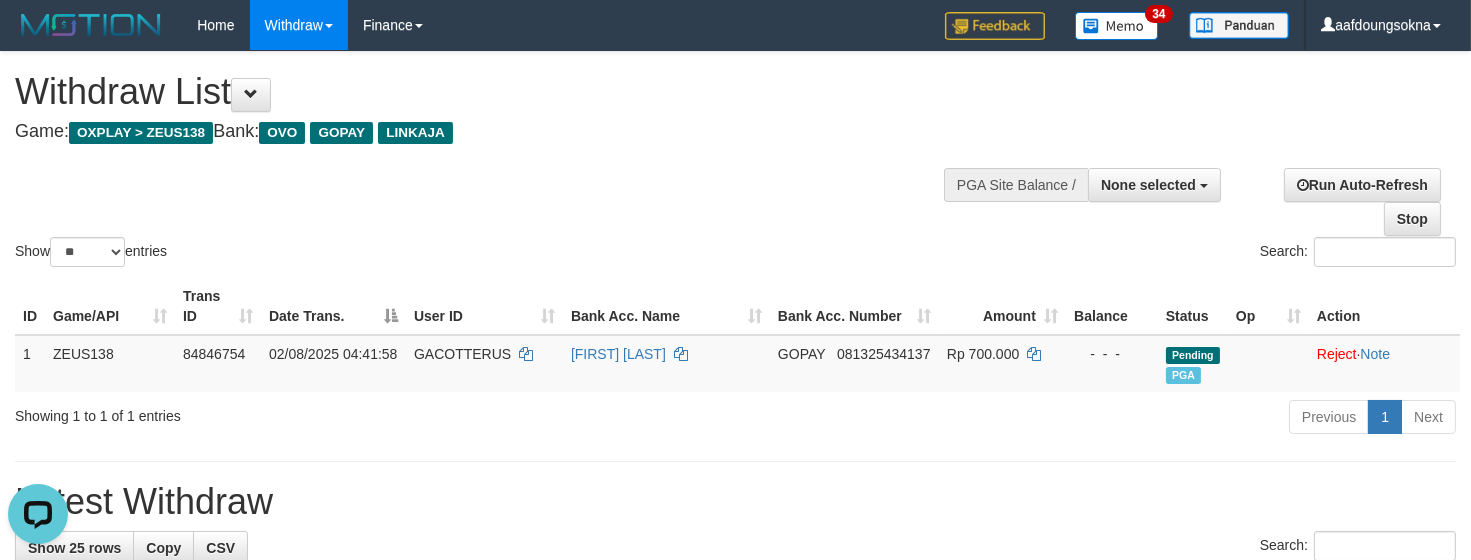 scroll, scrollTop: 0, scrollLeft: 0, axis: both 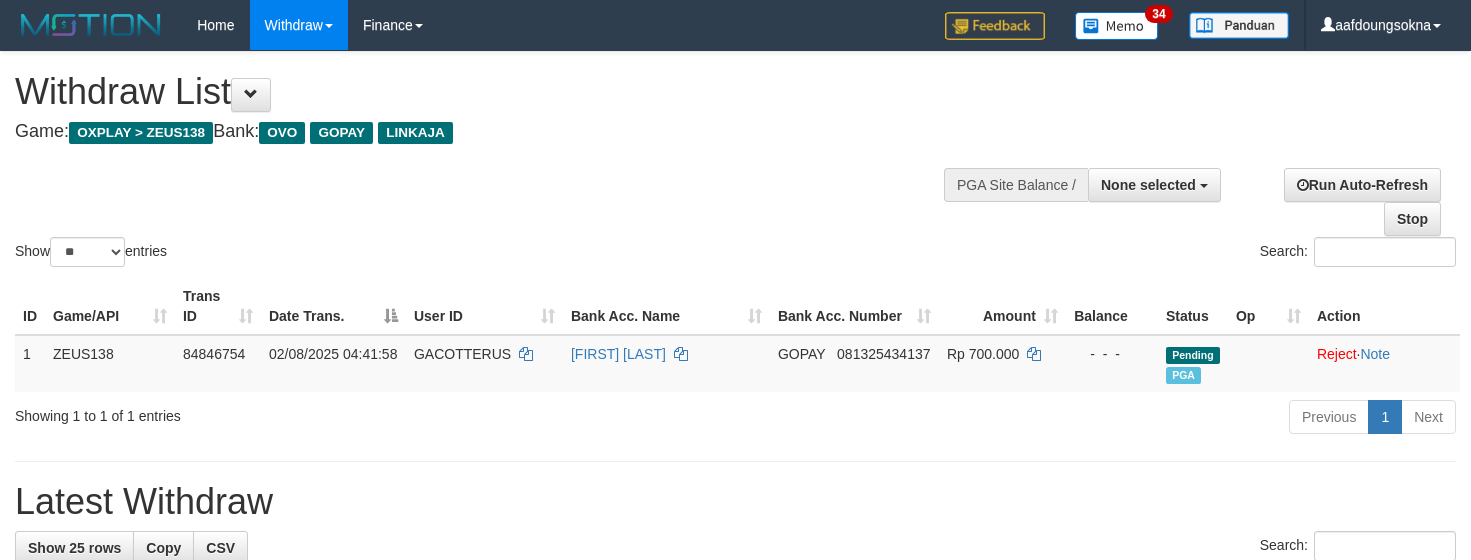 select 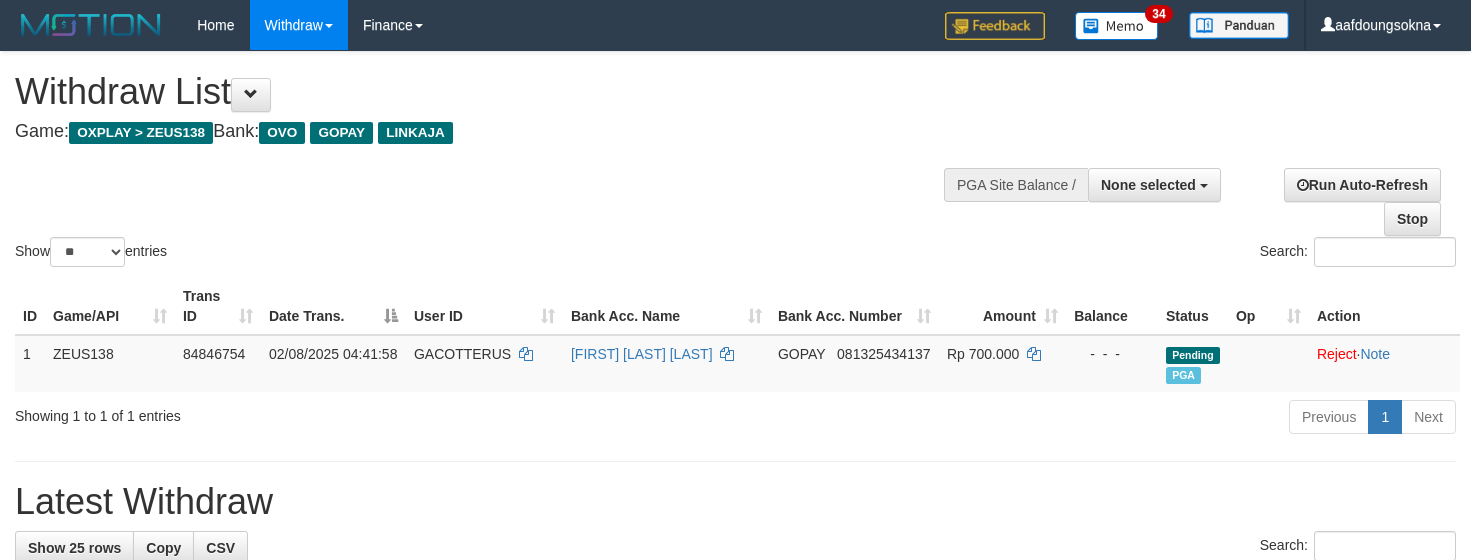 select 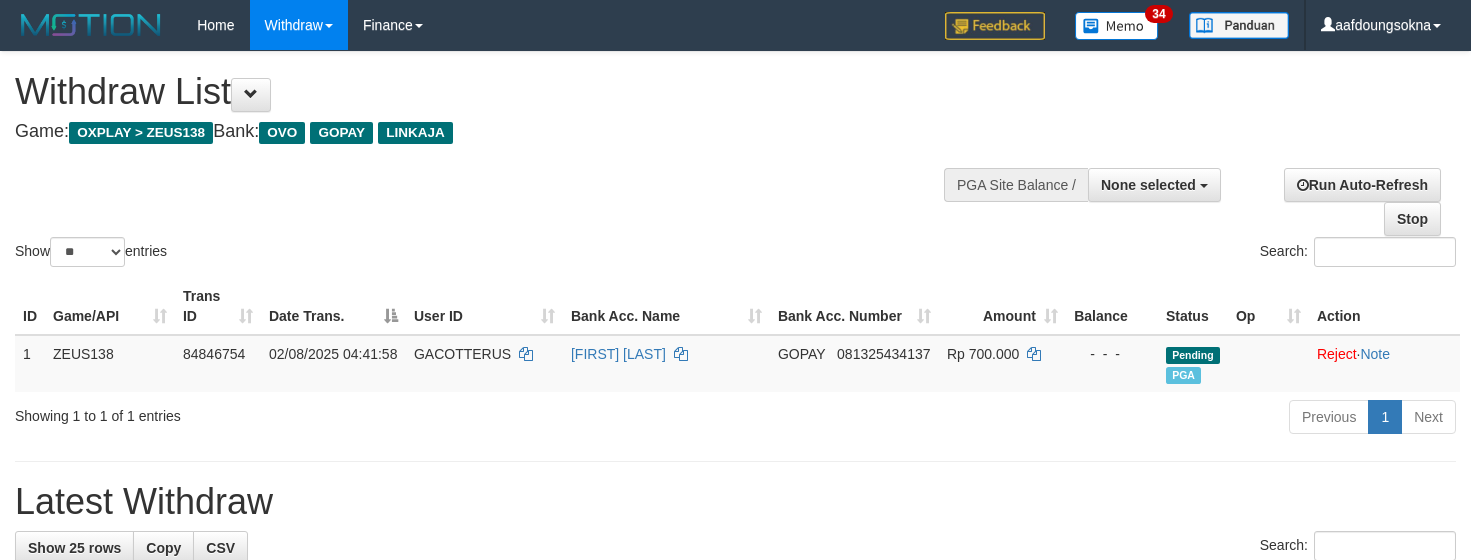 select 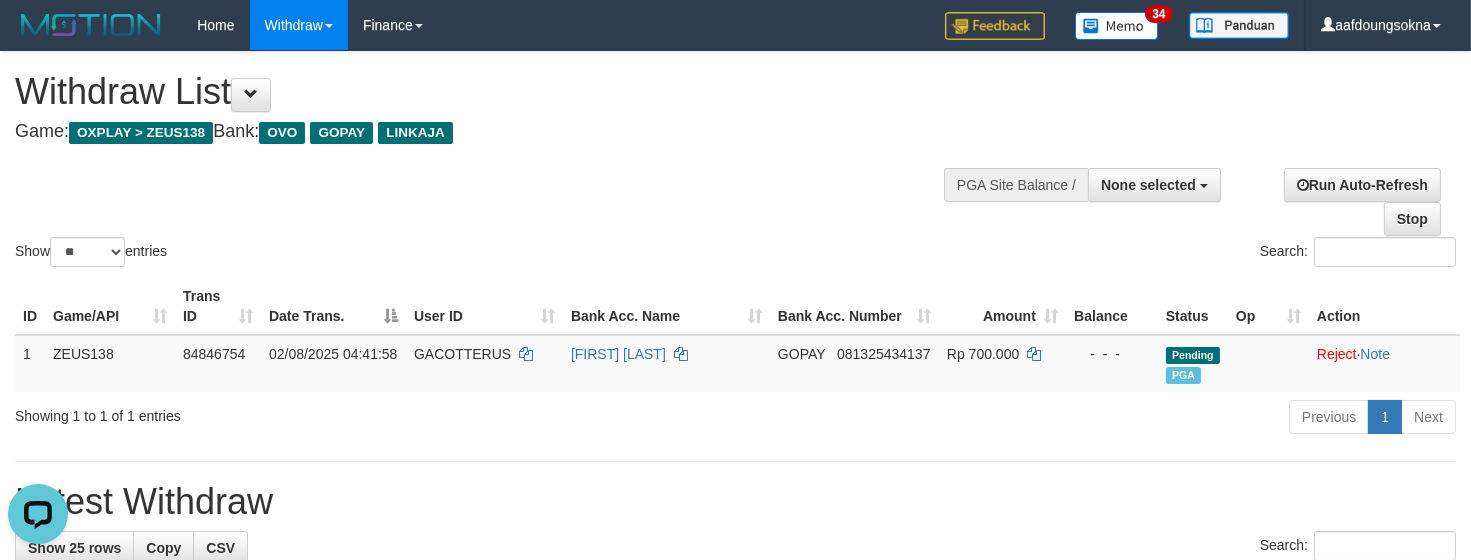 scroll, scrollTop: 0, scrollLeft: 0, axis: both 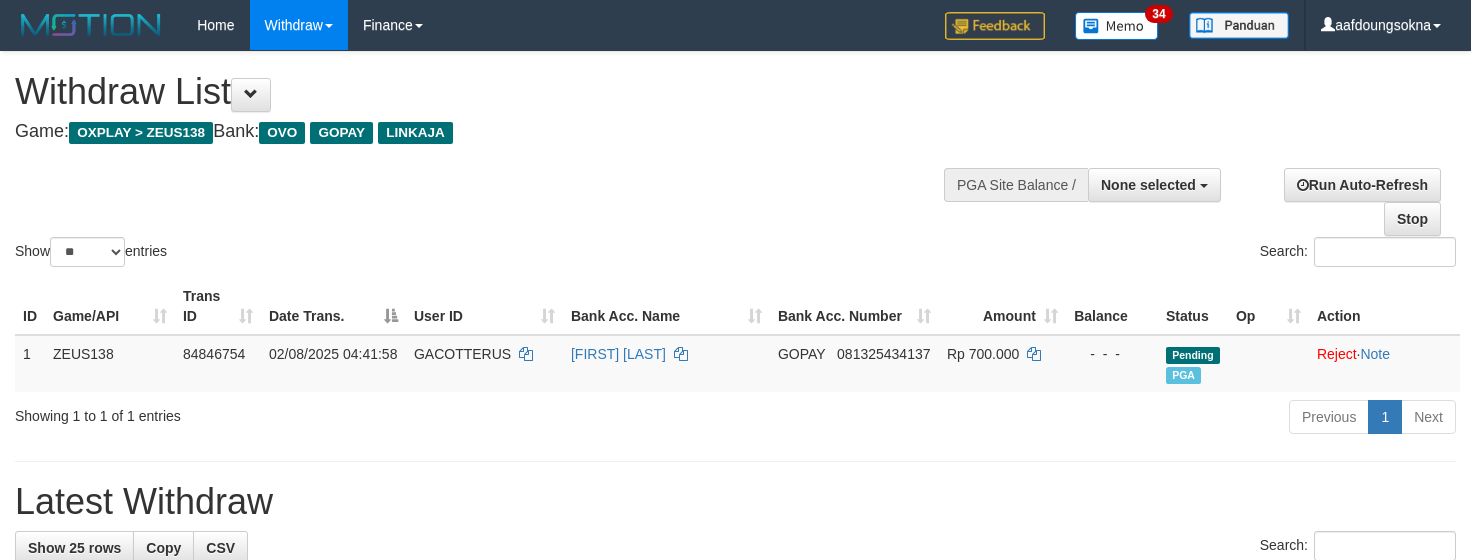 select 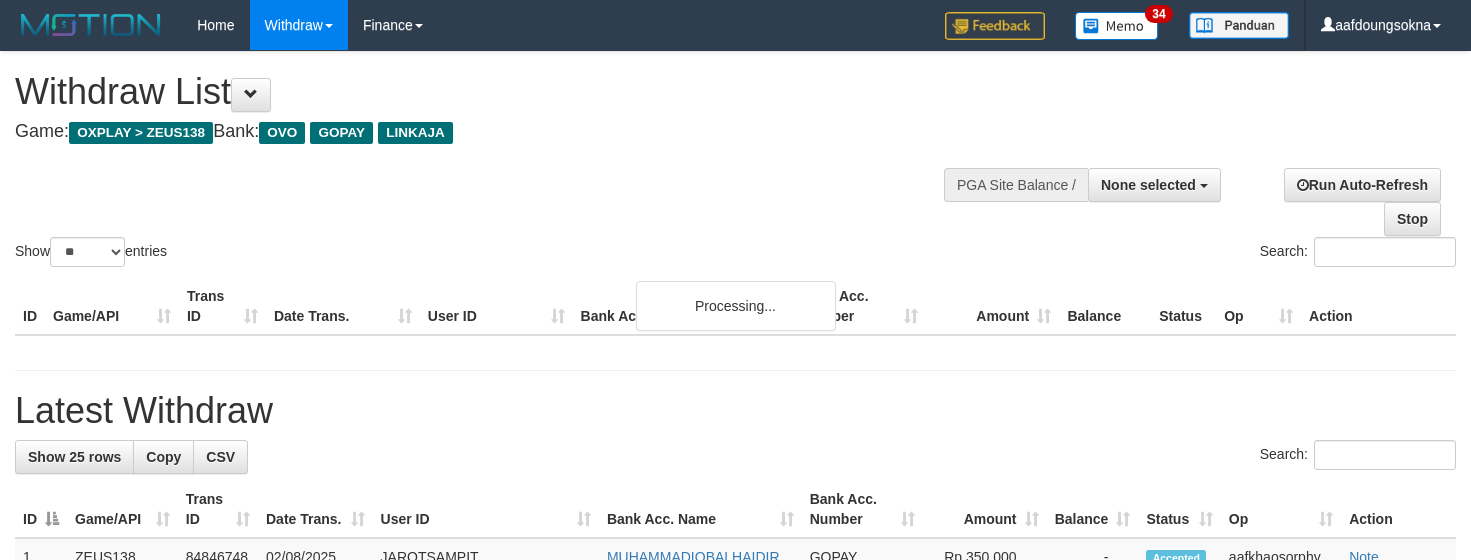 select 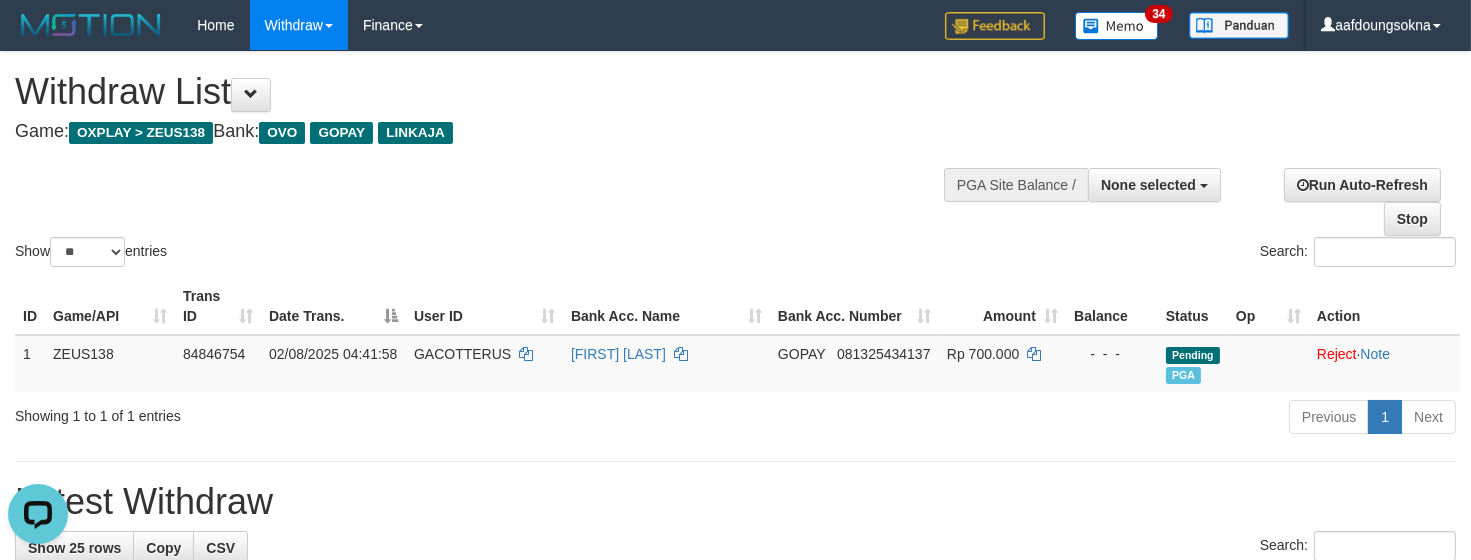 scroll, scrollTop: 0, scrollLeft: 0, axis: both 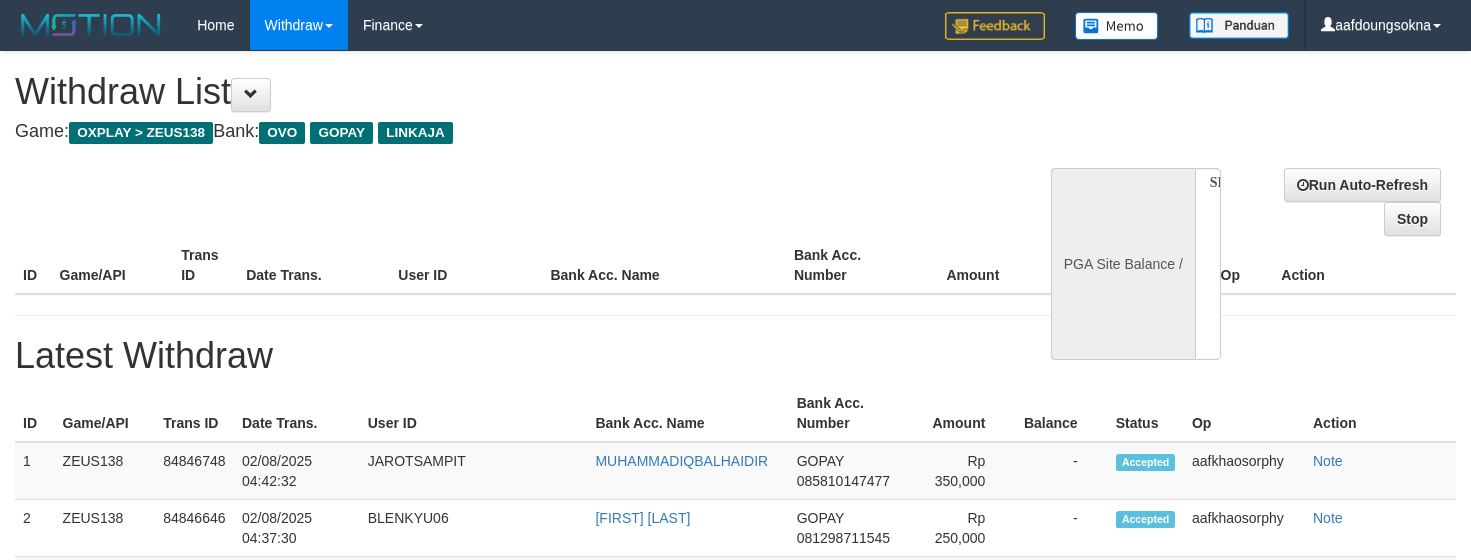 select 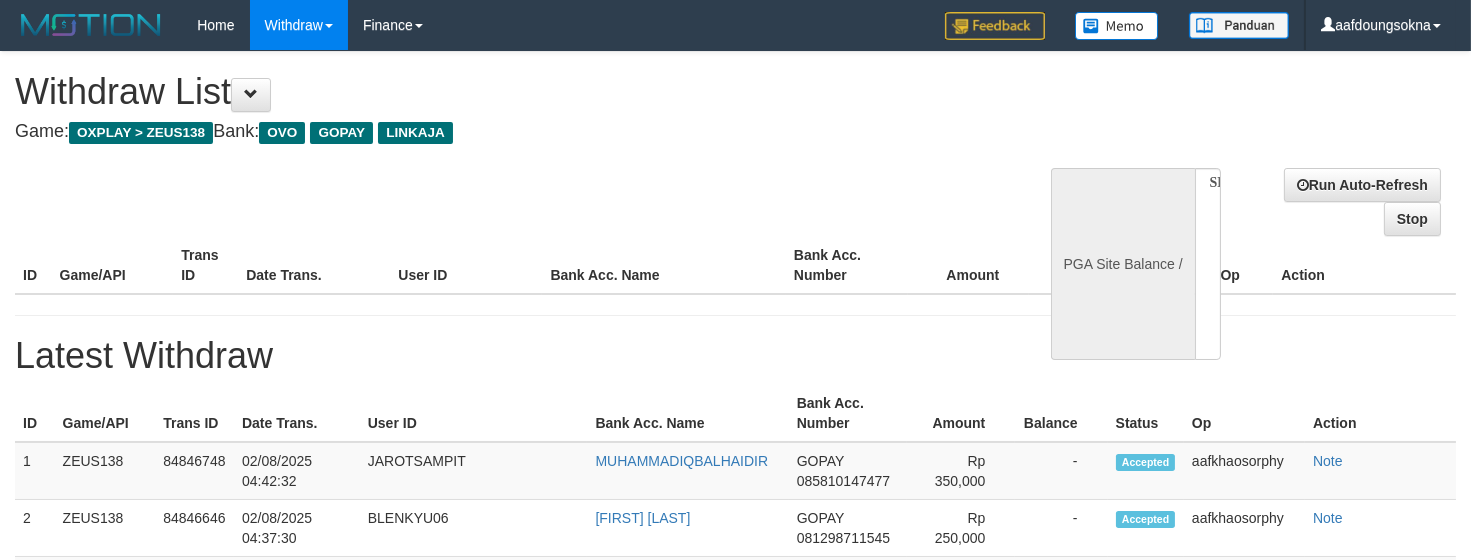 select on "**" 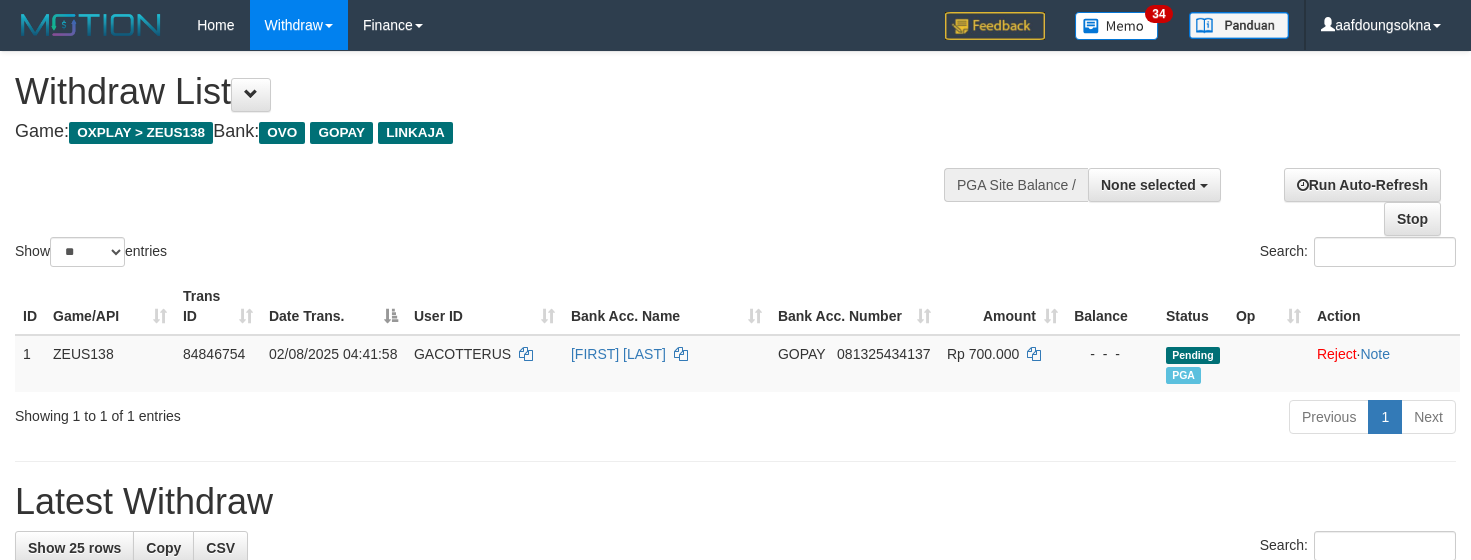 select 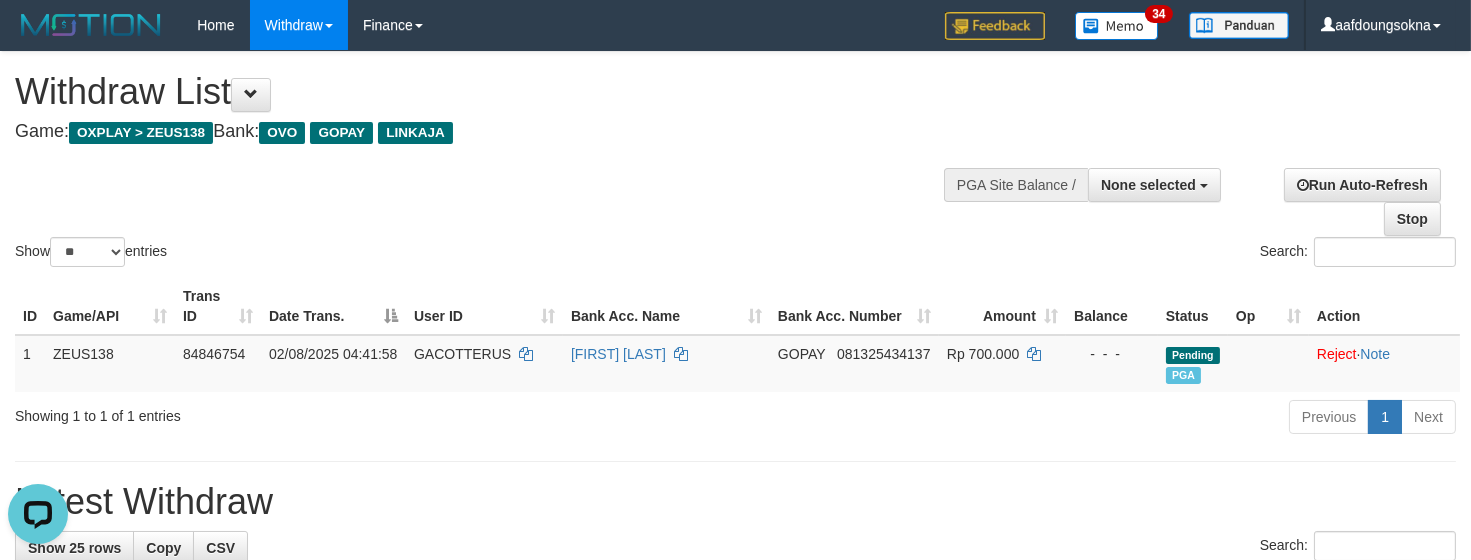 scroll, scrollTop: 0, scrollLeft: 0, axis: both 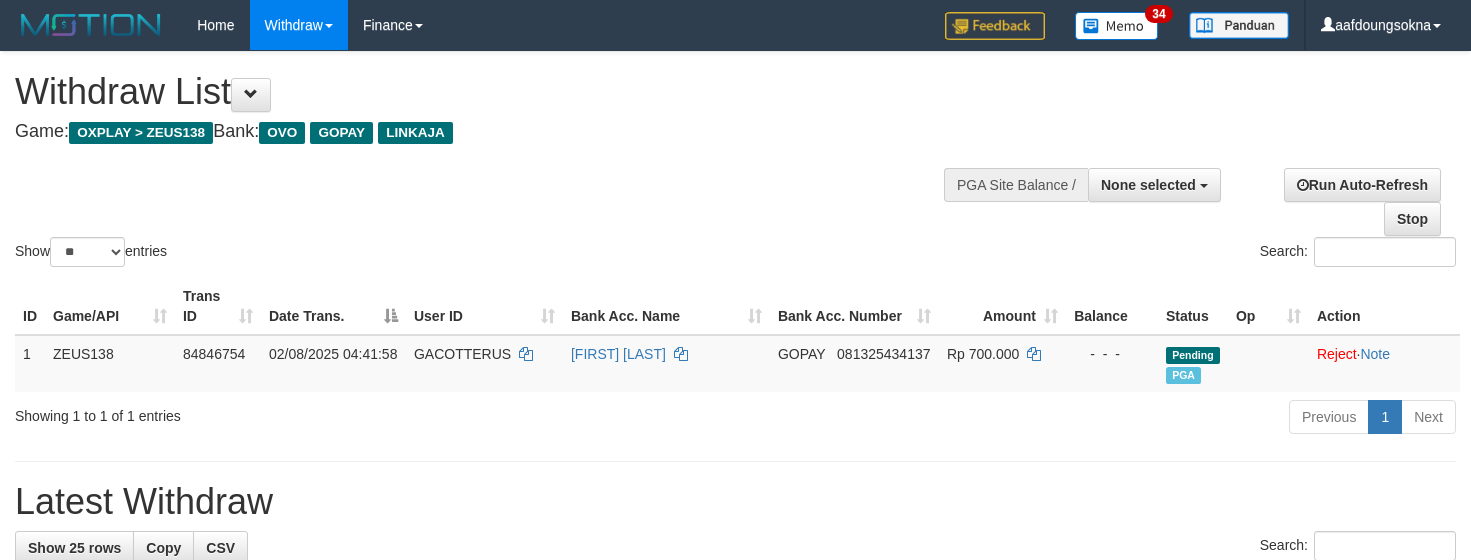 select 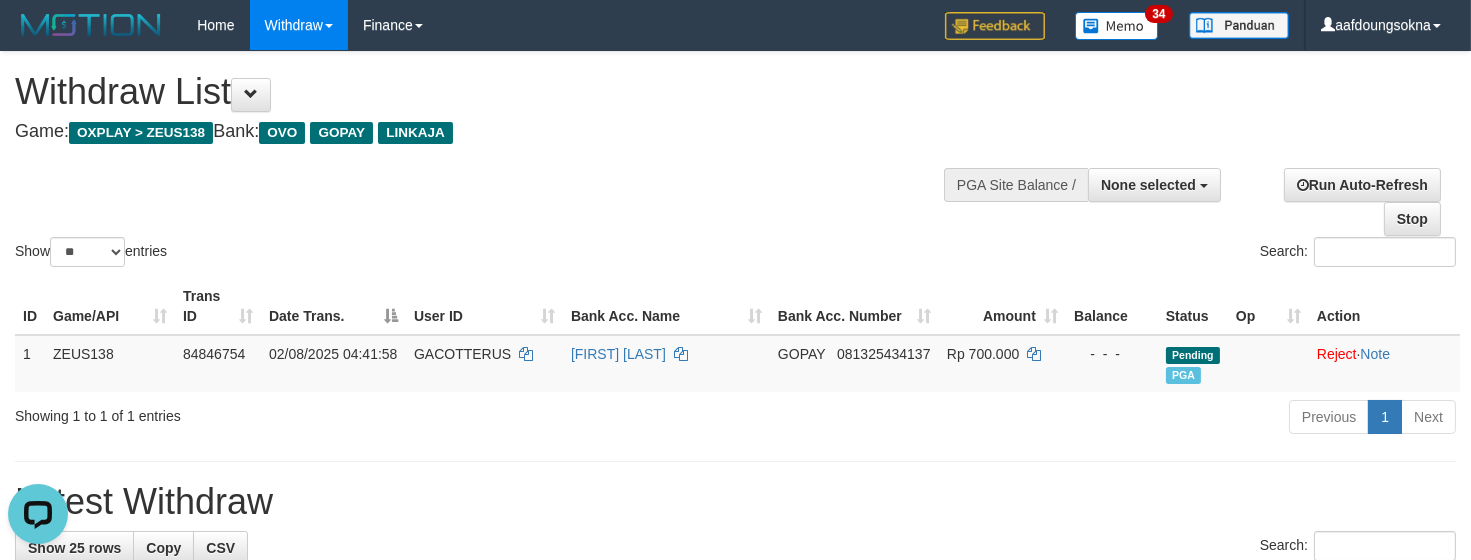 scroll, scrollTop: 0, scrollLeft: 0, axis: both 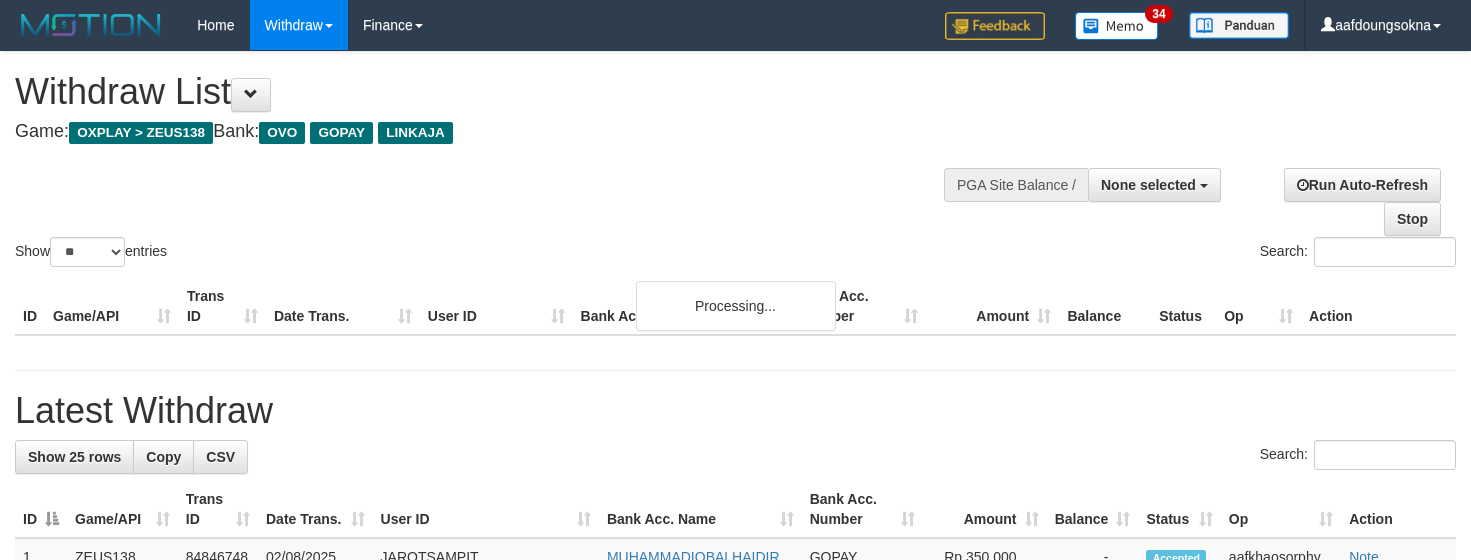 select 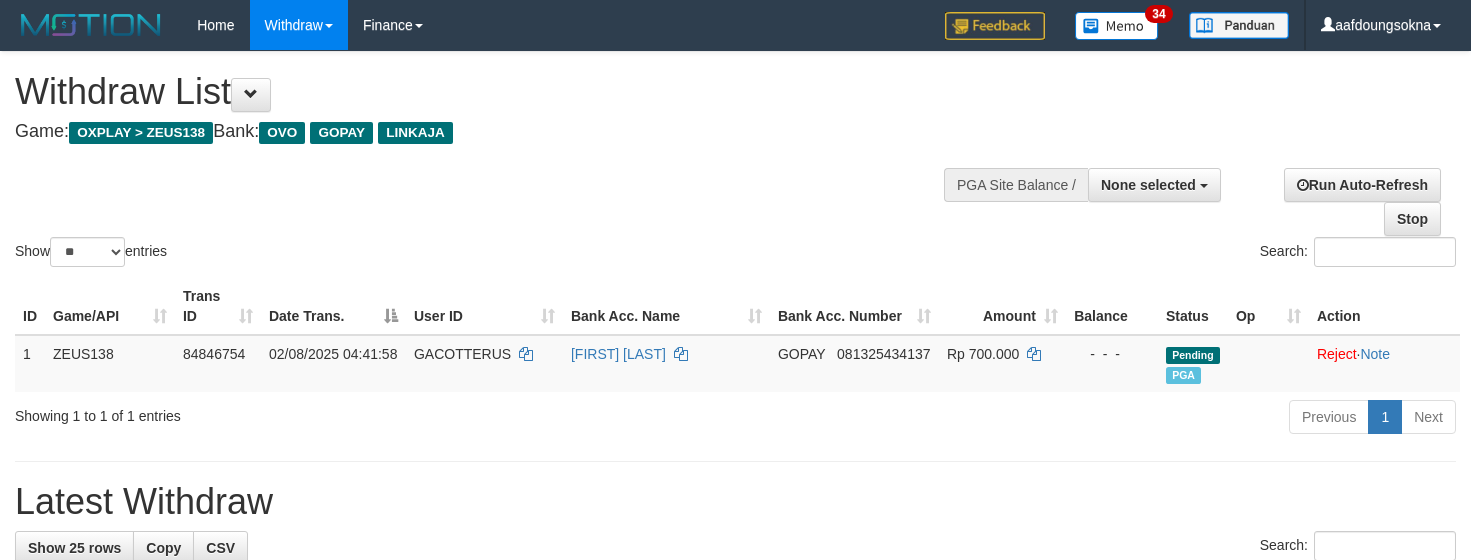 select 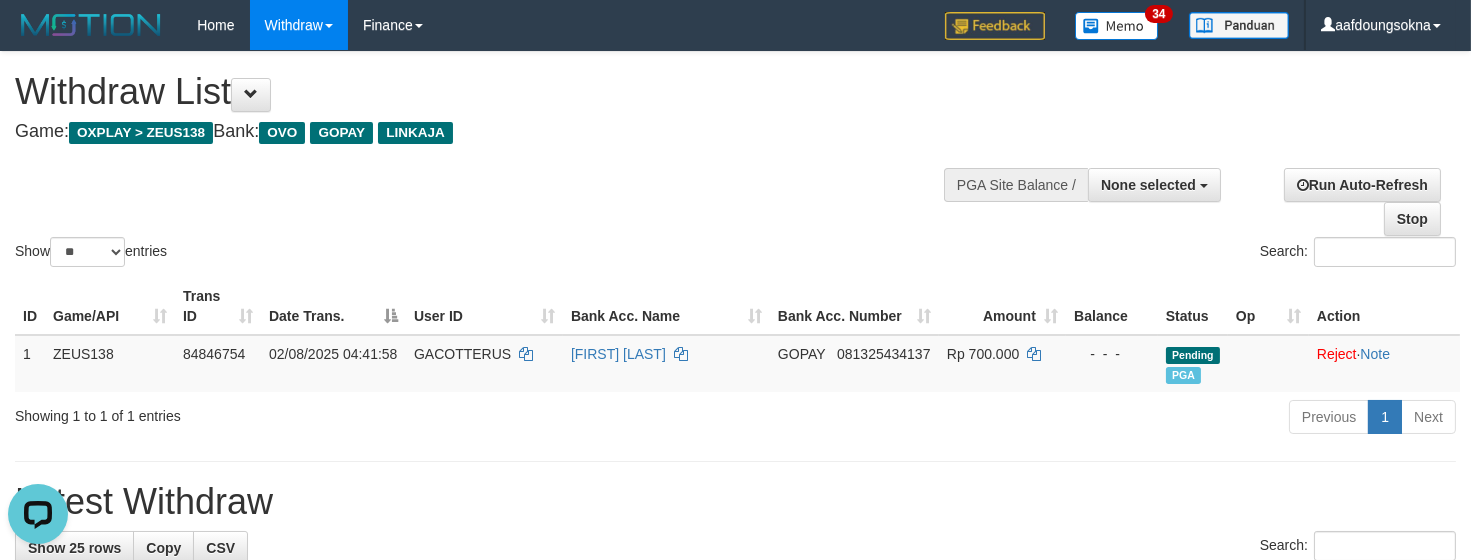 scroll, scrollTop: 0, scrollLeft: 0, axis: both 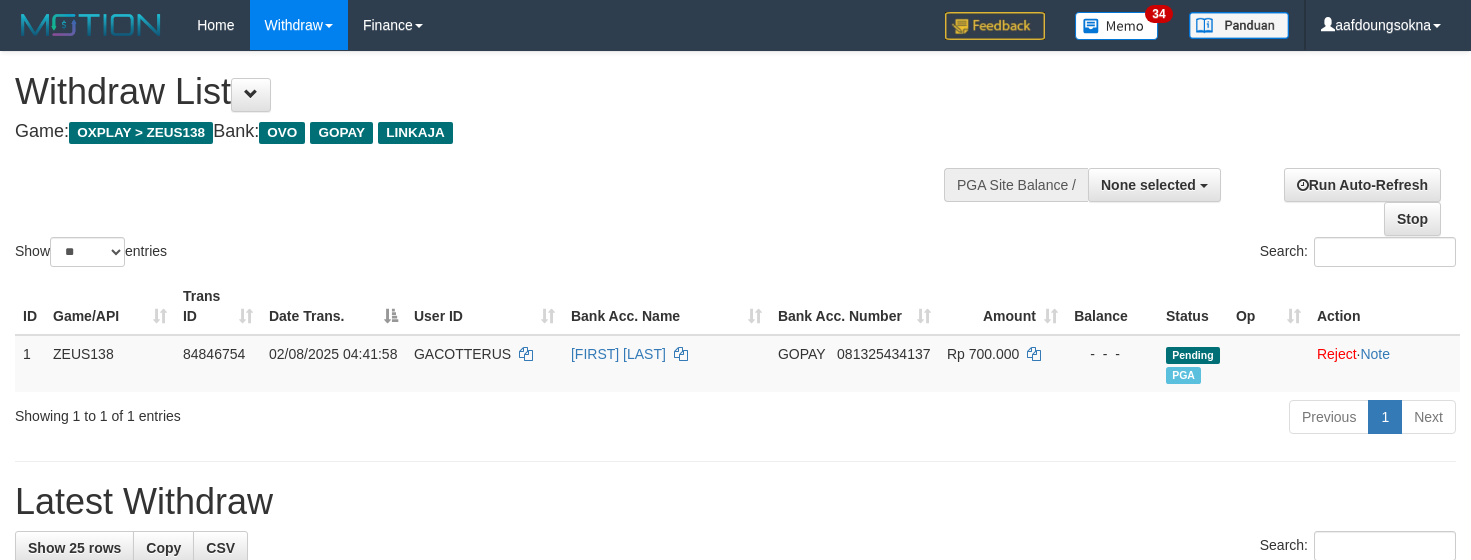 select 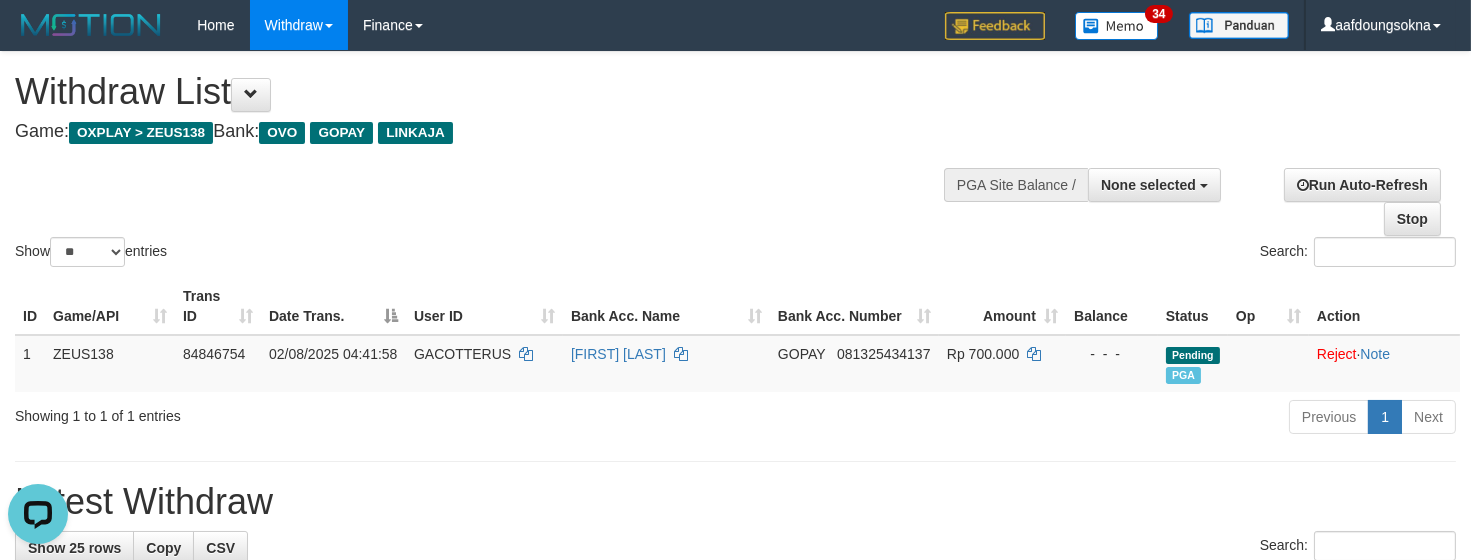 scroll, scrollTop: 0, scrollLeft: 0, axis: both 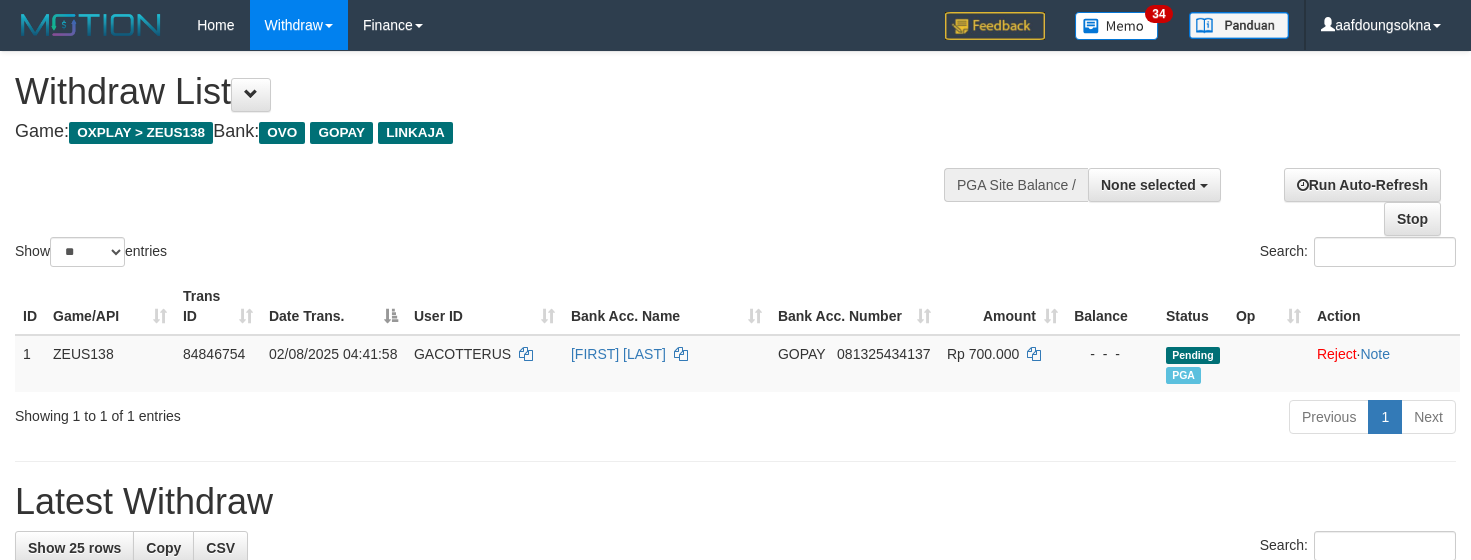 select 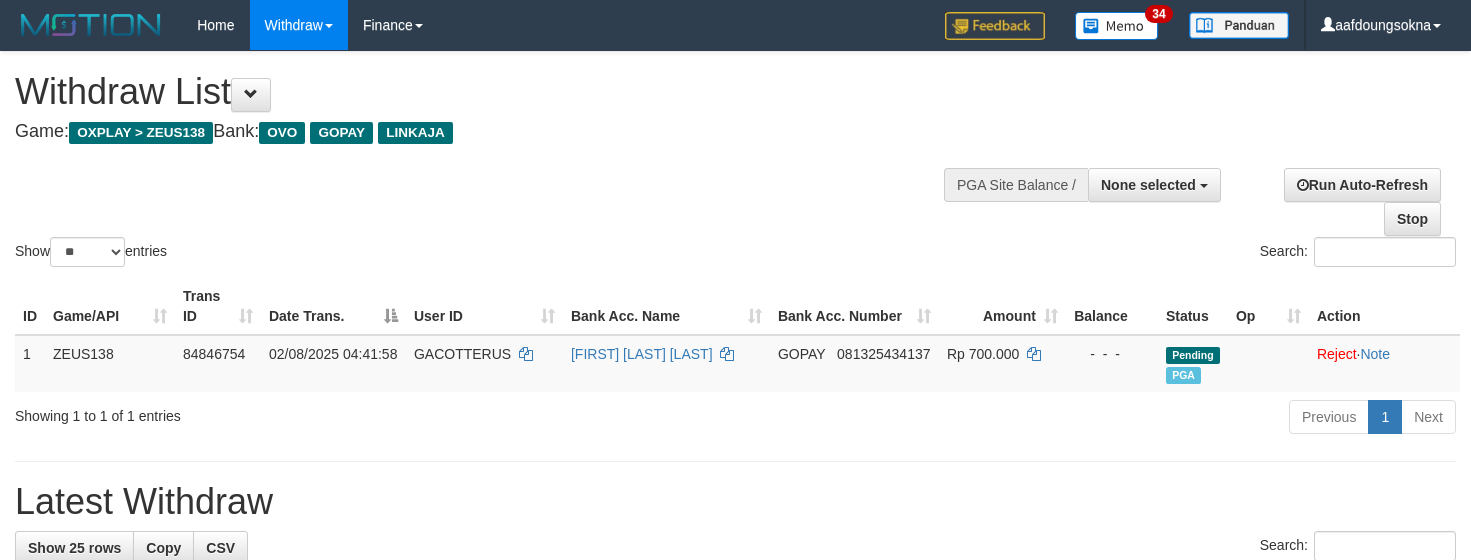 select 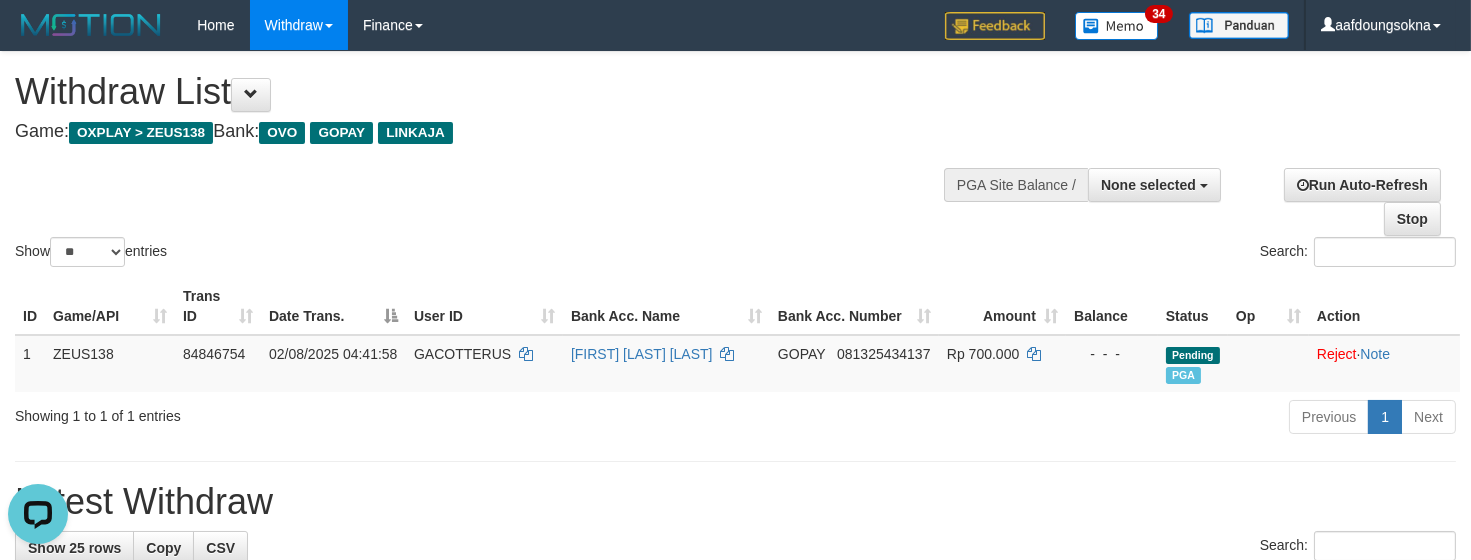 scroll, scrollTop: 0, scrollLeft: 0, axis: both 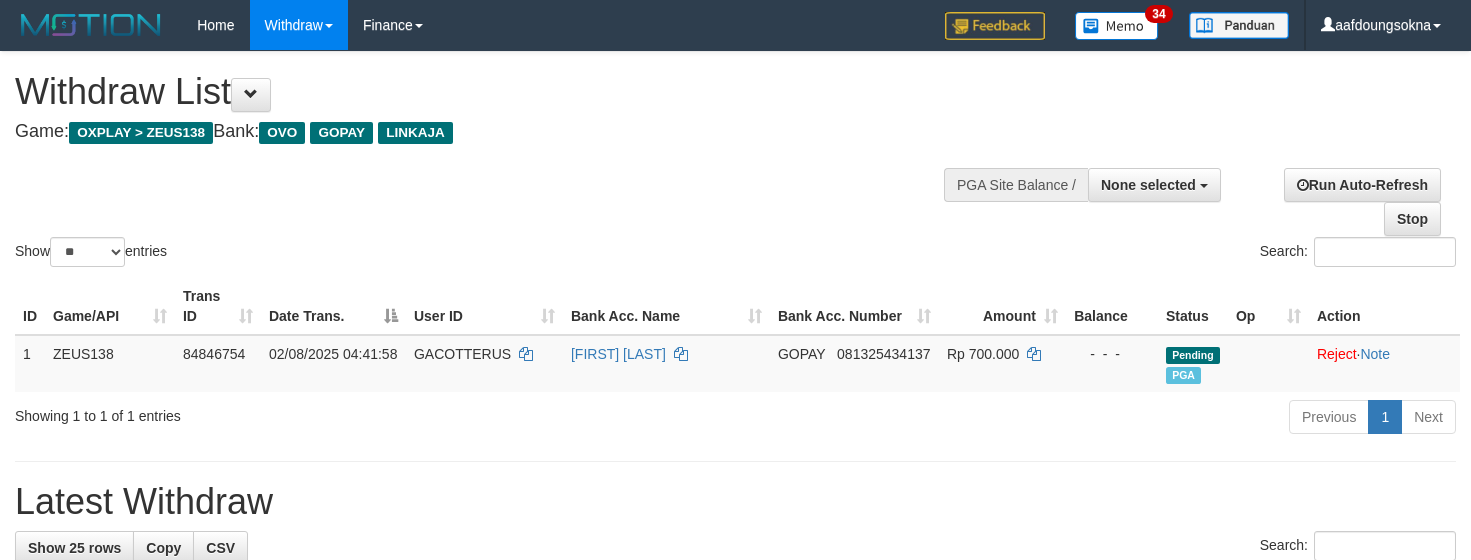 select 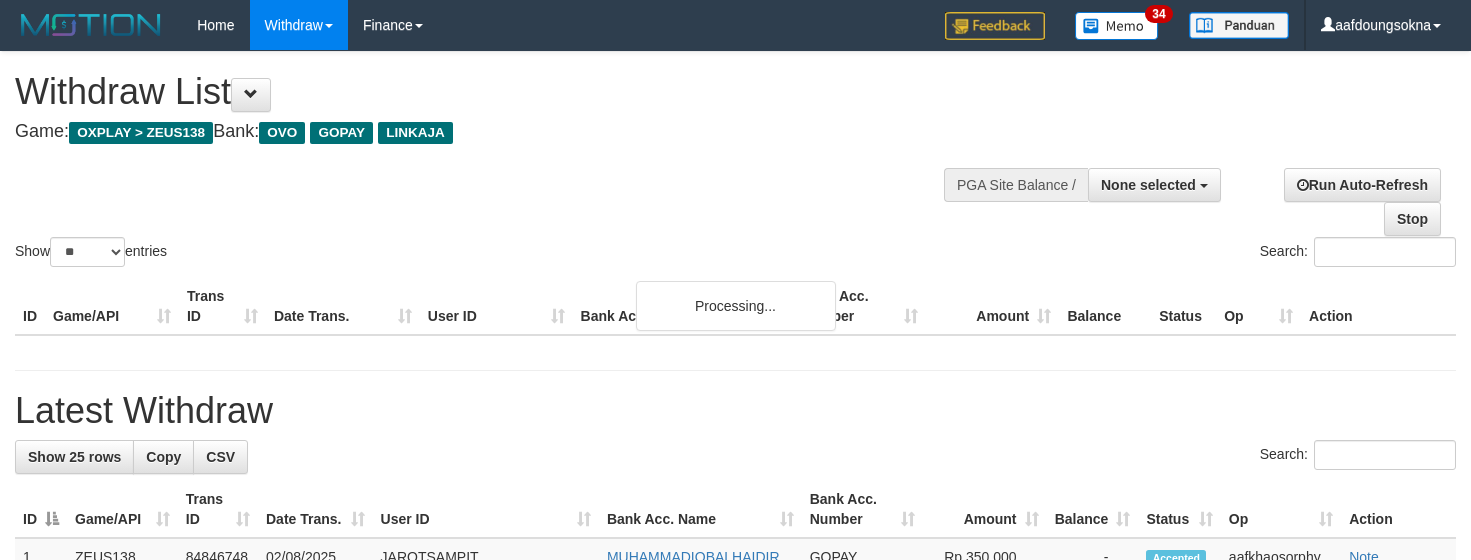 select 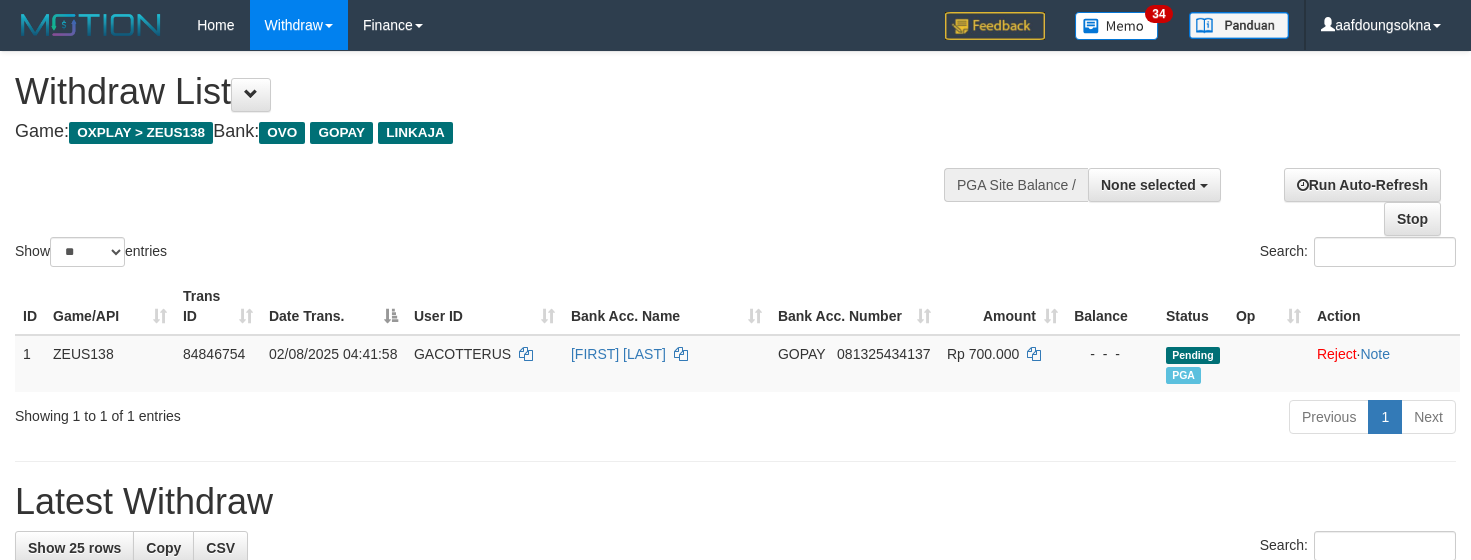 select 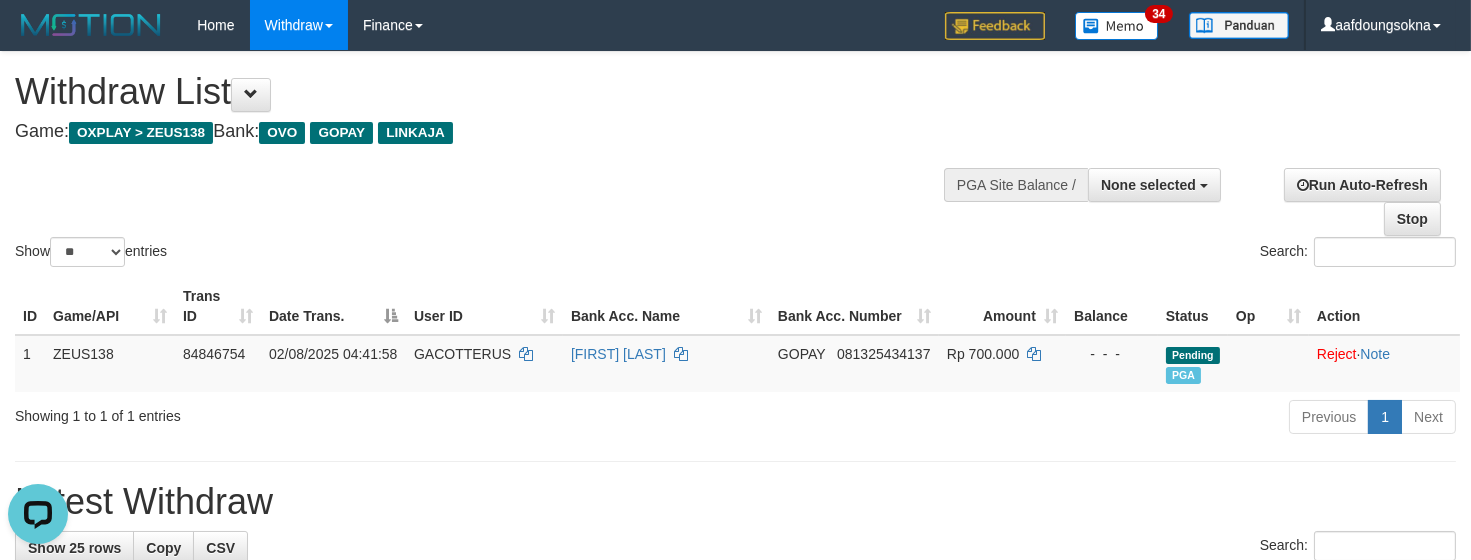scroll, scrollTop: 0, scrollLeft: 0, axis: both 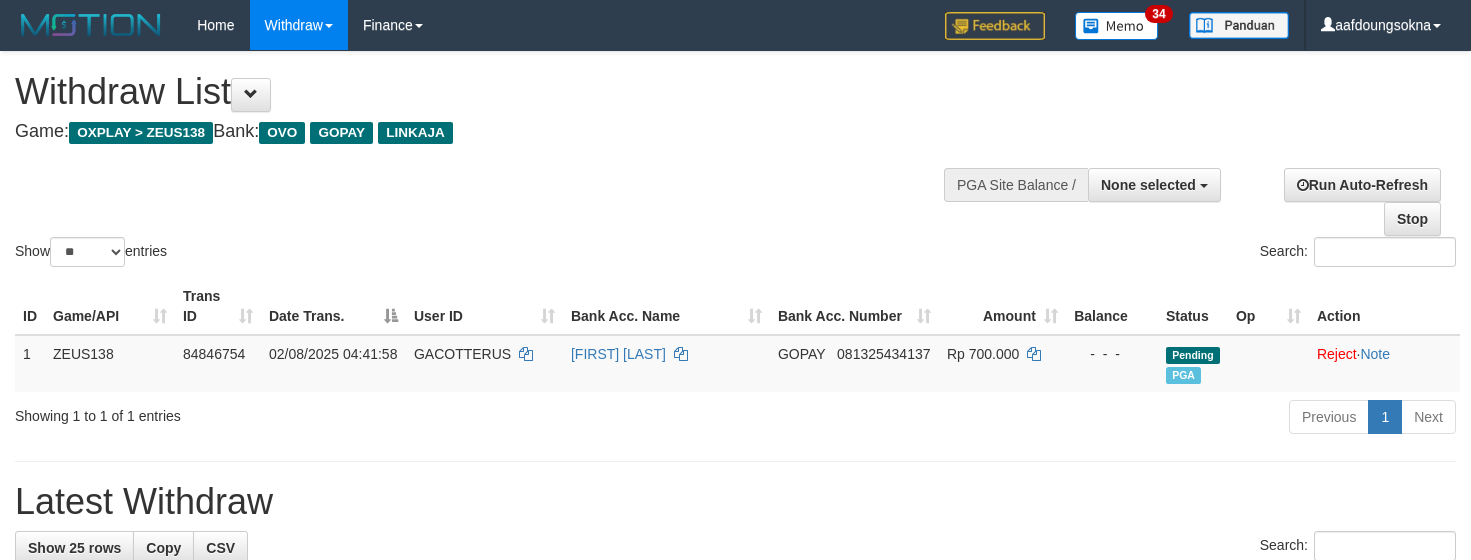 select 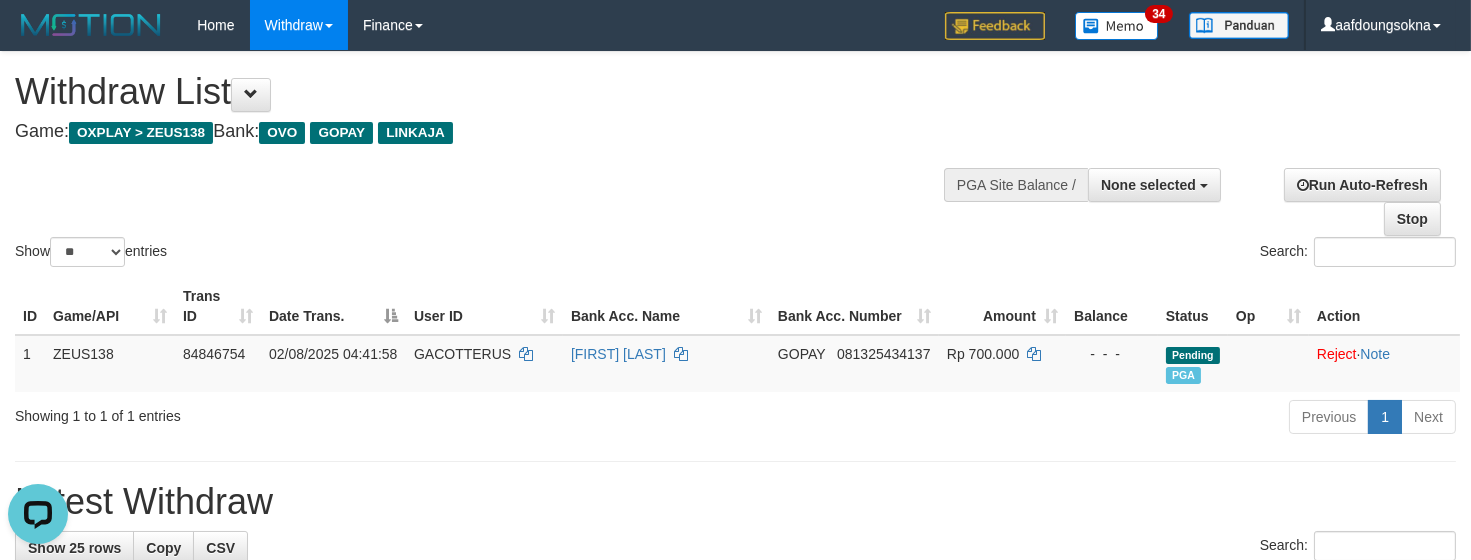 scroll, scrollTop: 0, scrollLeft: 0, axis: both 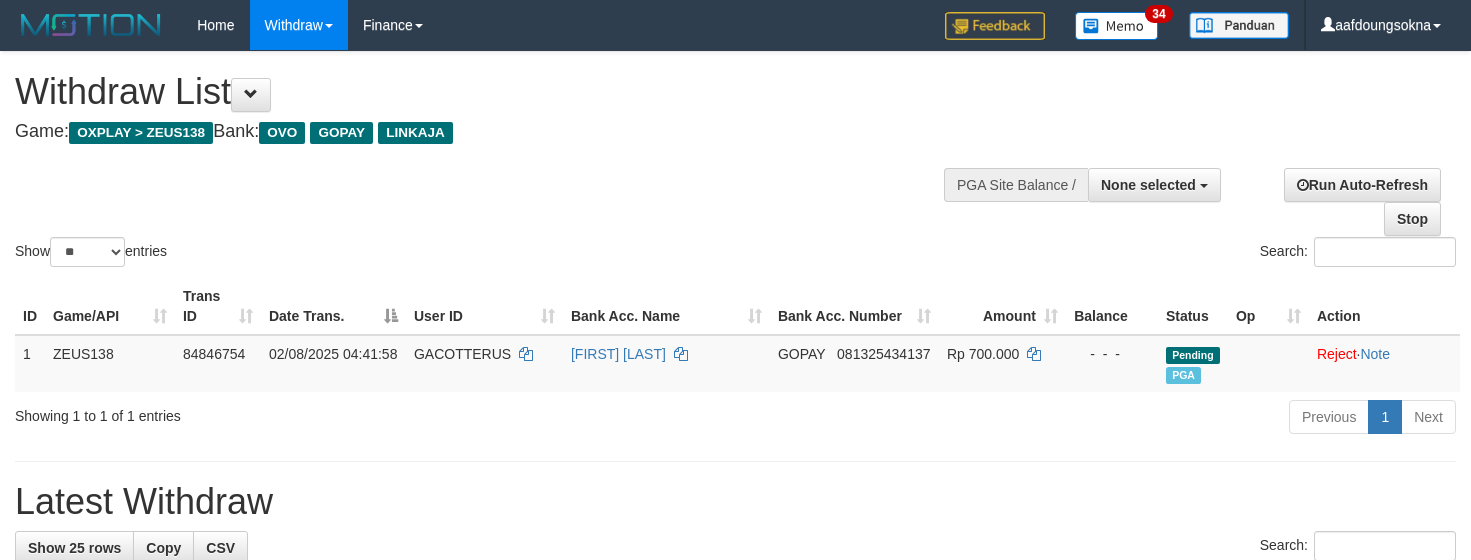 select 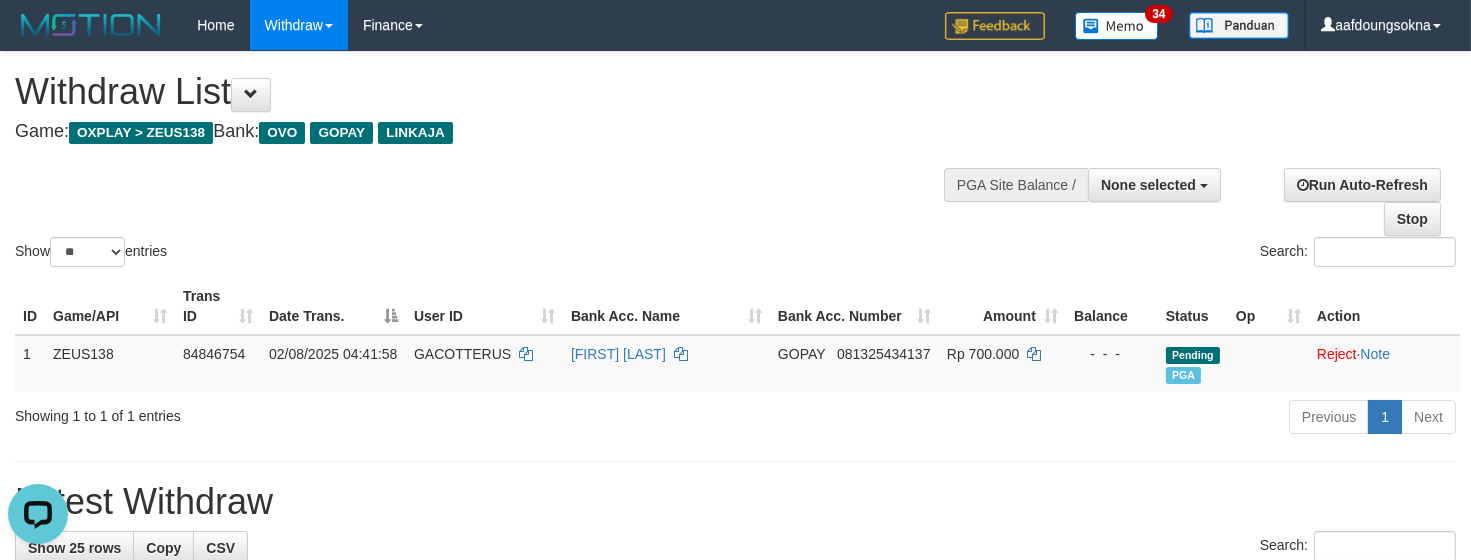 scroll, scrollTop: 0, scrollLeft: 0, axis: both 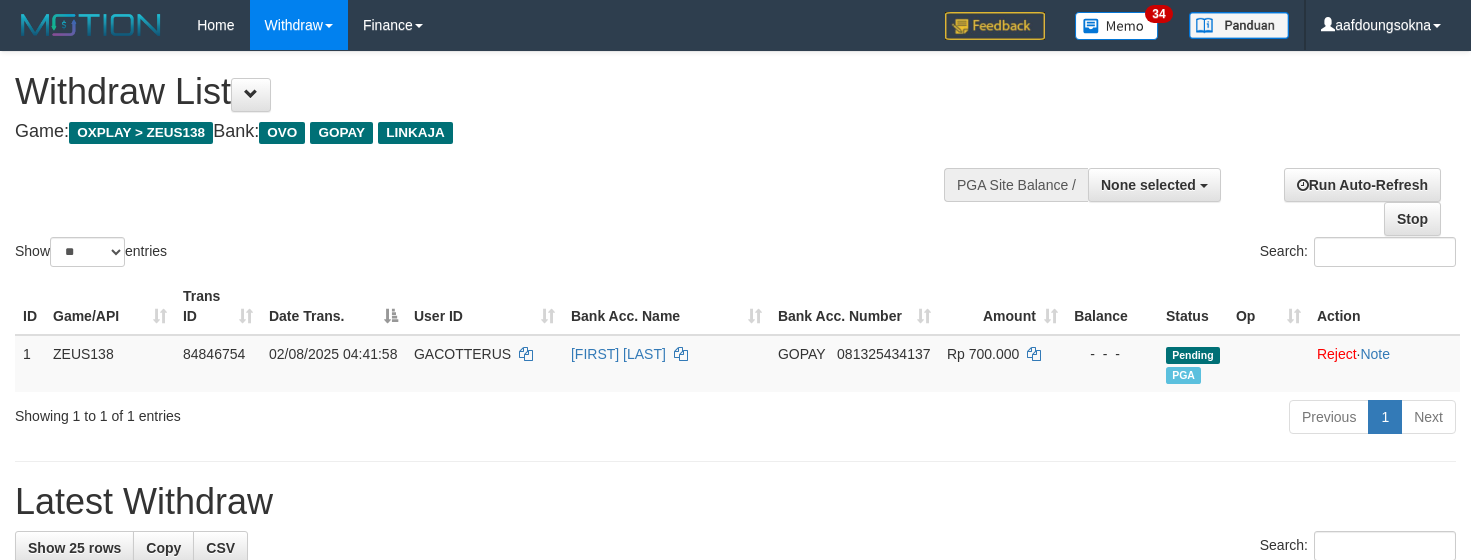 select 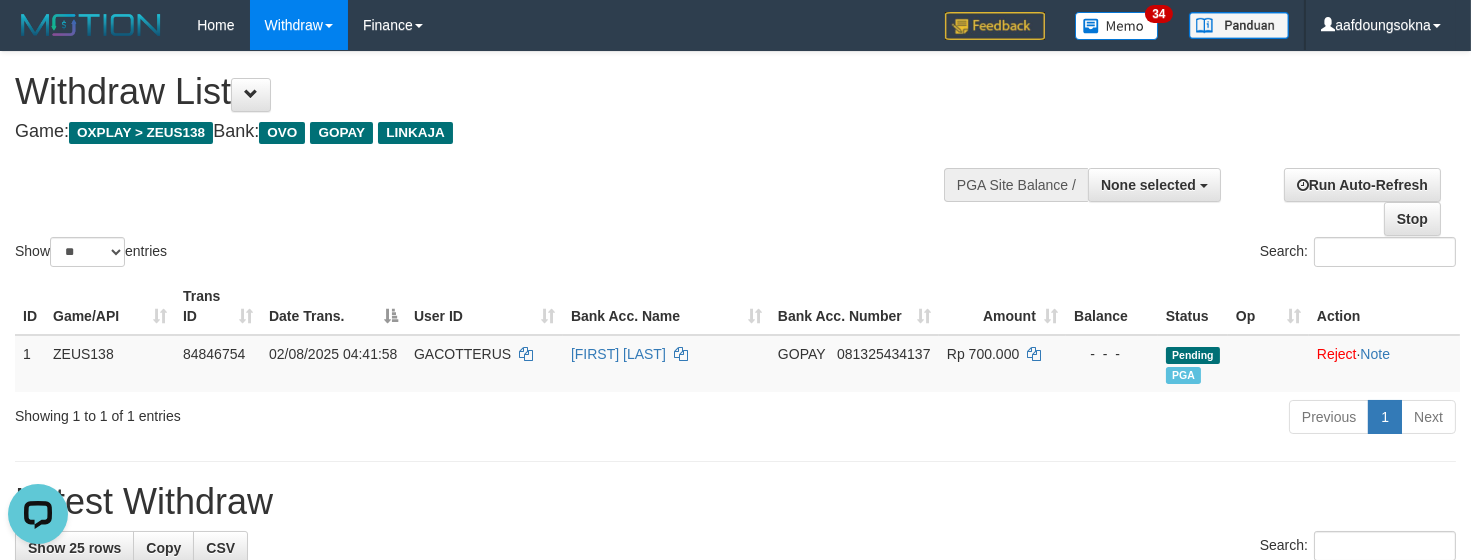 scroll, scrollTop: 0, scrollLeft: 0, axis: both 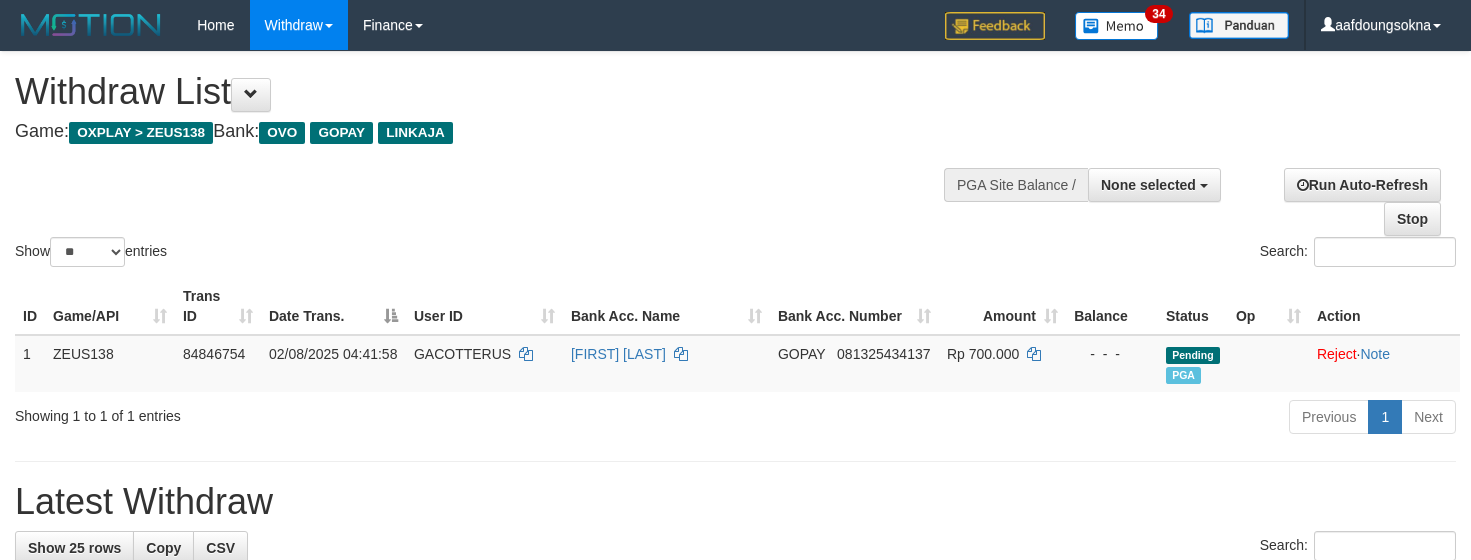 select 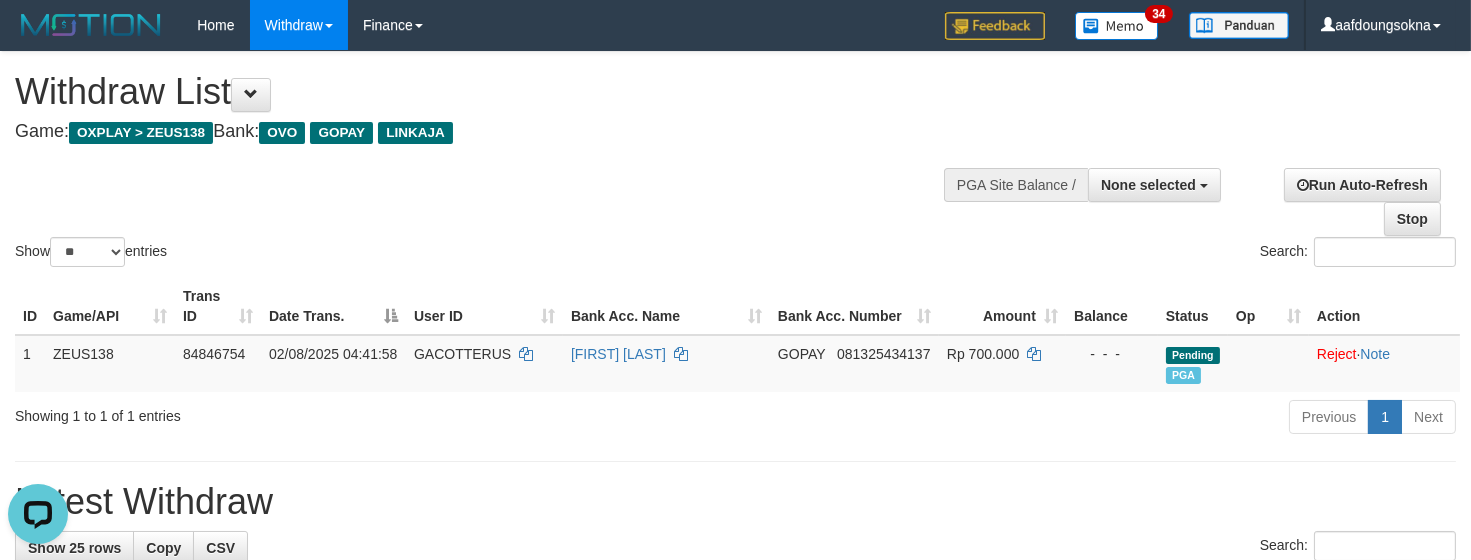 scroll, scrollTop: 0, scrollLeft: 0, axis: both 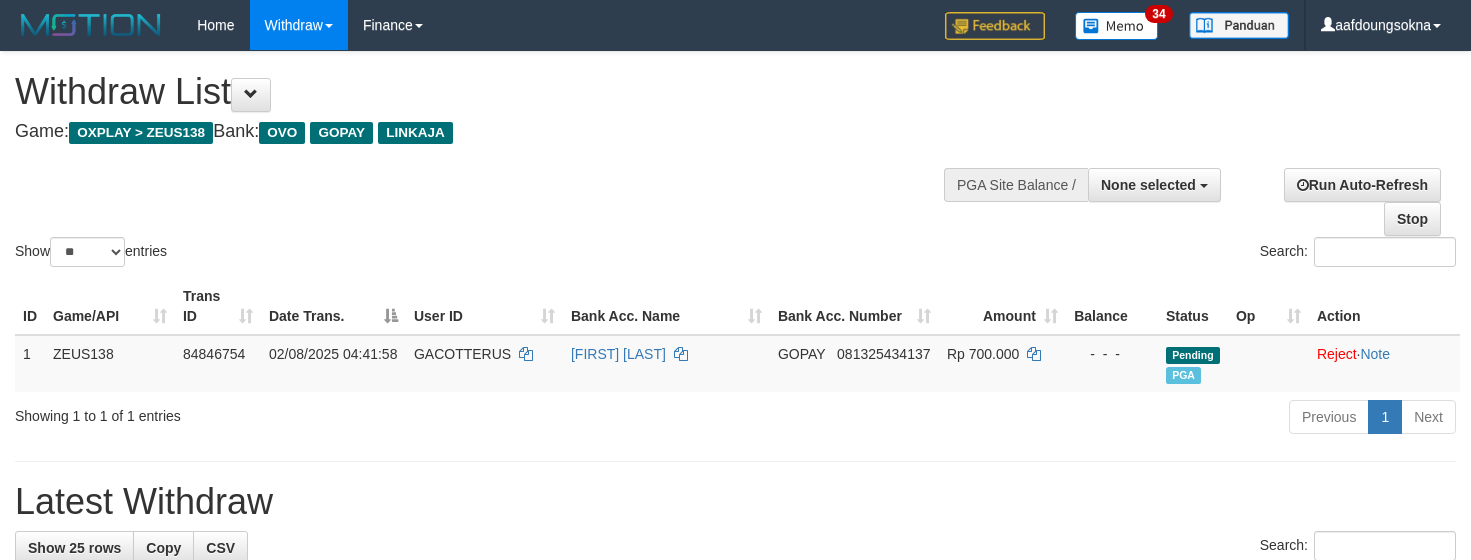 select 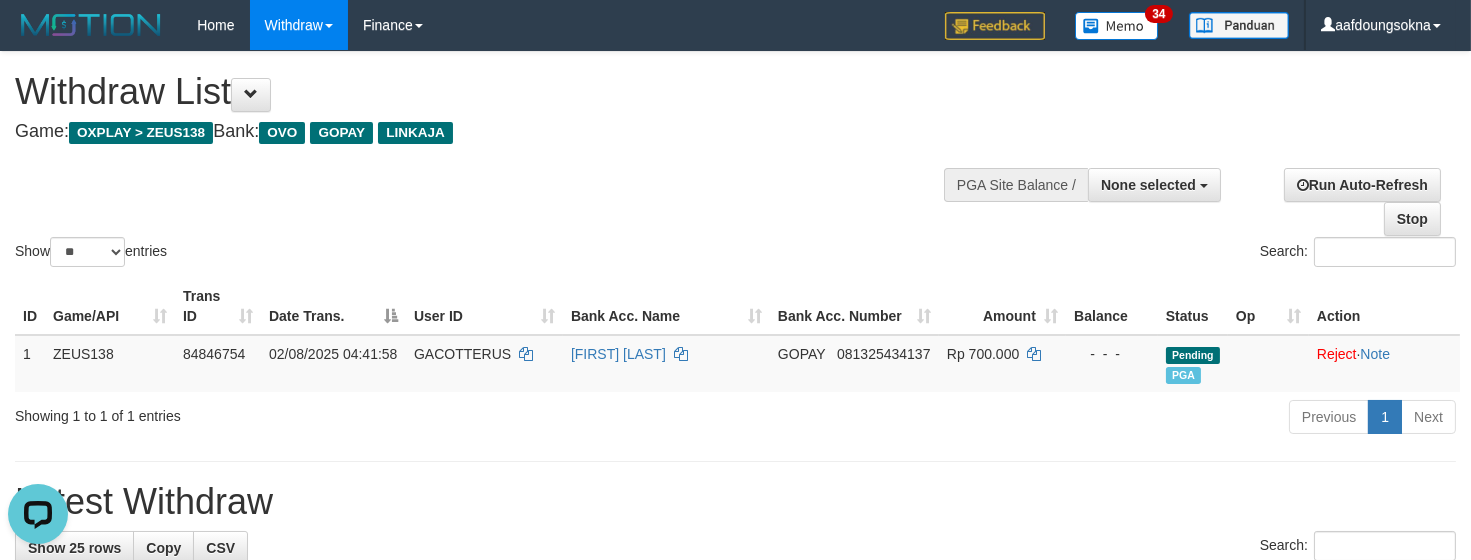 scroll, scrollTop: 0, scrollLeft: 0, axis: both 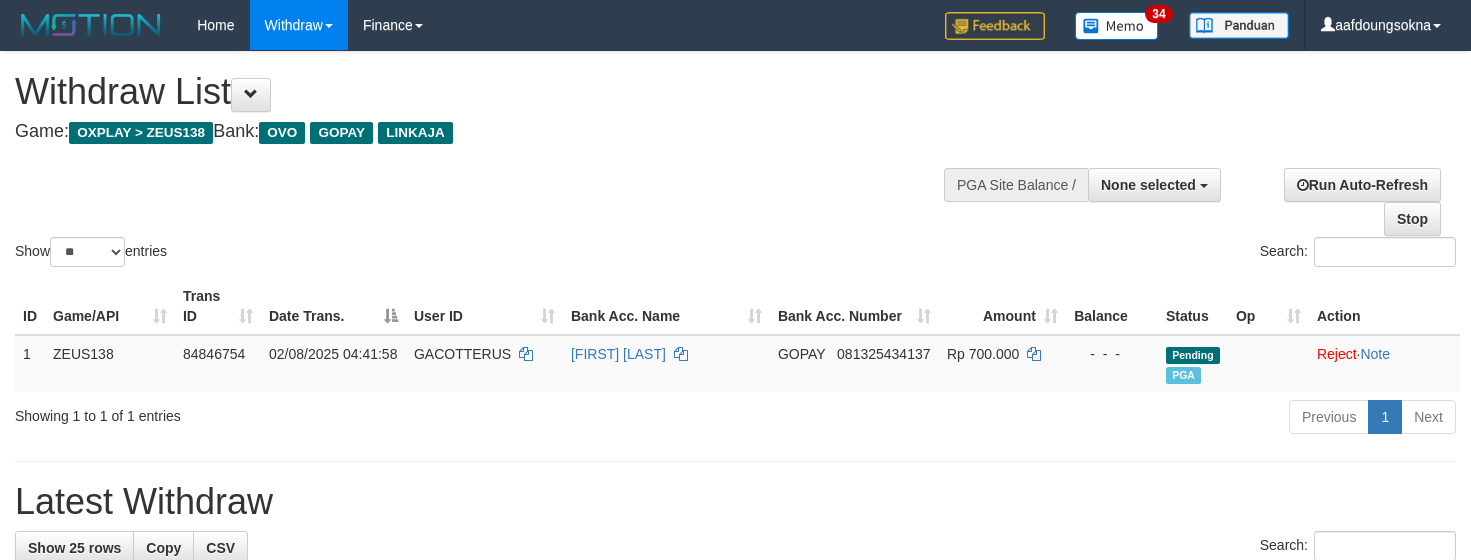select 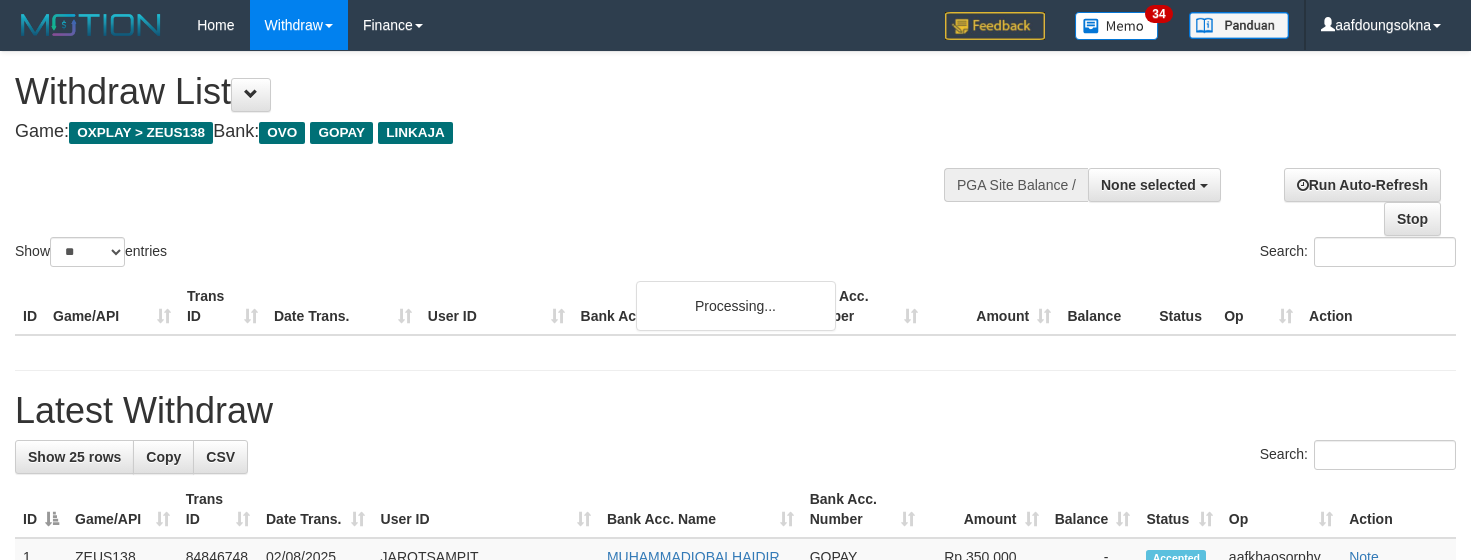 select 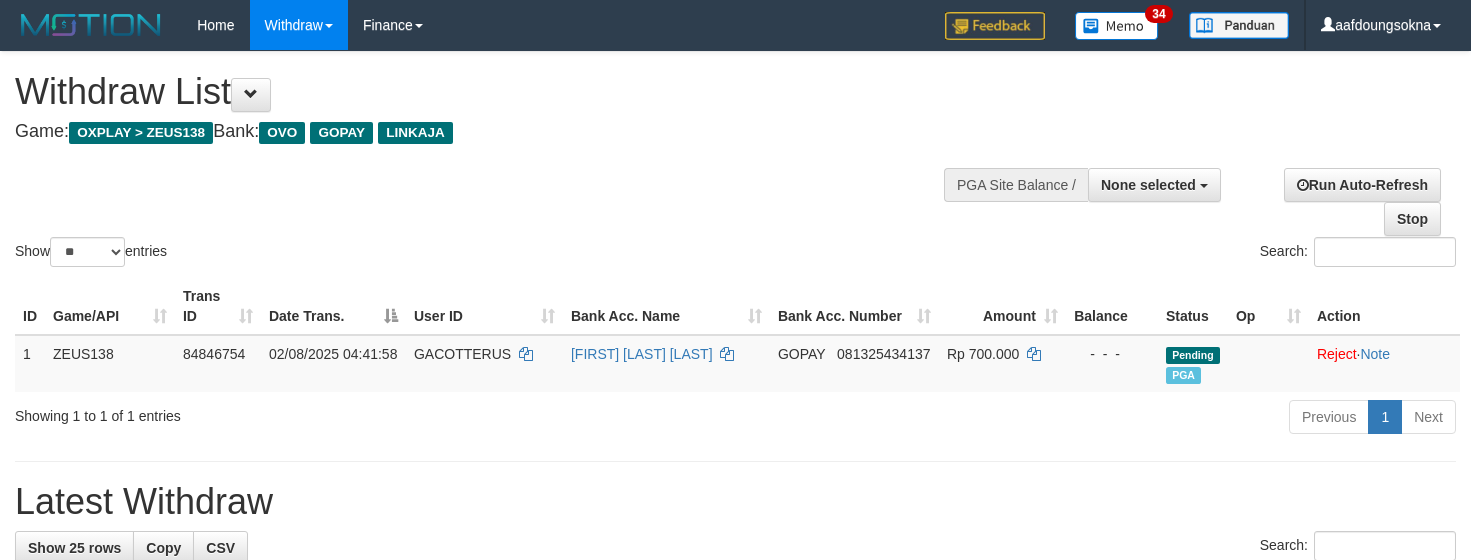 select 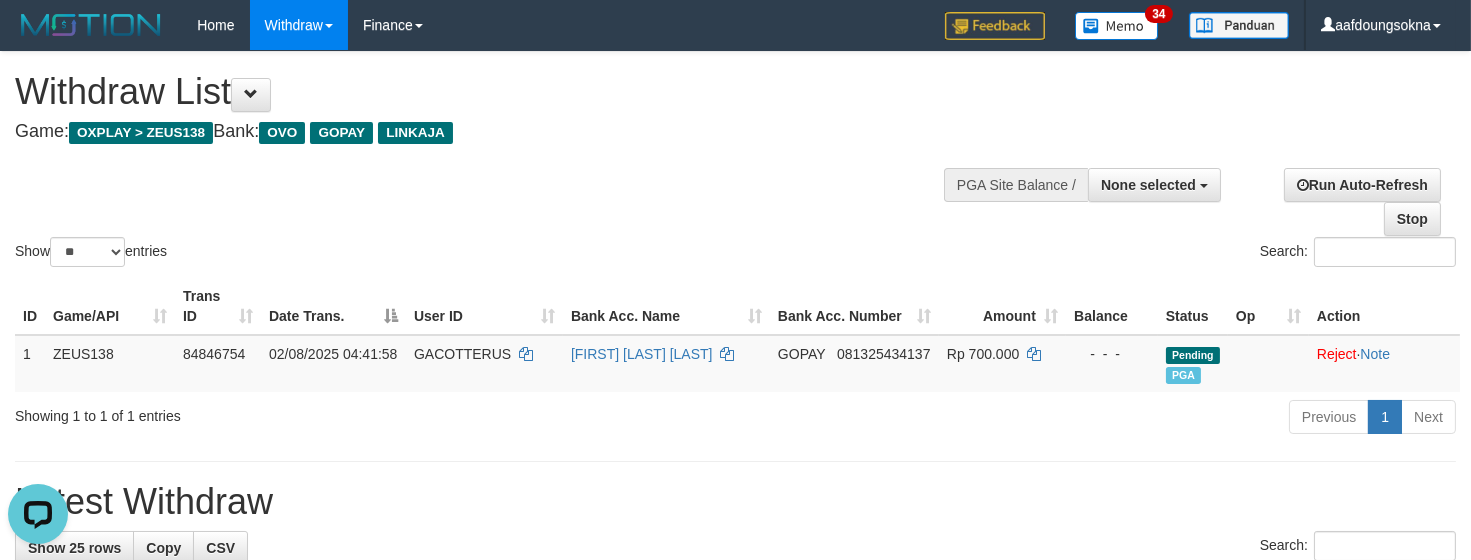 scroll, scrollTop: 0, scrollLeft: 0, axis: both 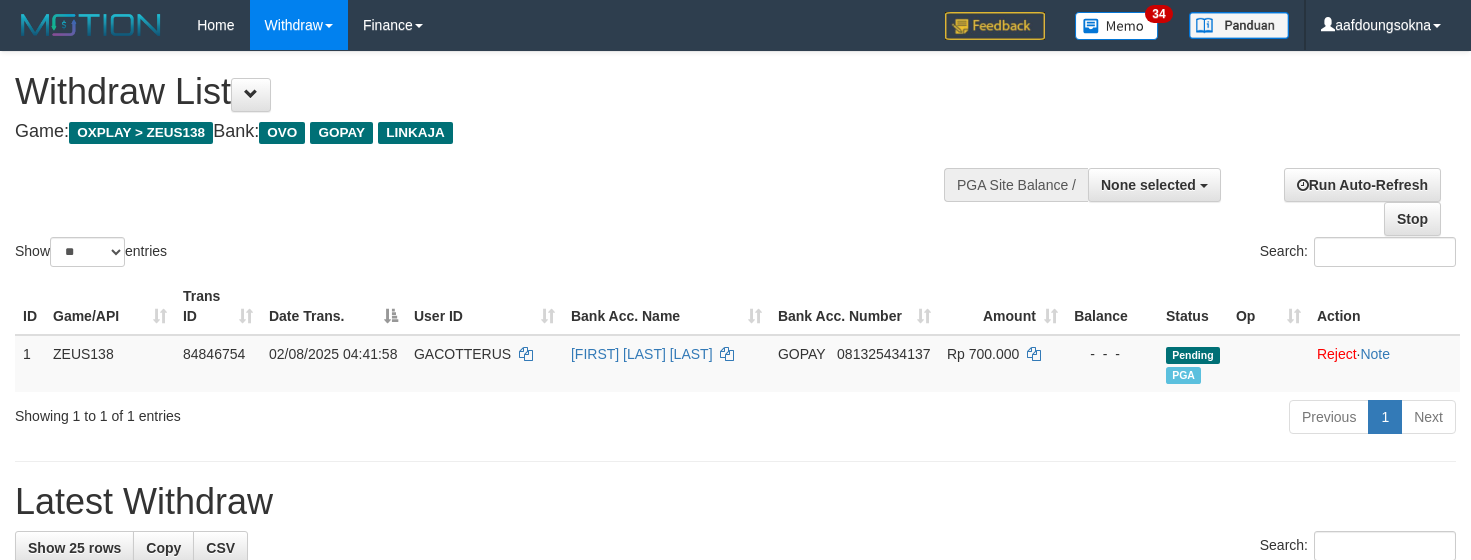 select 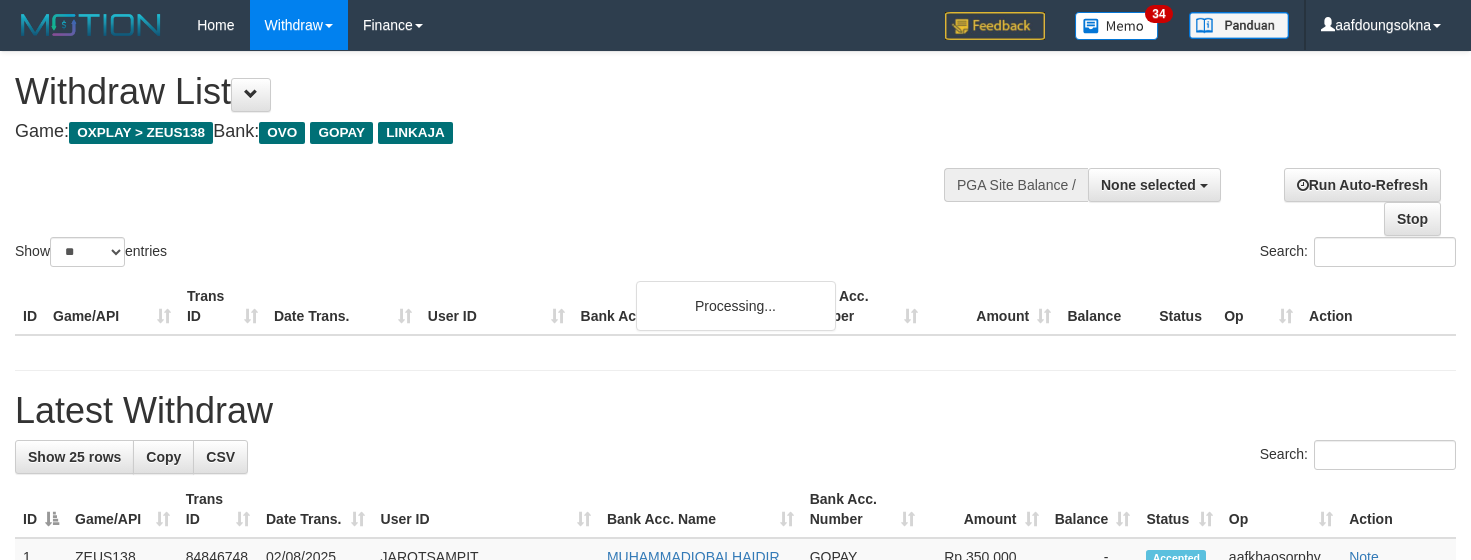 select 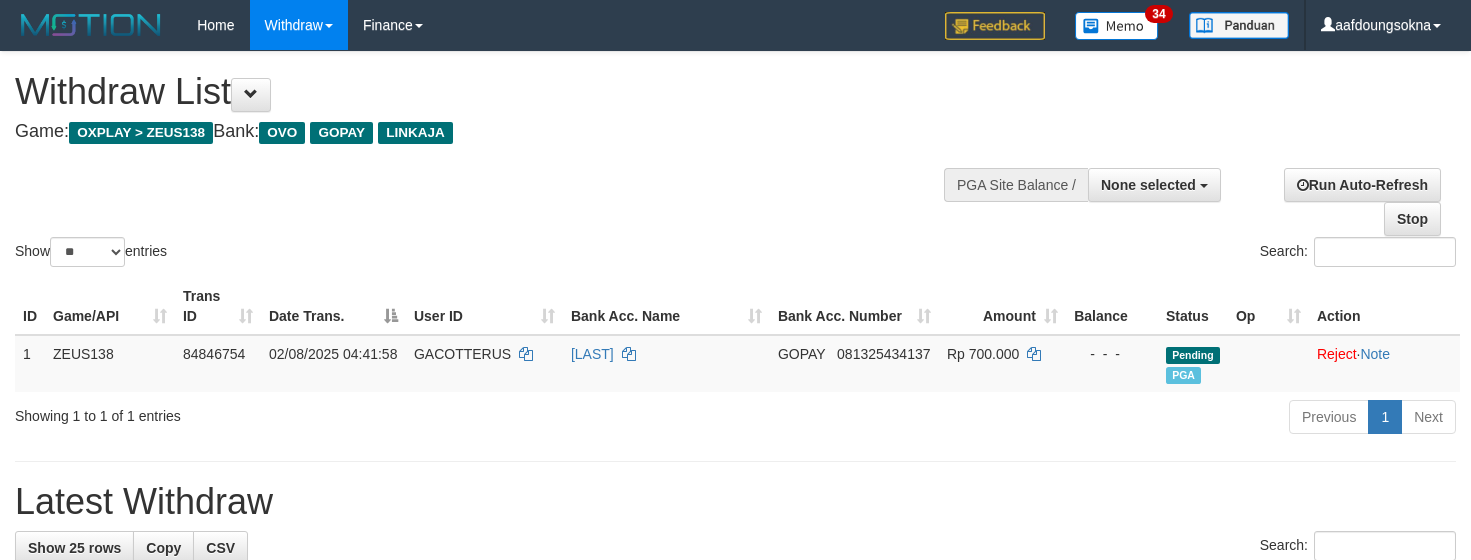 select 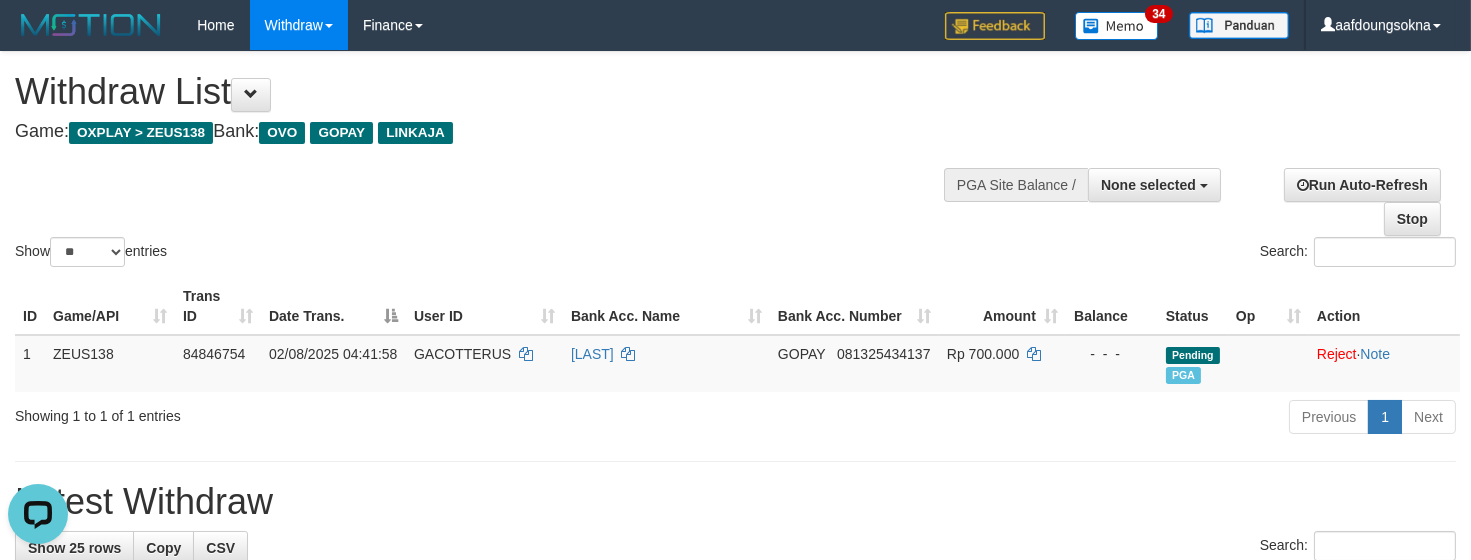 scroll, scrollTop: 0, scrollLeft: 0, axis: both 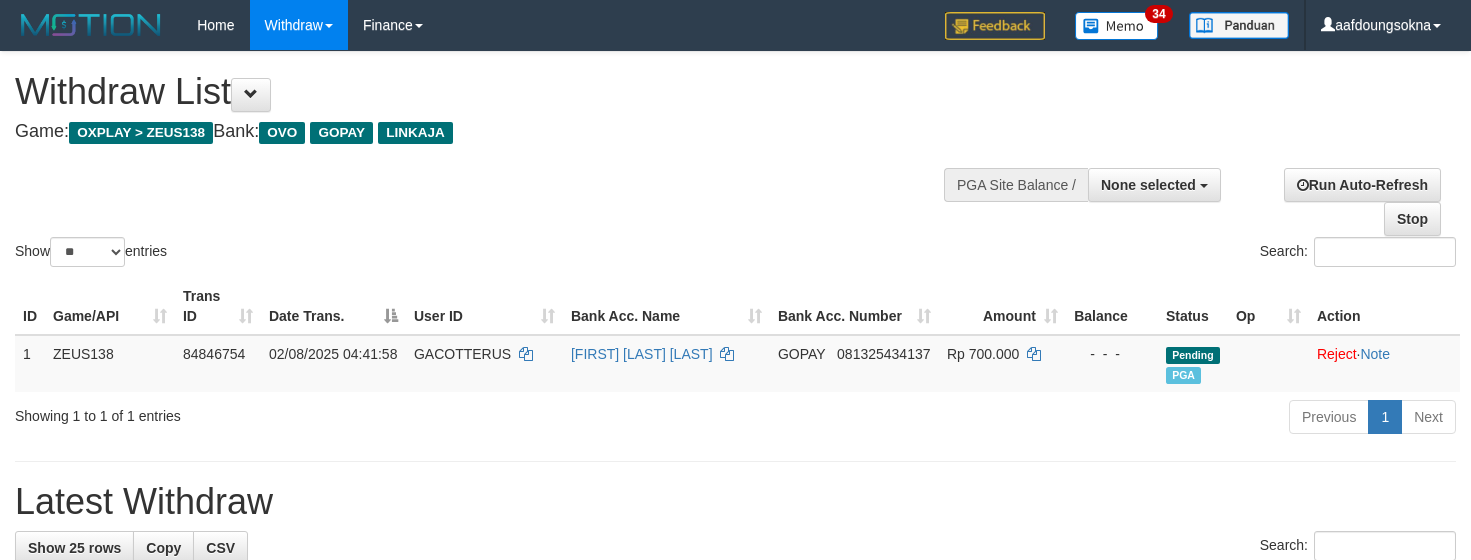 select 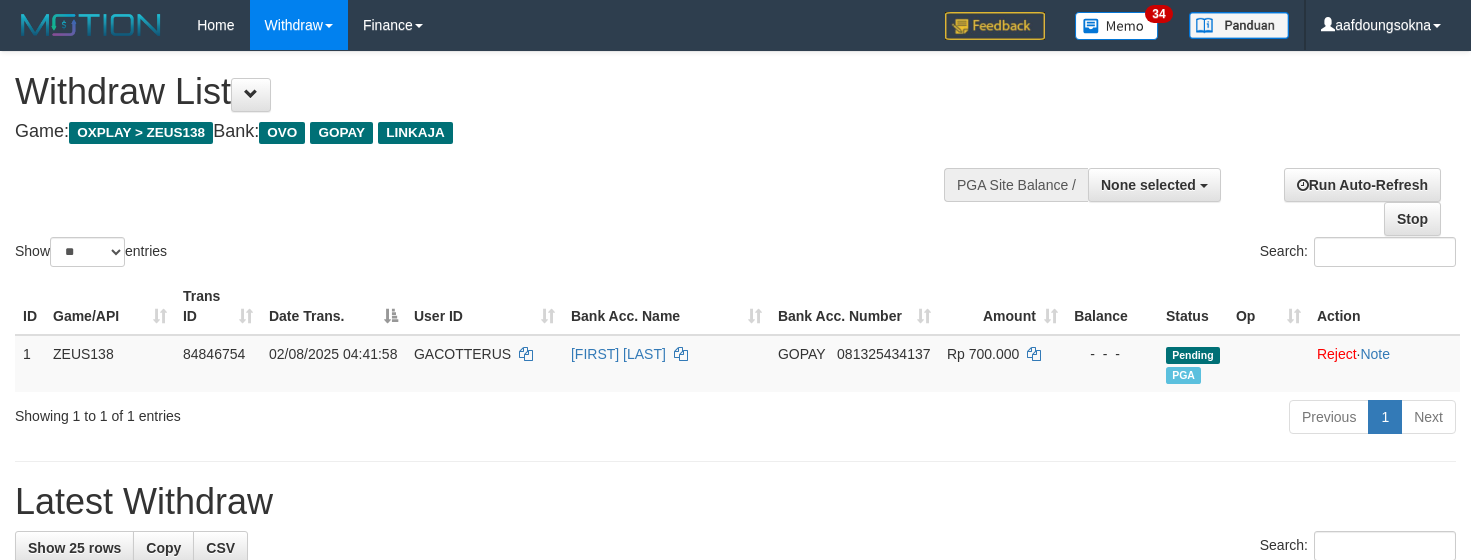 select 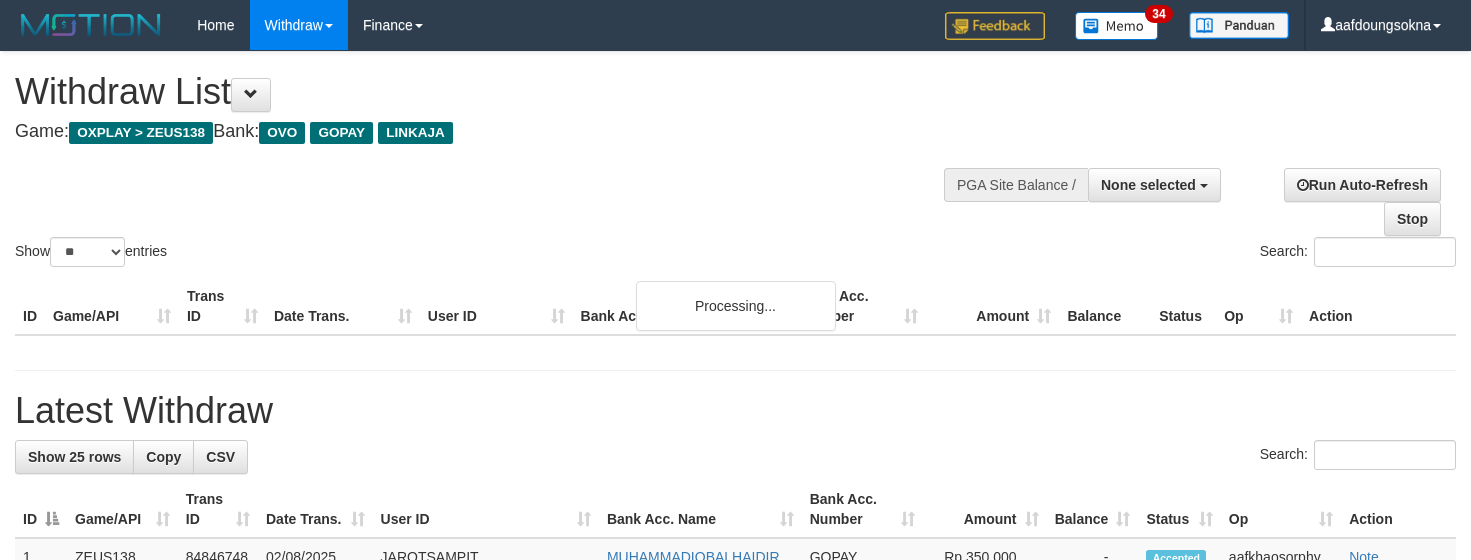 select 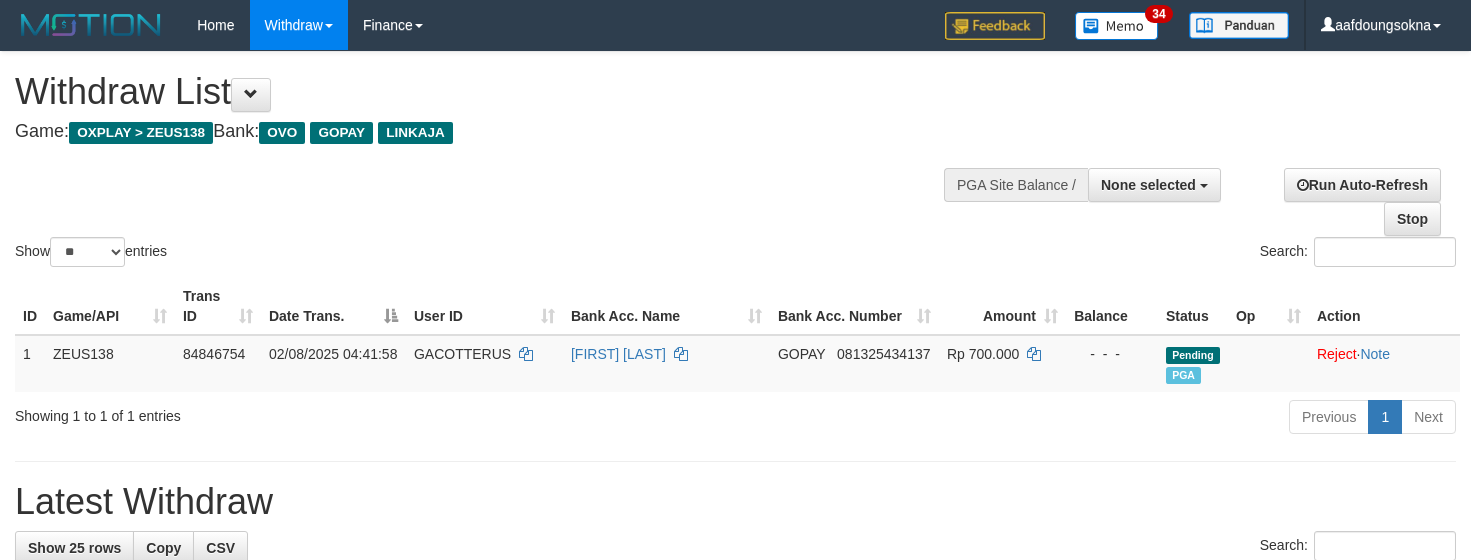select 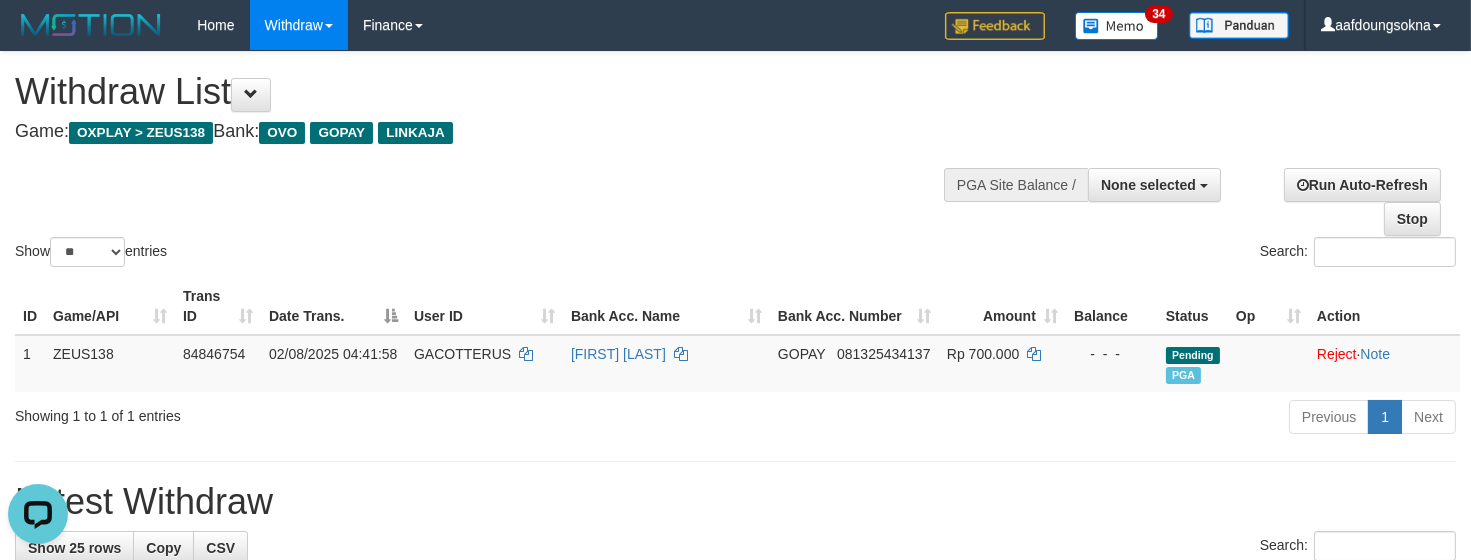 scroll, scrollTop: 0, scrollLeft: 0, axis: both 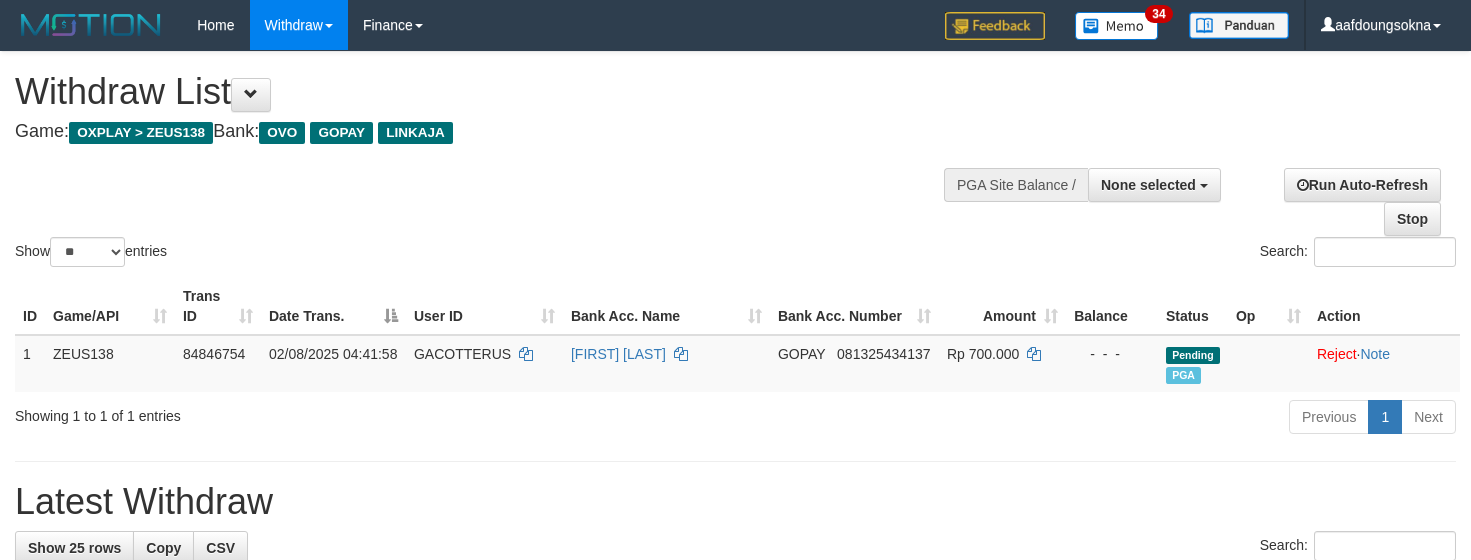 select 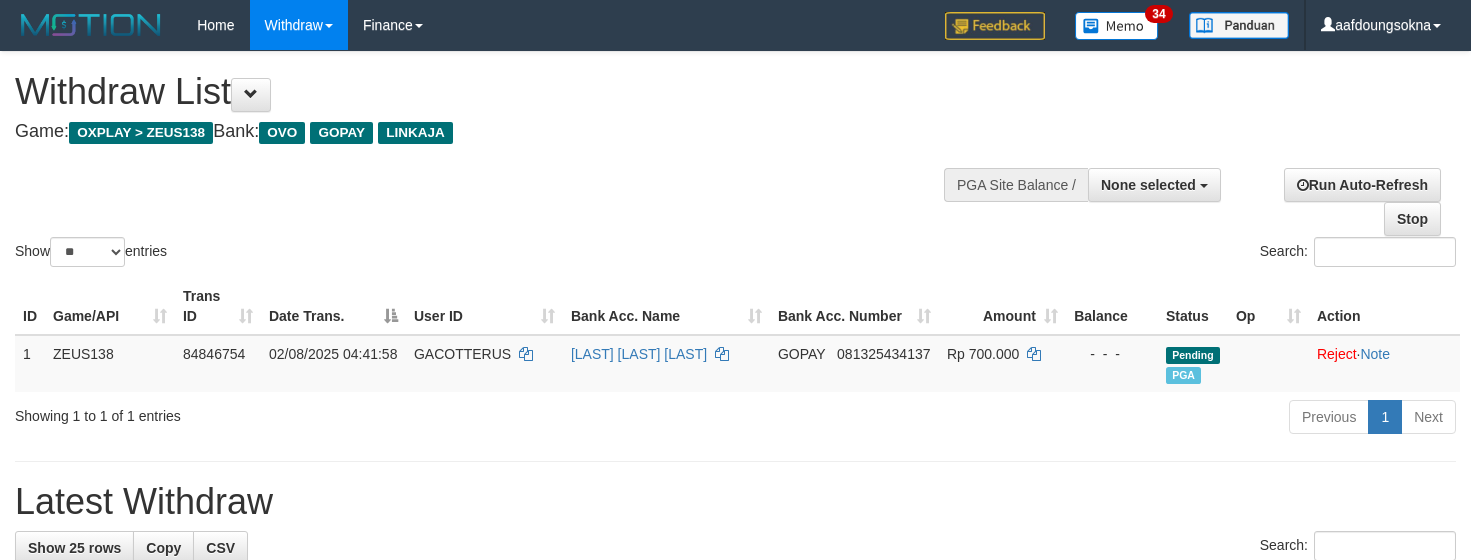 select 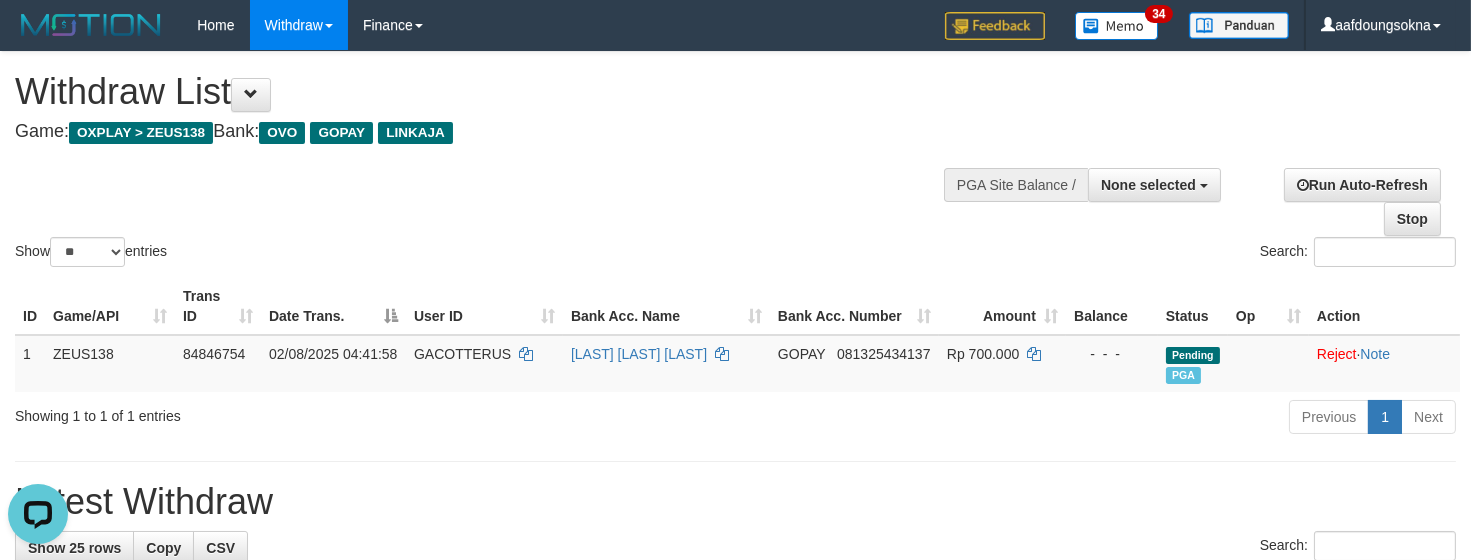 scroll, scrollTop: 0, scrollLeft: 0, axis: both 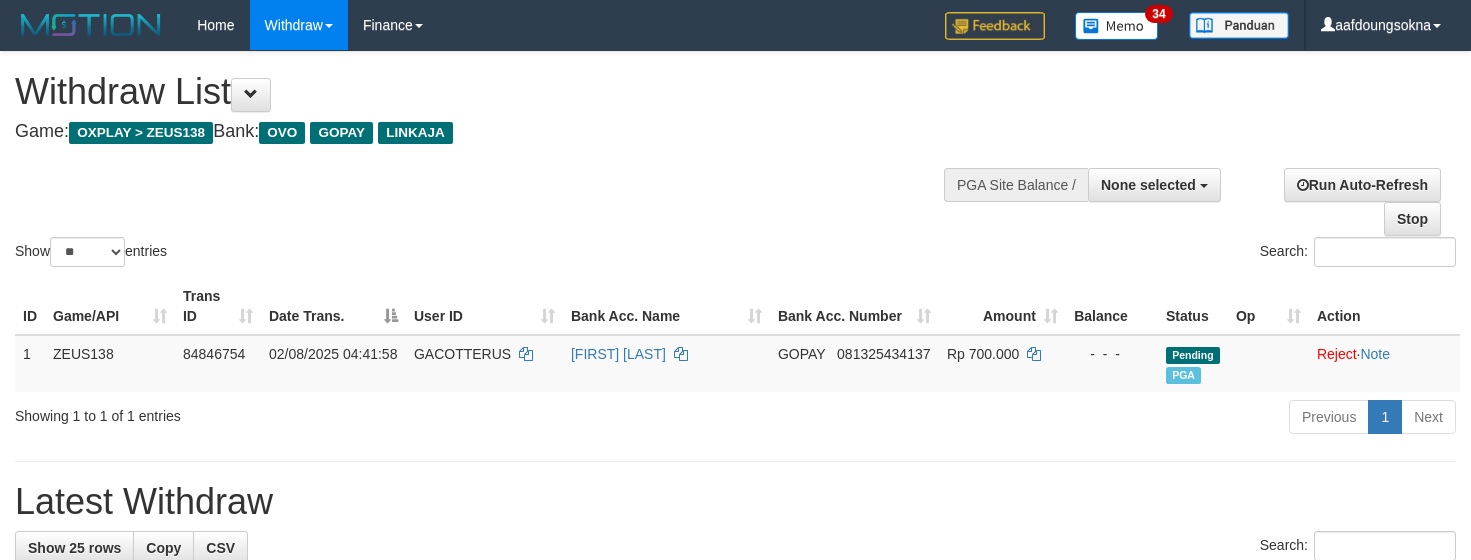 select 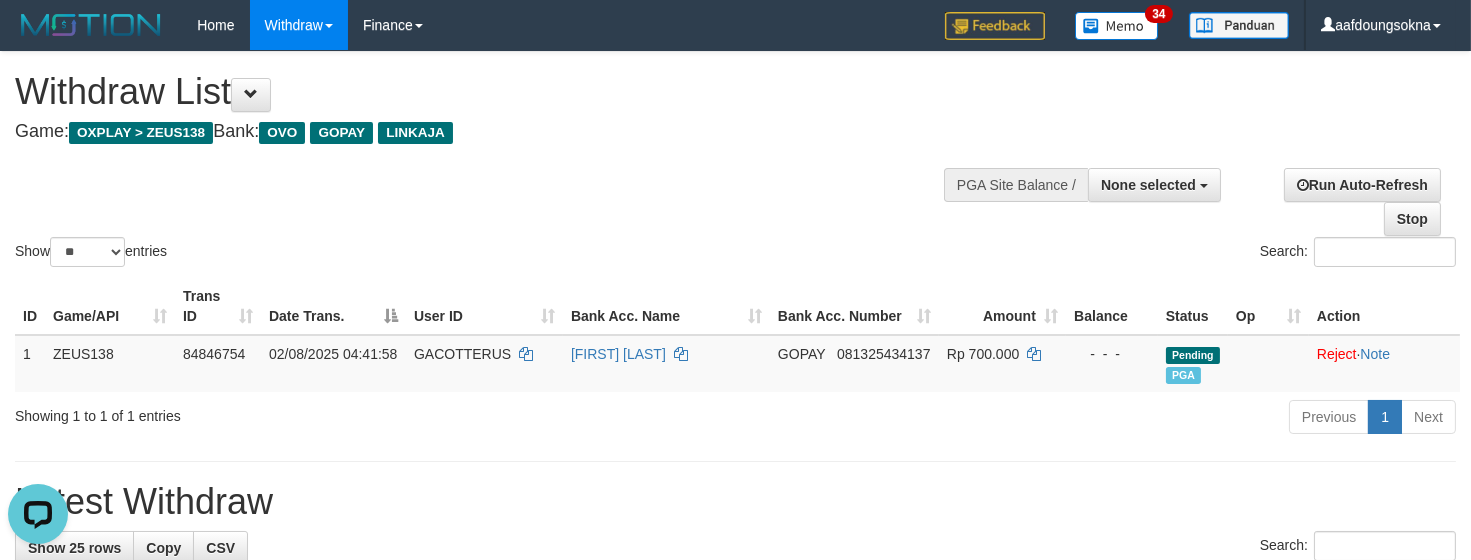 scroll, scrollTop: 0, scrollLeft: 0, axis: both 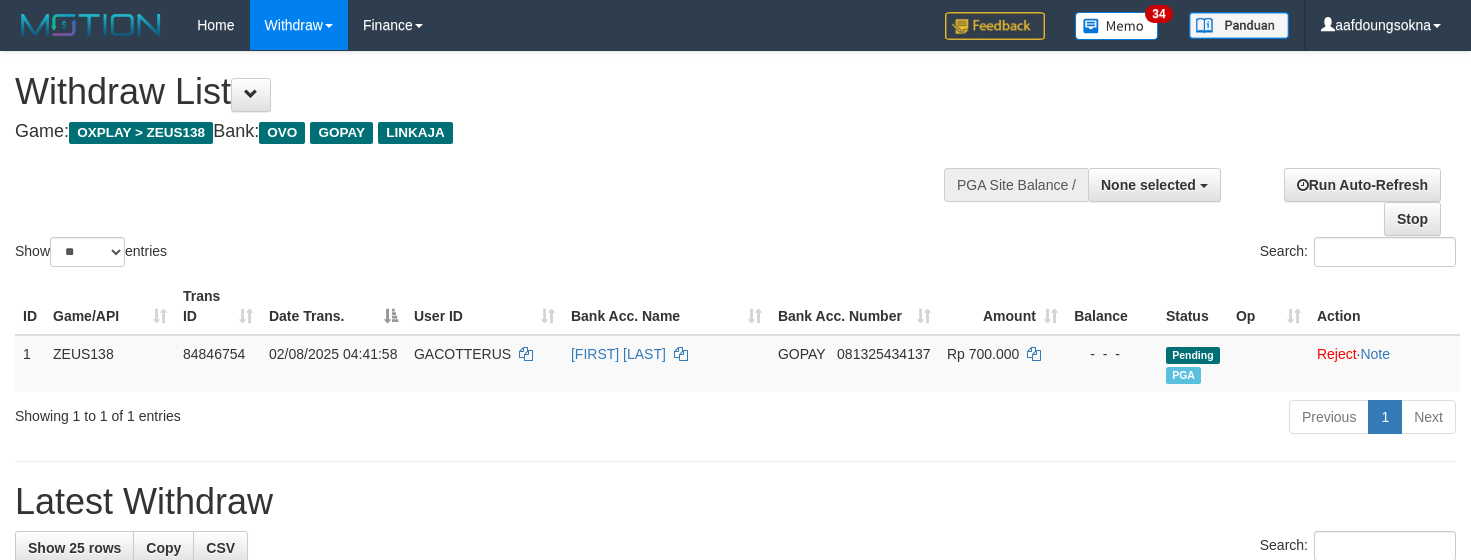 select 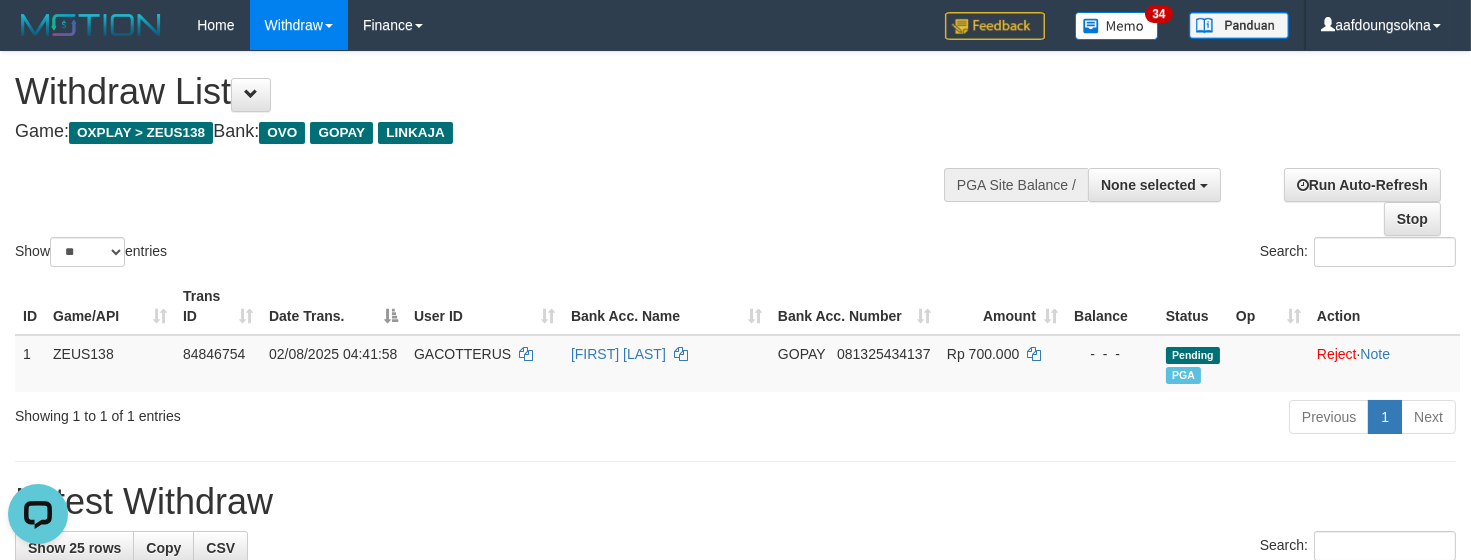 scroll, scrollTop: 0, scrollLeft: 0, axis: both 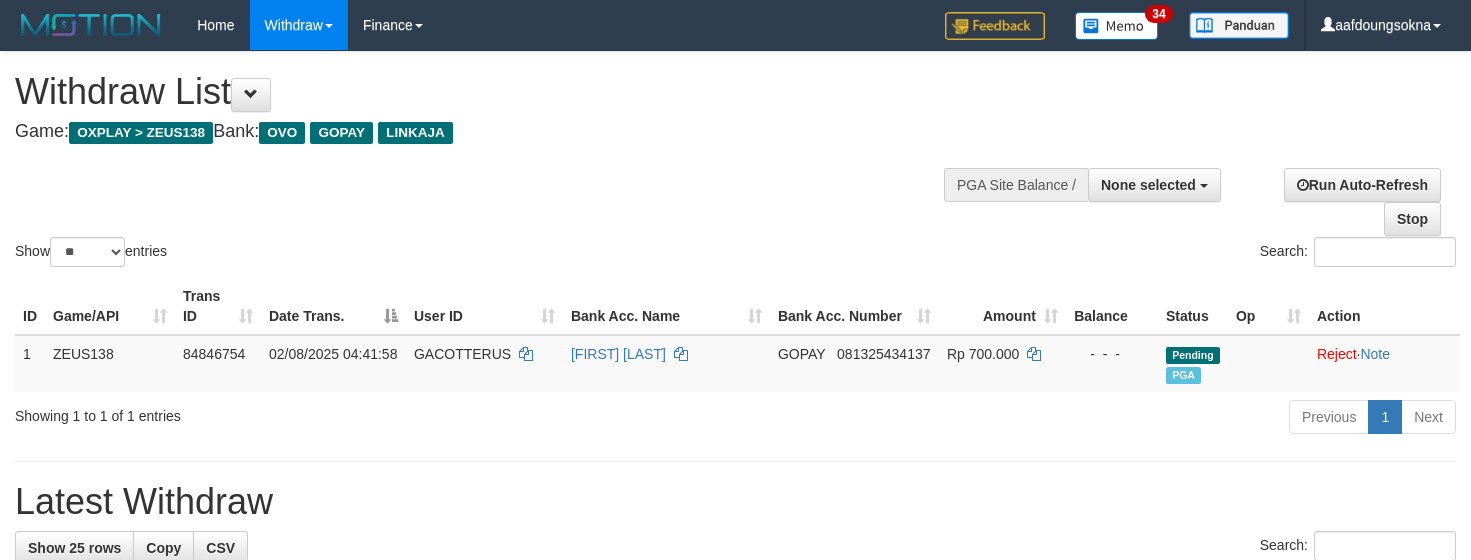 select 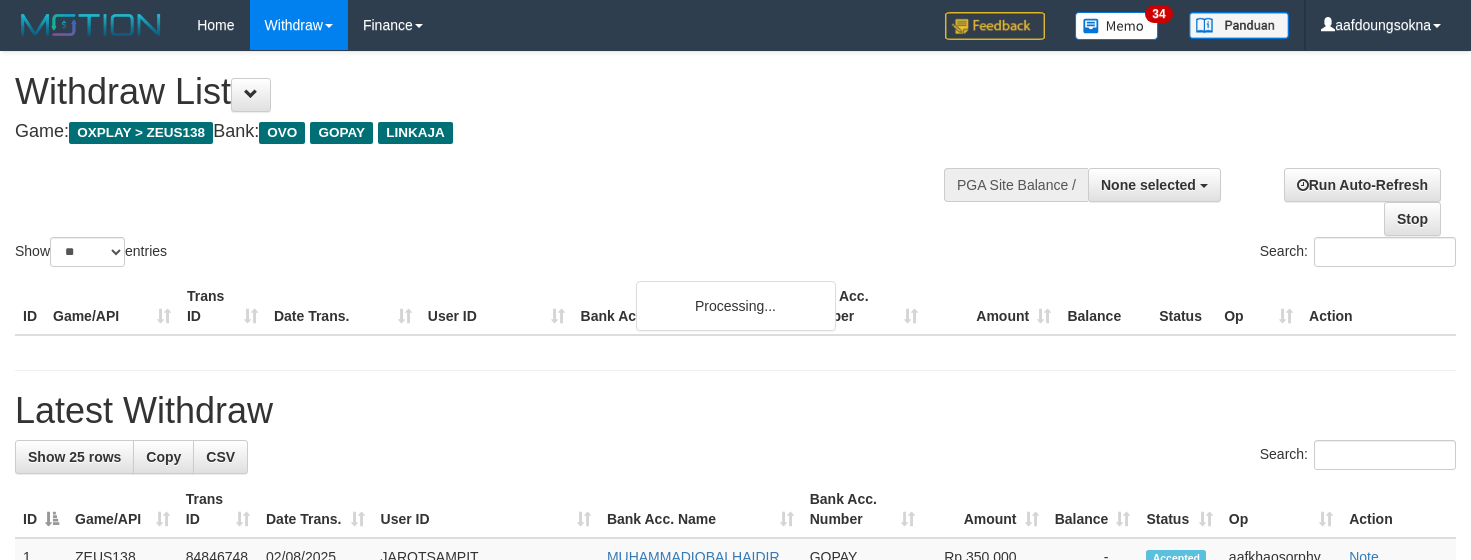 select 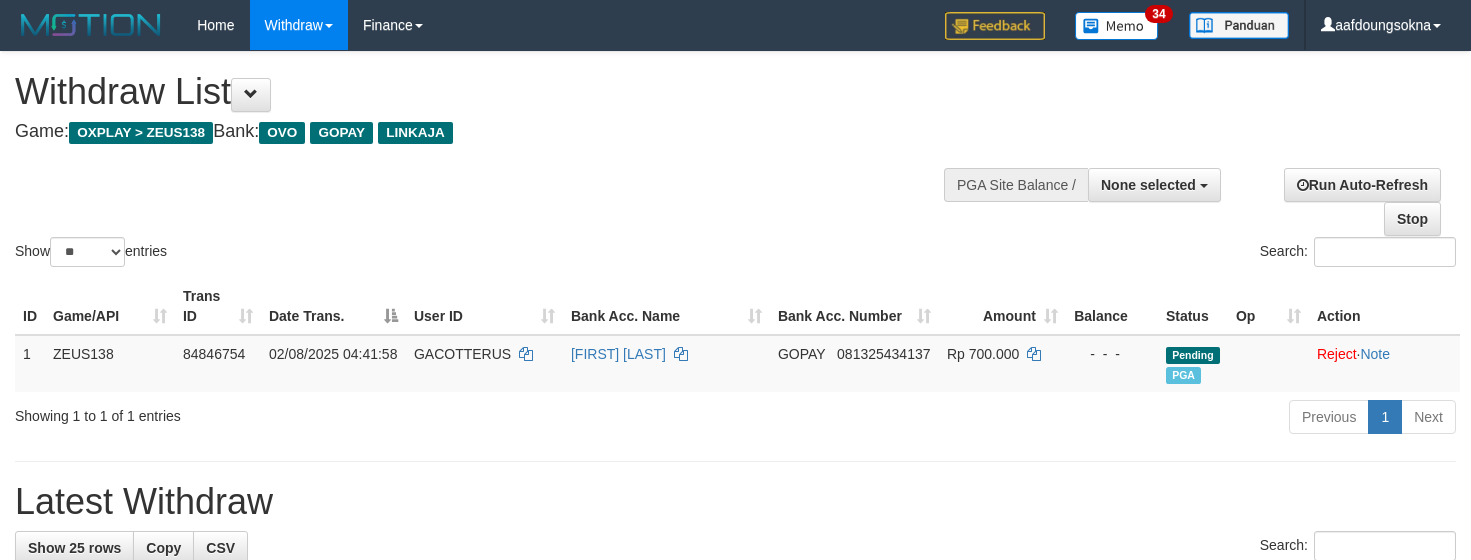 select 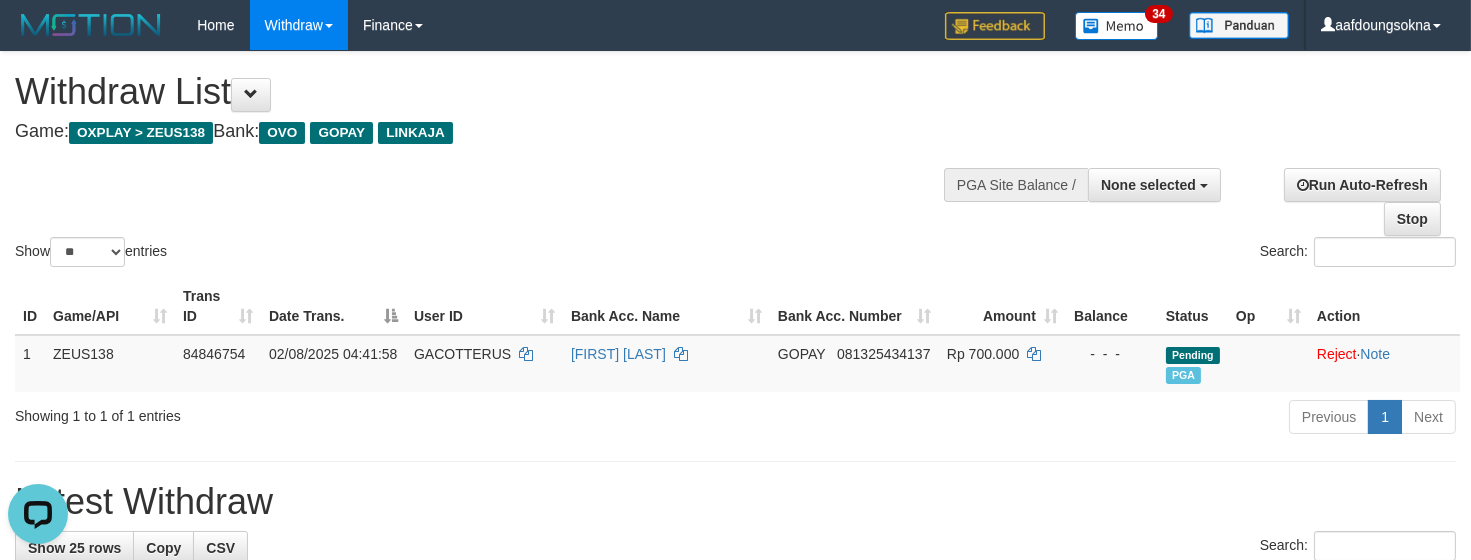 scroll, scrollTop: 0, scrollLeft: 0, axis: both 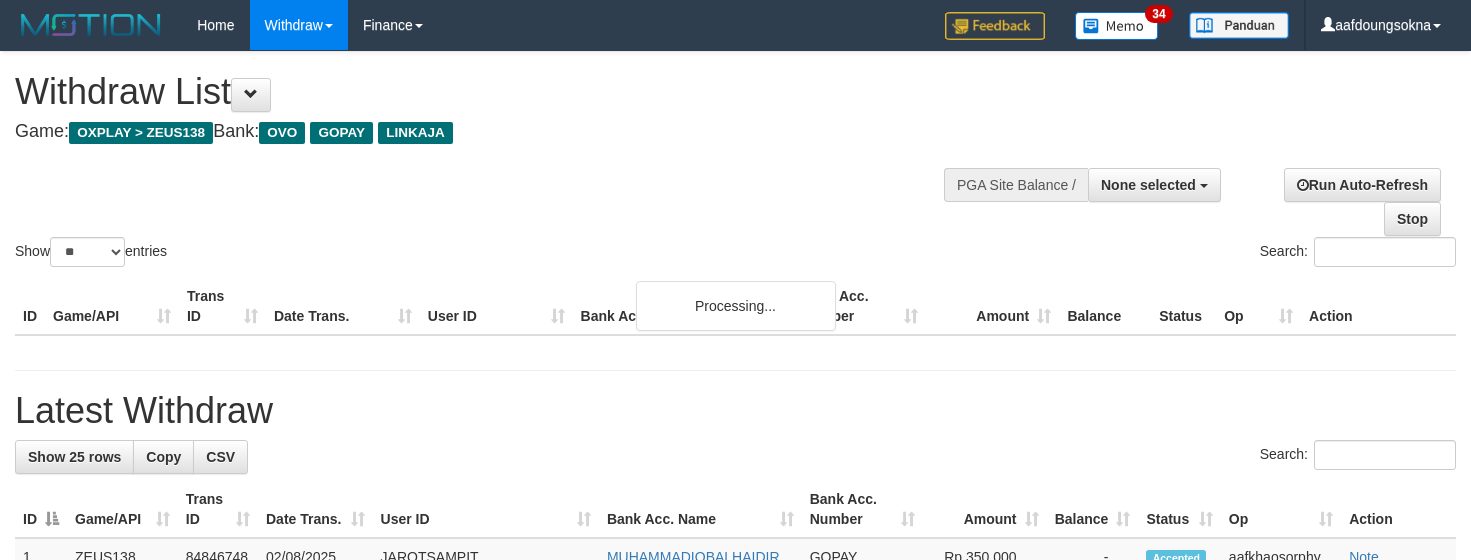 select 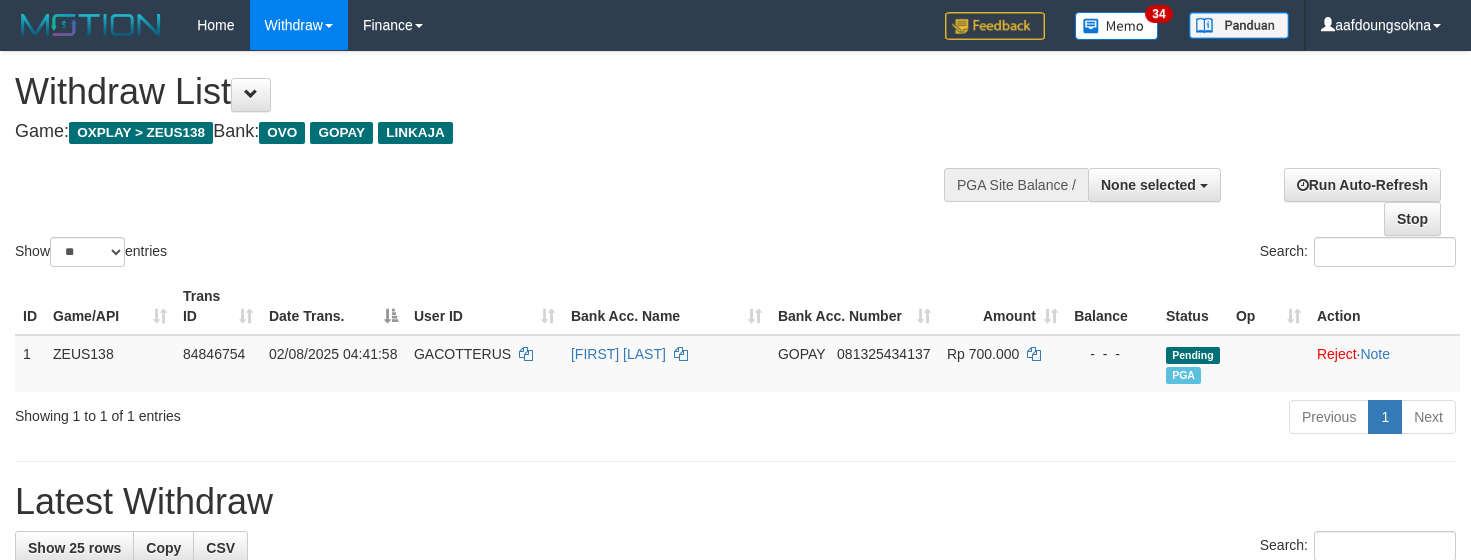 select 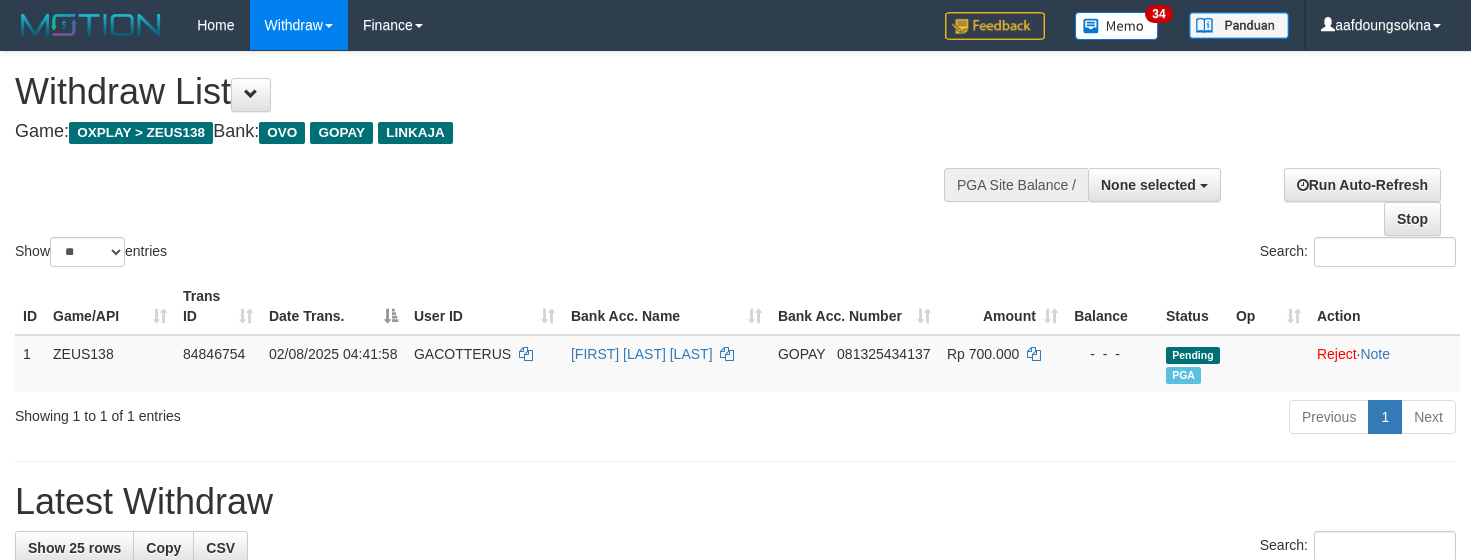 select 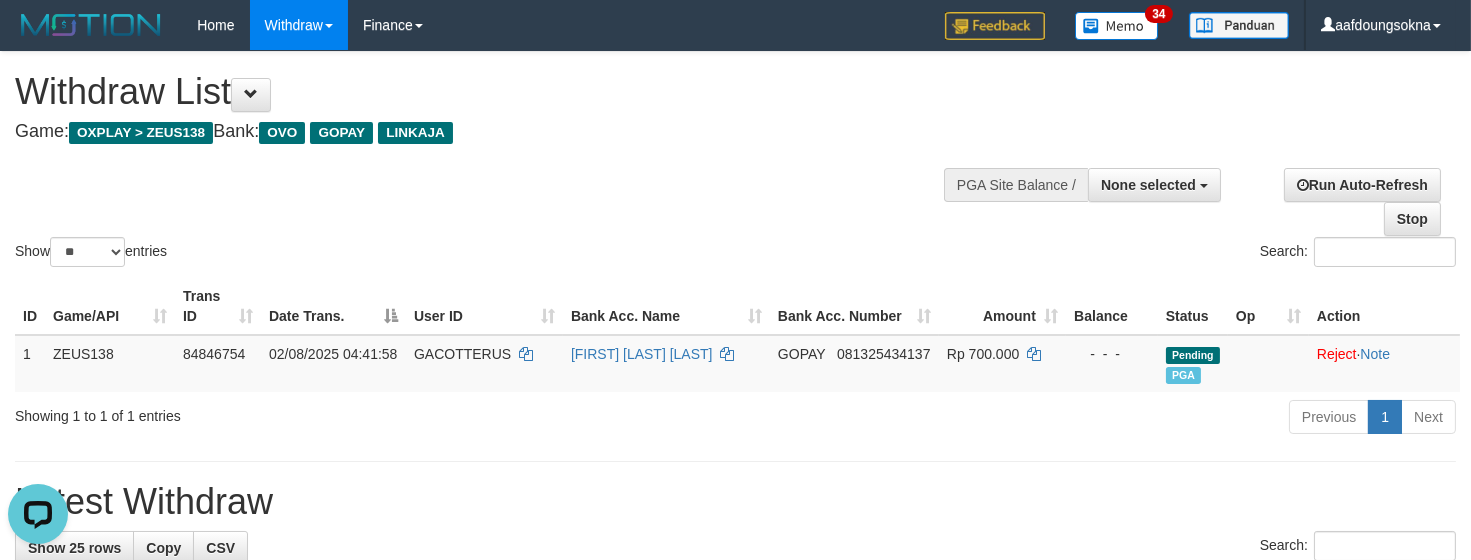scroll, scrollTop: 0, scrollLeft: 0, axis: both 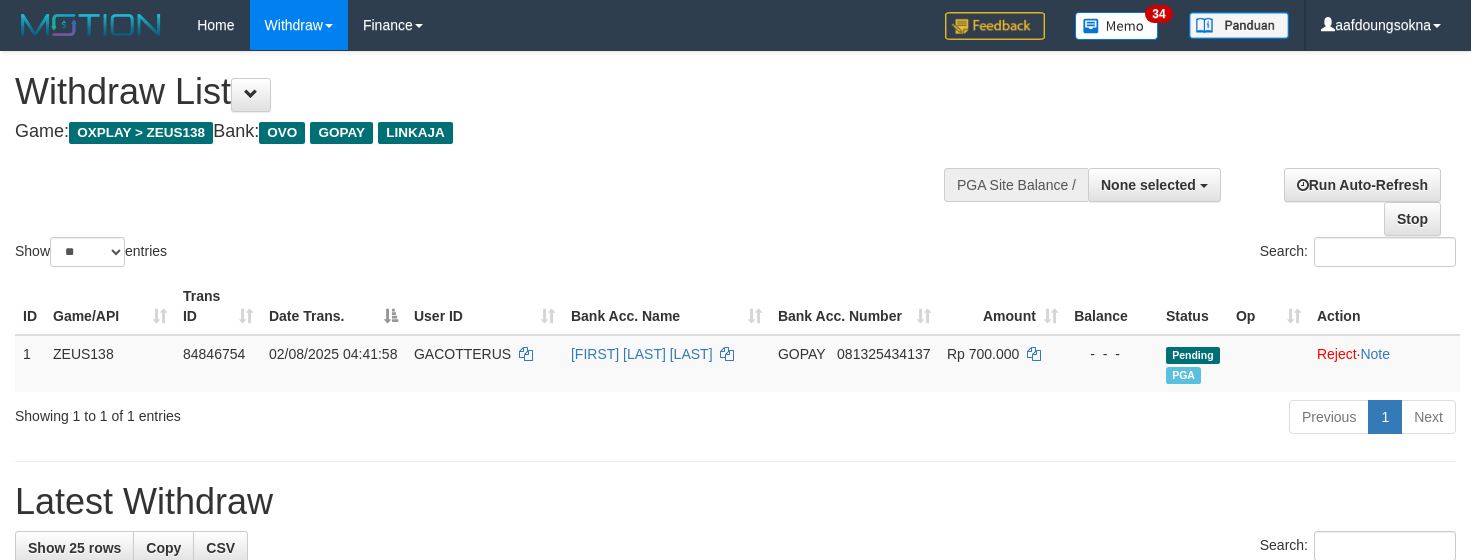 select 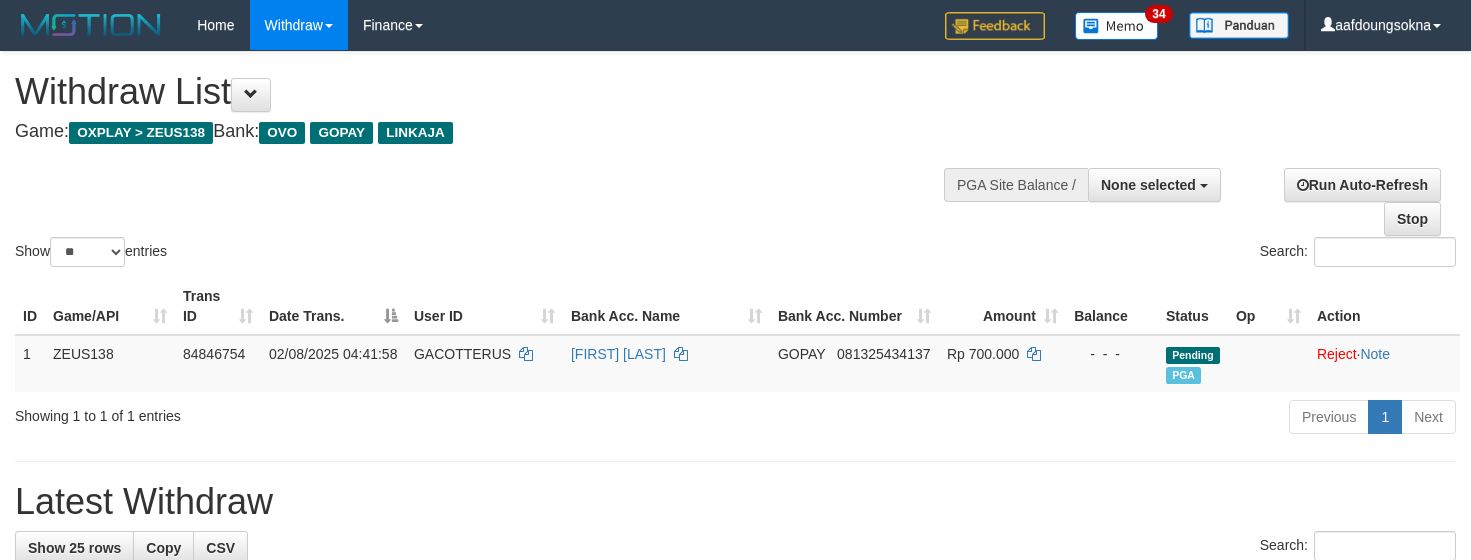 select 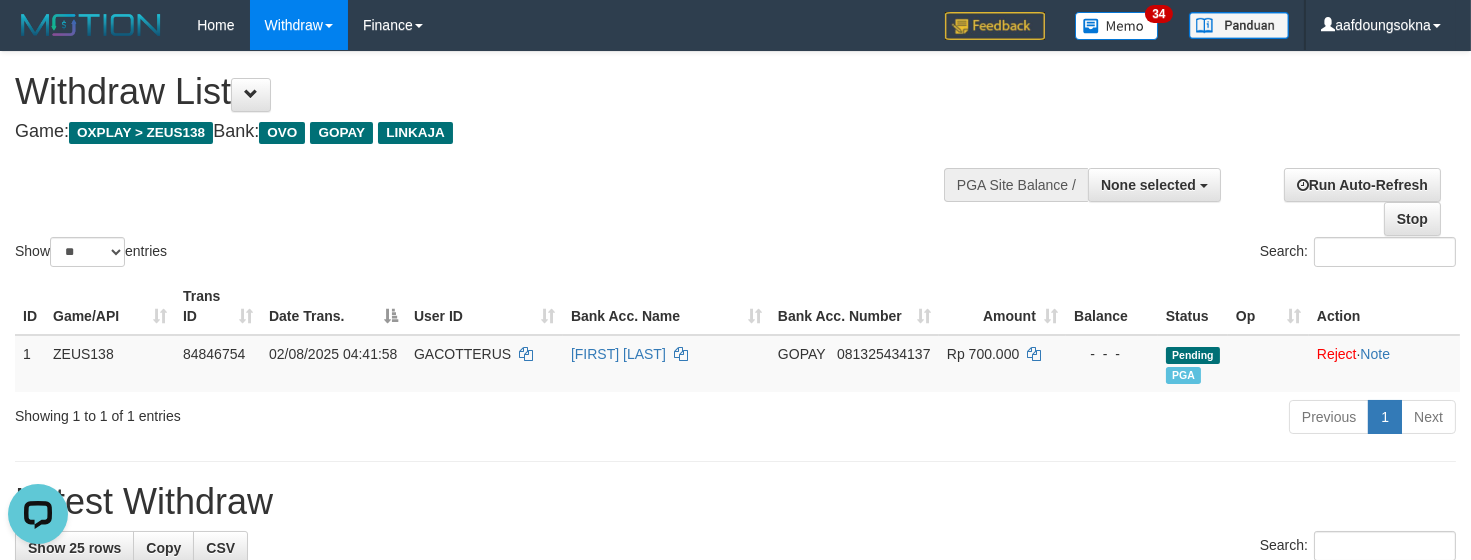 scroll, scrollTop: 0, scrollLeft: 0, axis: both 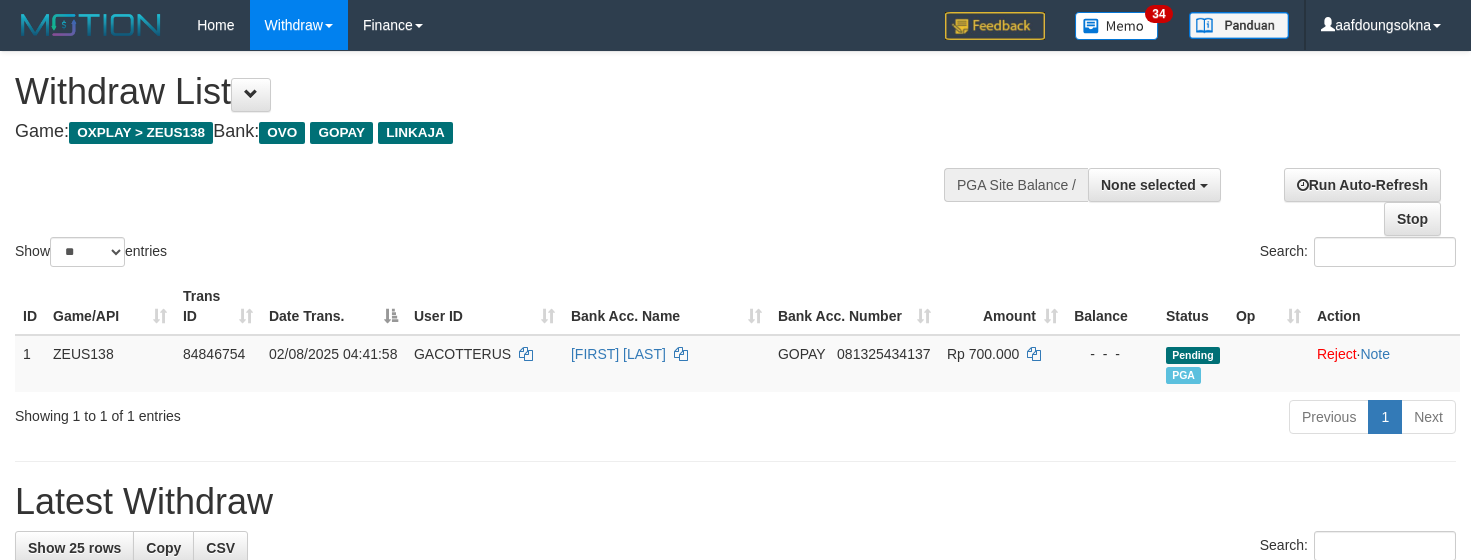 select 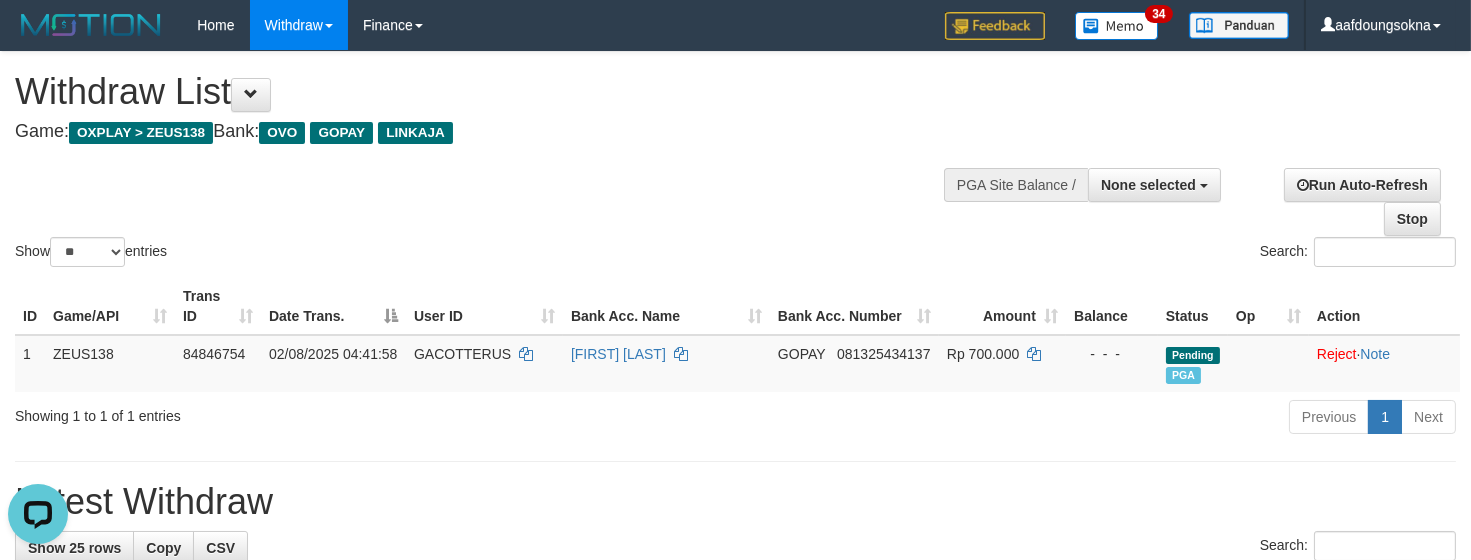 scroll, scrollTop: 0, scrollLeft: 0, axis: both 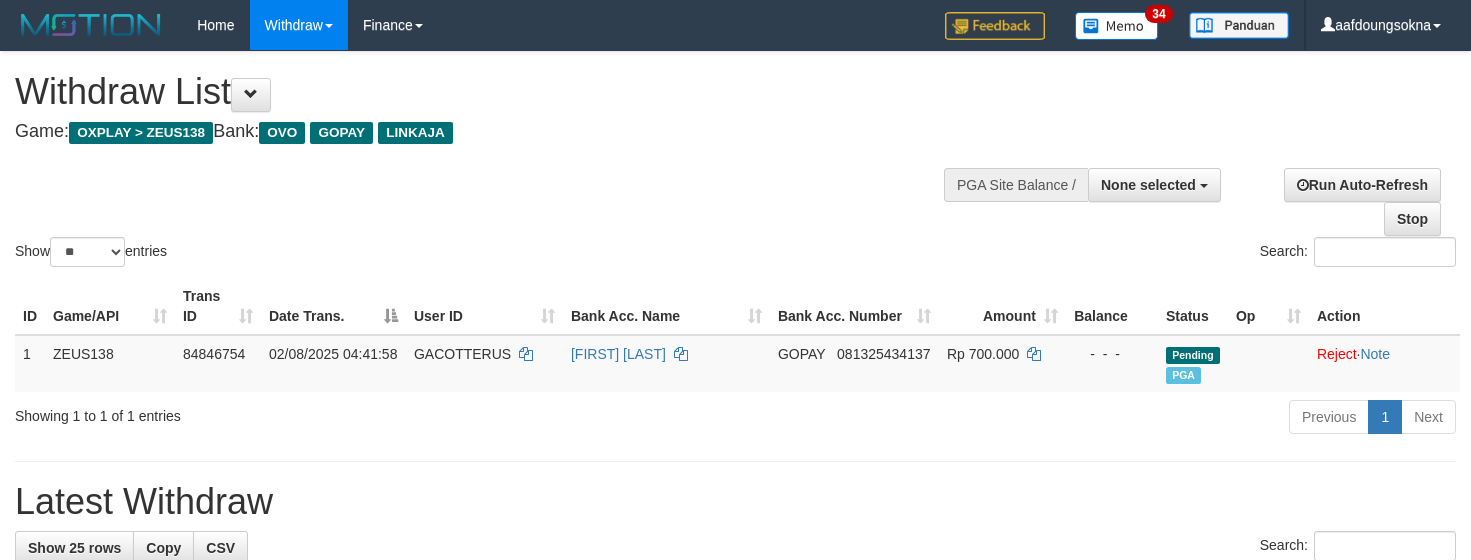 select 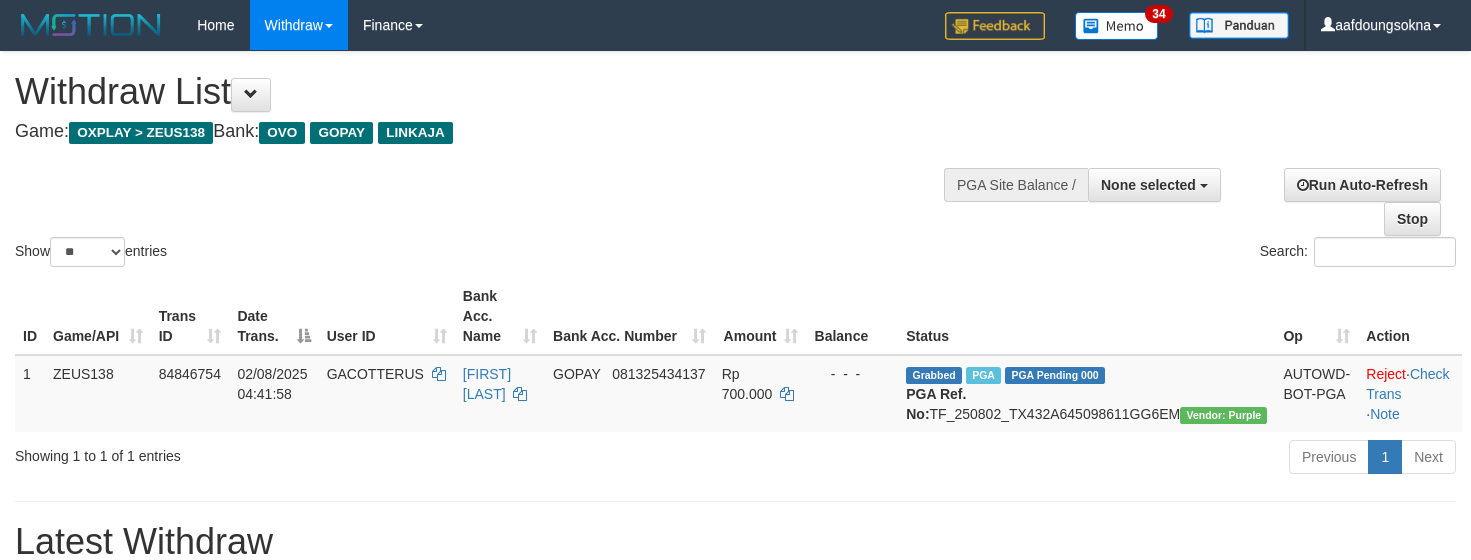 select 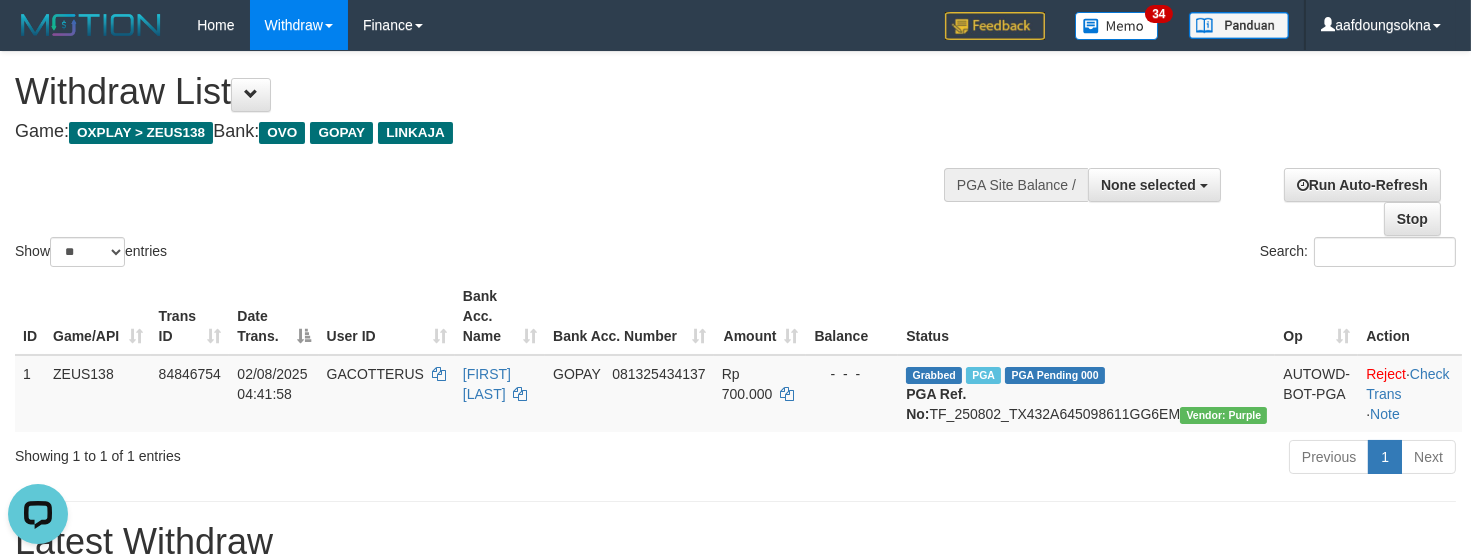 scroll, scrollTop: 0, scrollLeft: 0, axis: both 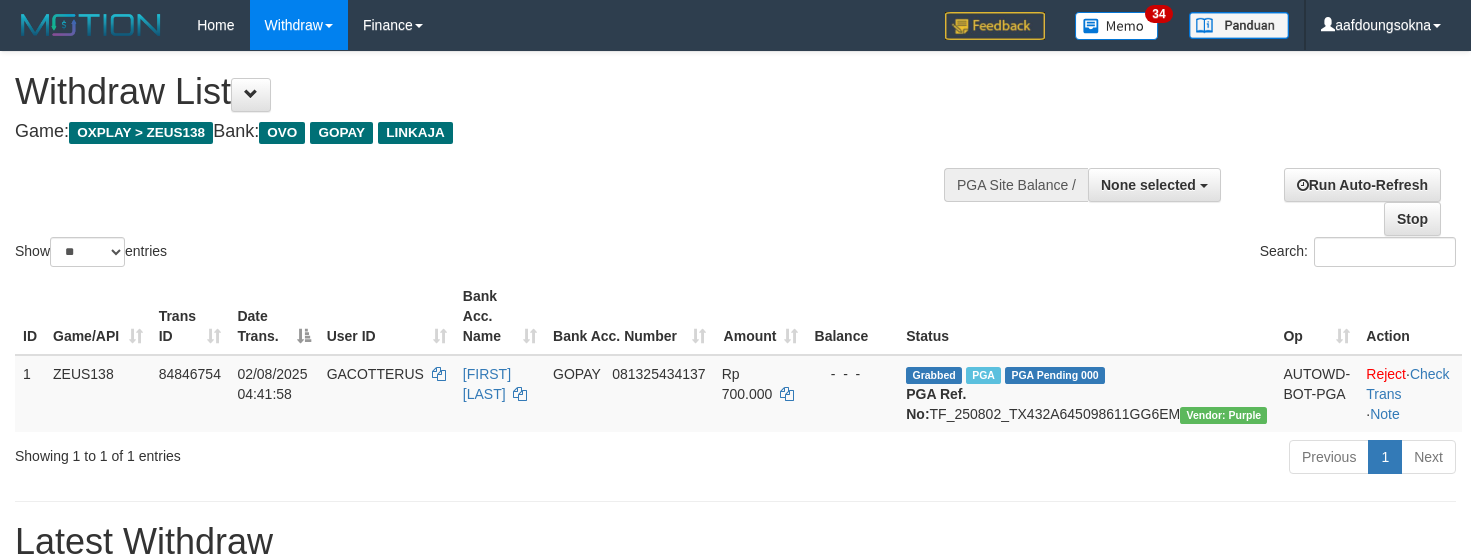 select 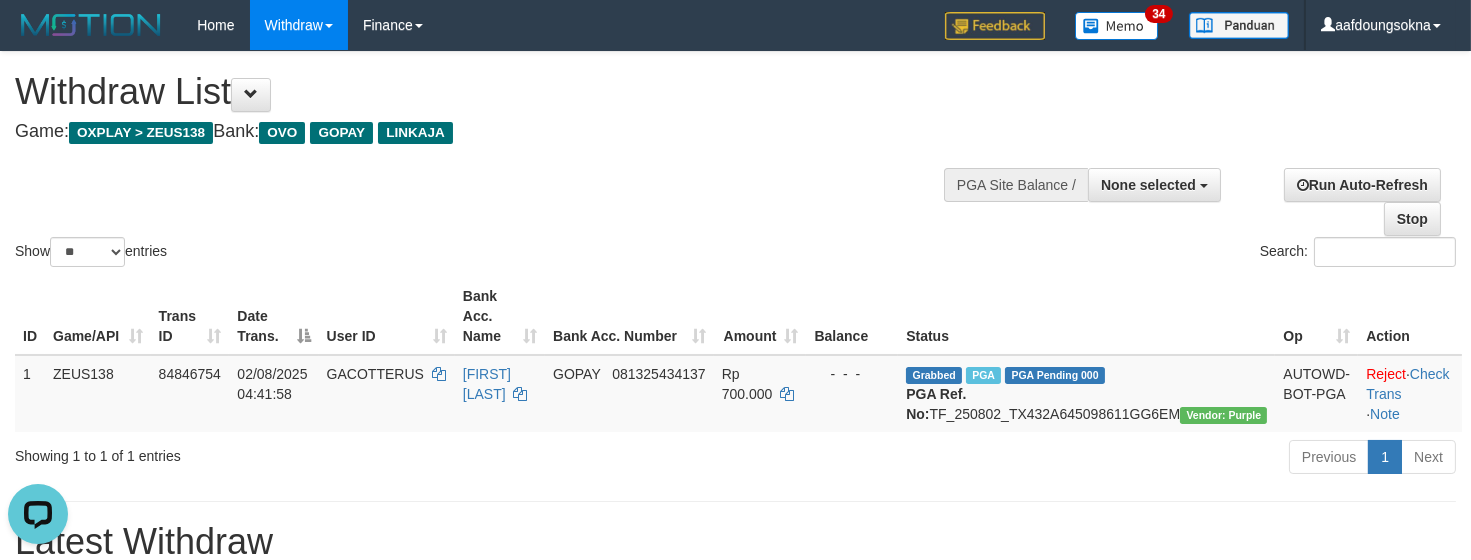 scroll, scrollTop: 0, scrollLeft: 0, axis: both 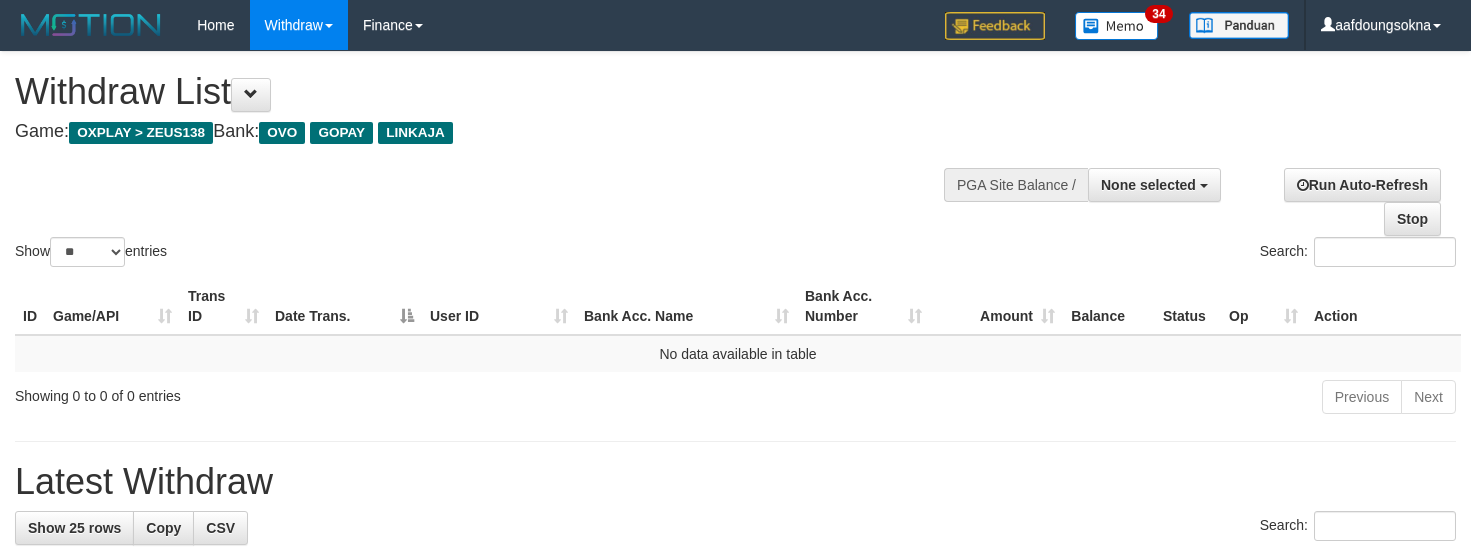 select 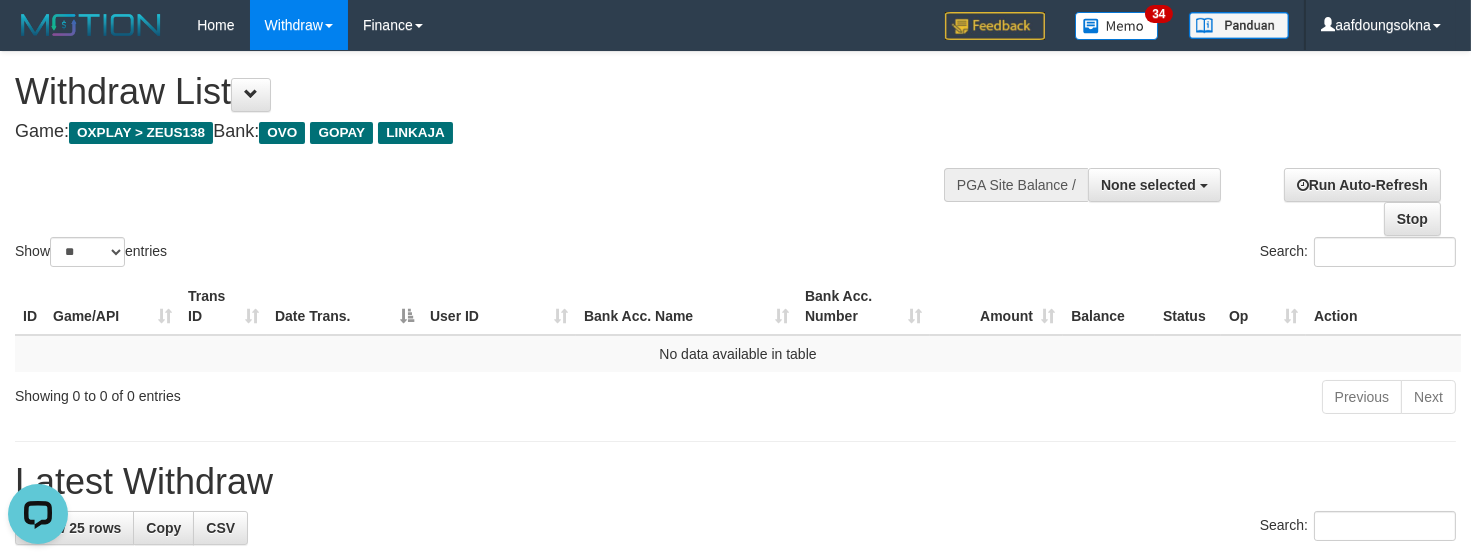 scroll, scrollTop: 0, scrollLeft: 0, axis: both 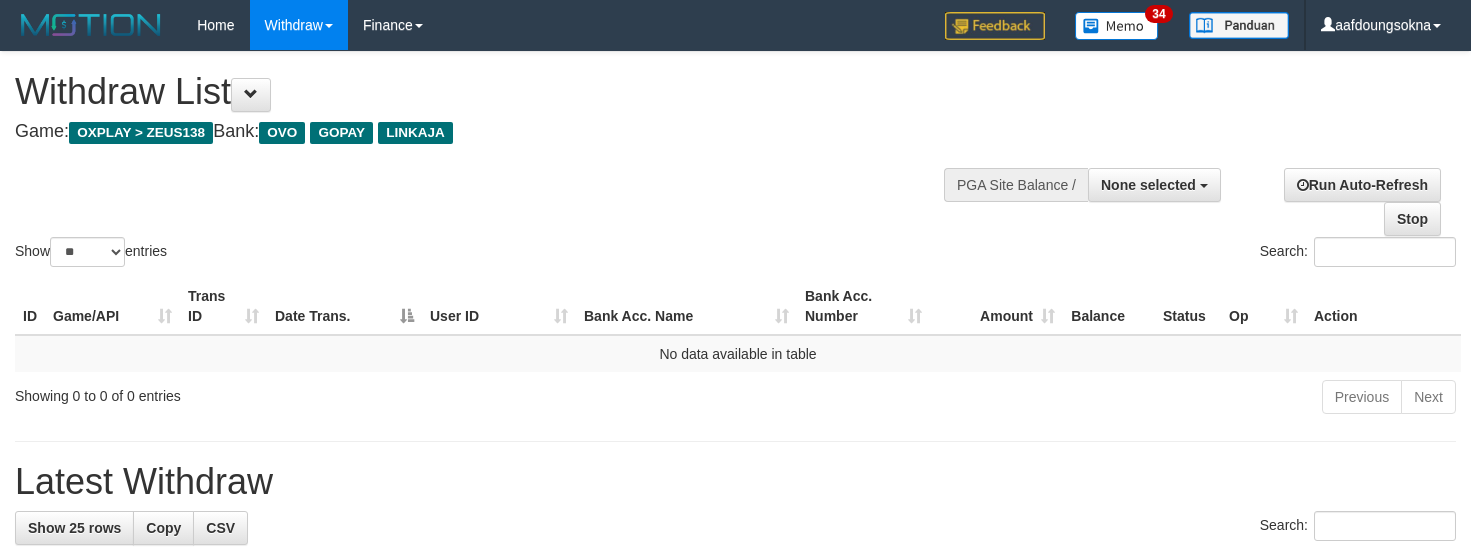 select 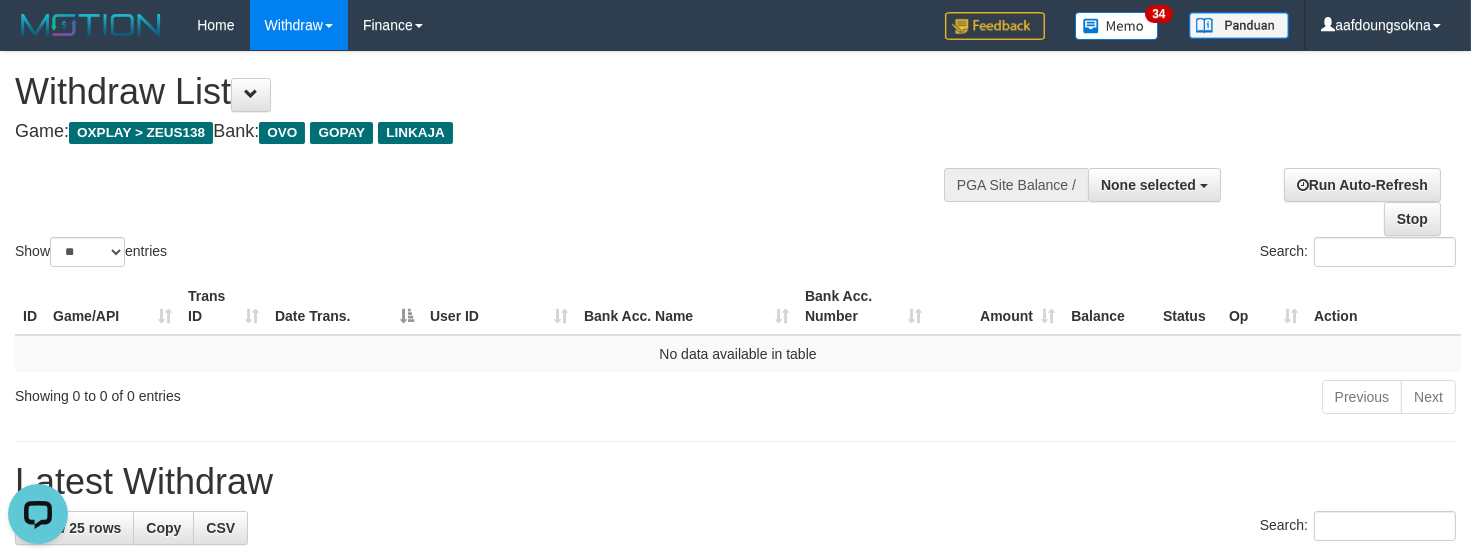 scroll, scrollTop: 0, scrollLeft: 0, axis: both 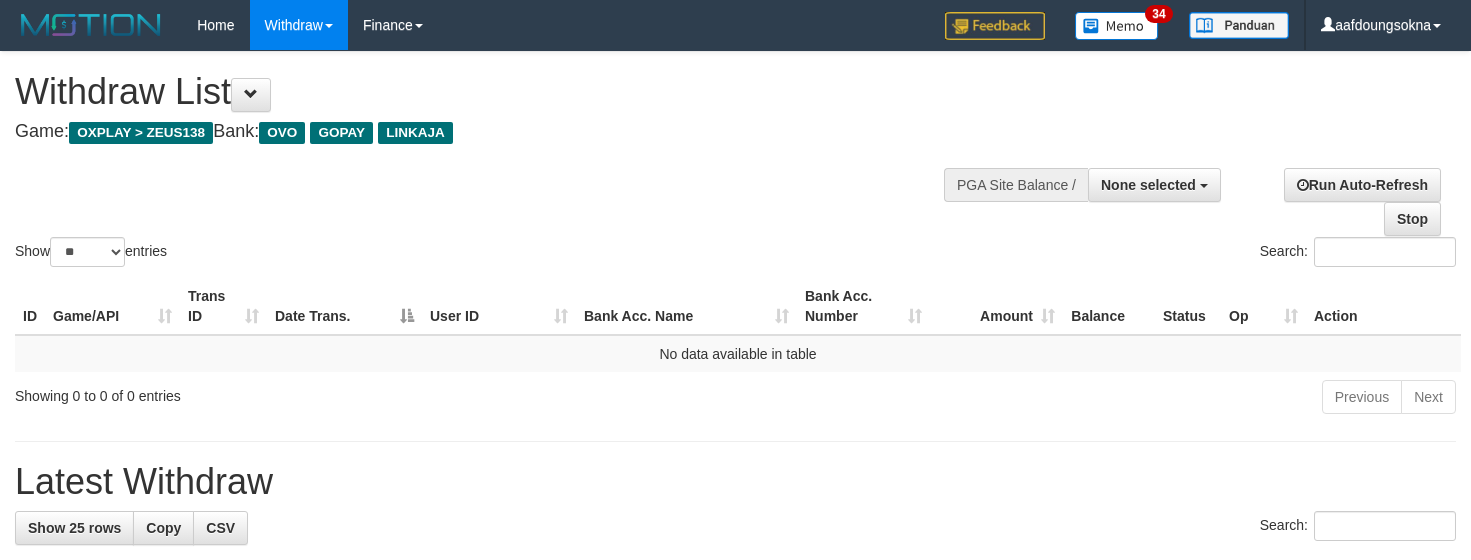 select 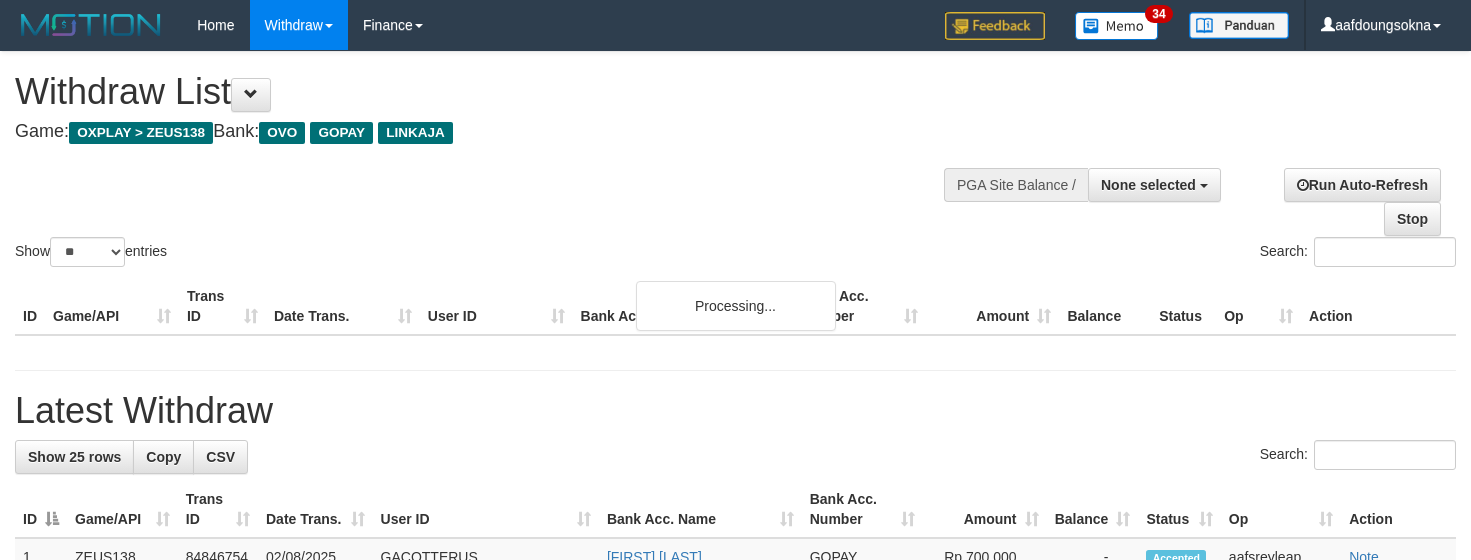 select 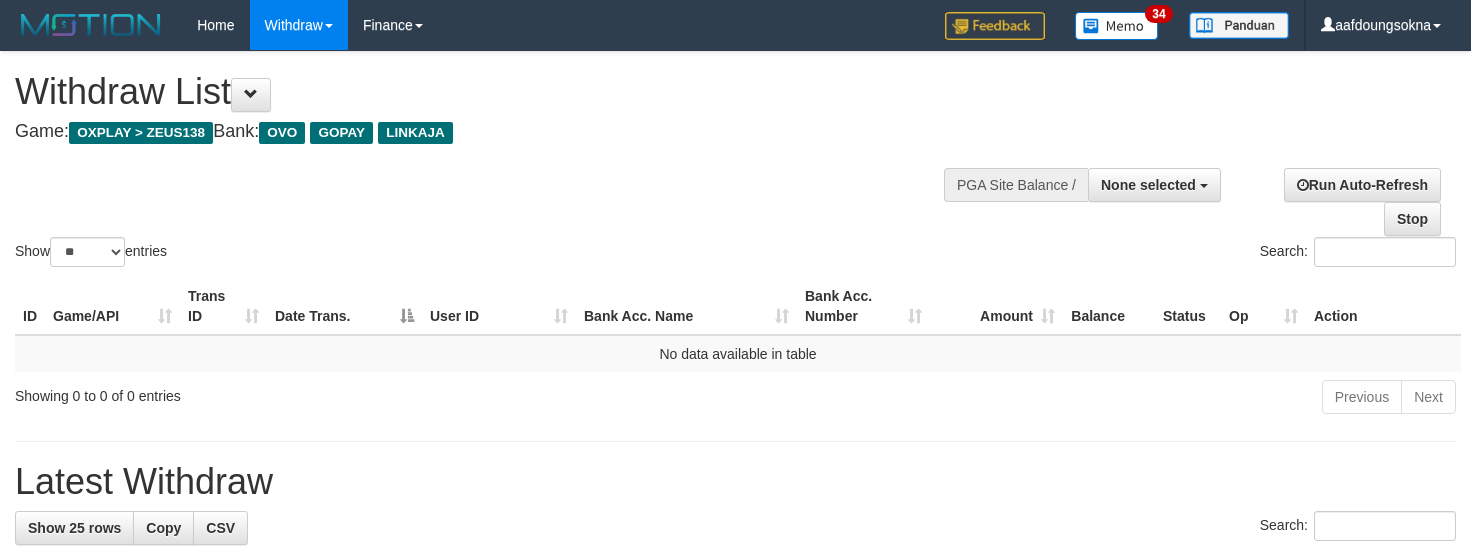 select 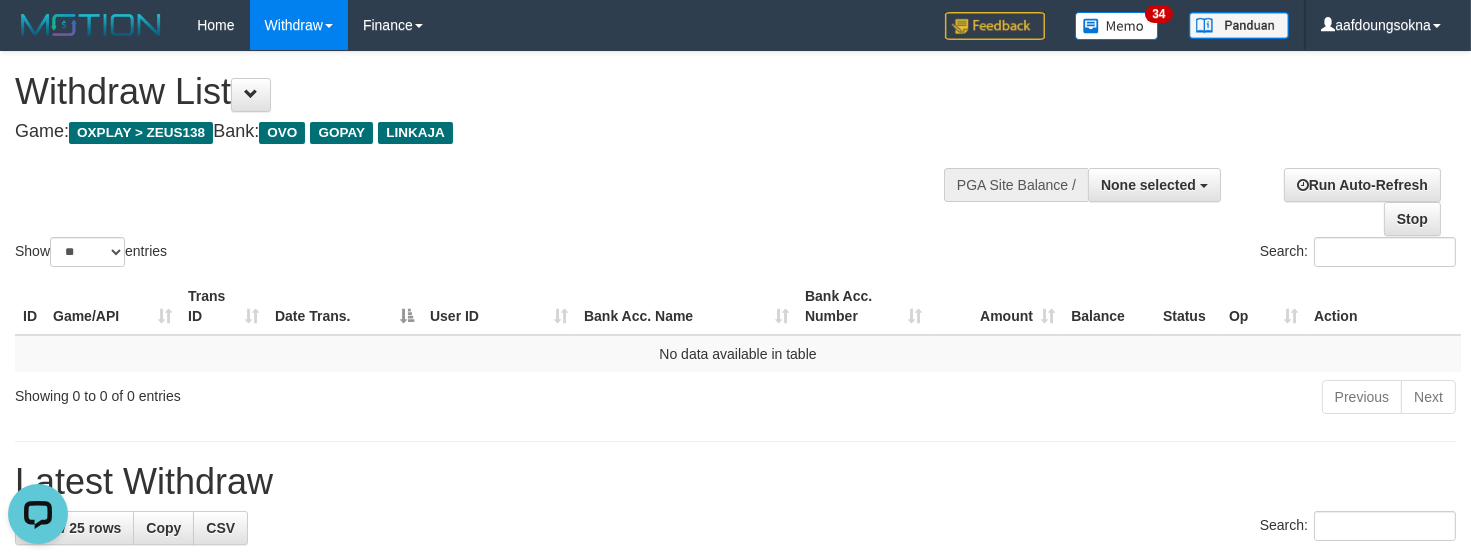 scroll, scrollTop: 0, scrollLeft: 0, axis: both 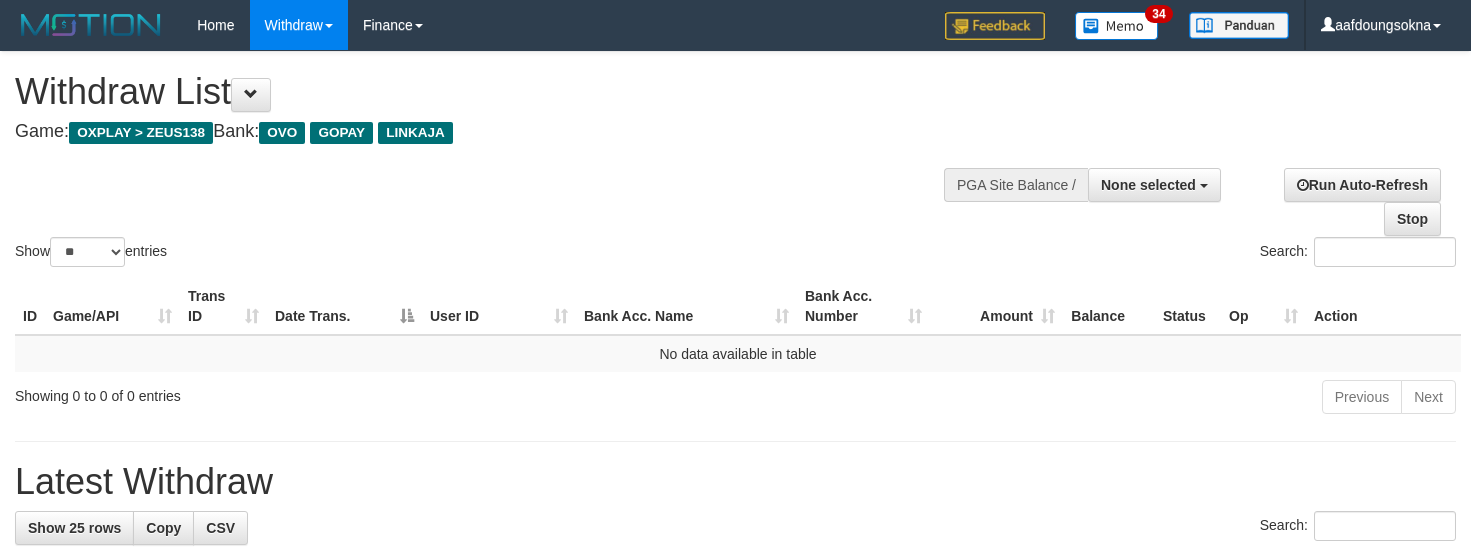 select 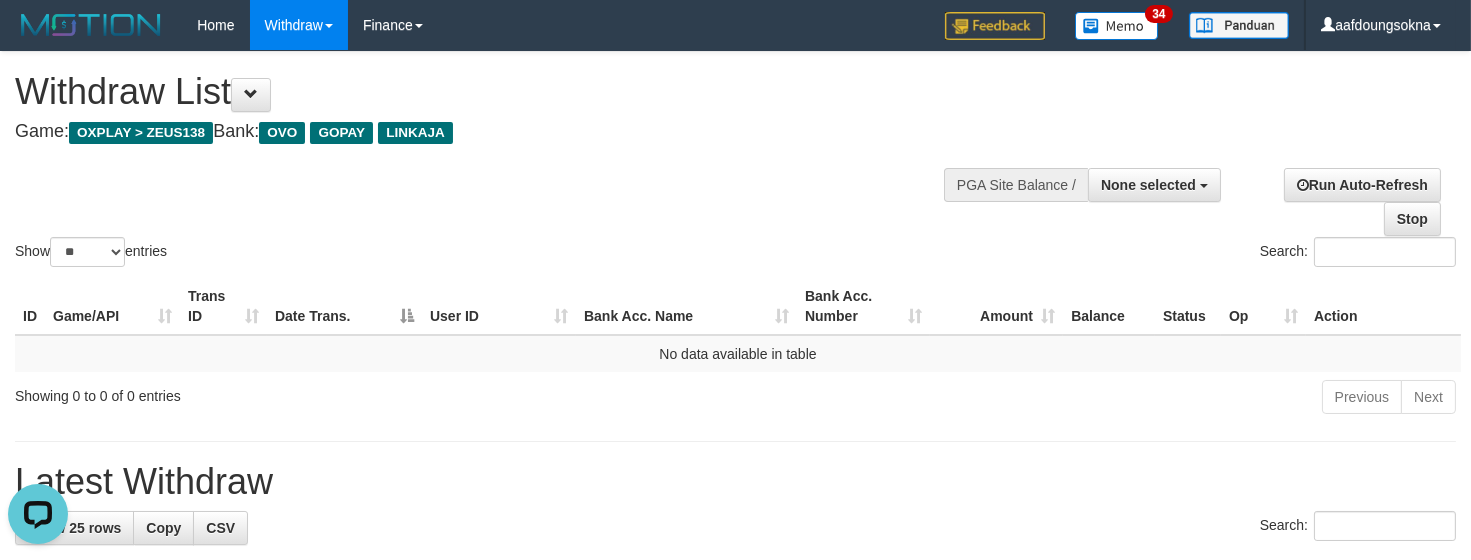 scroll, scrollTop: 0, scrollLeft: 0, axis: both 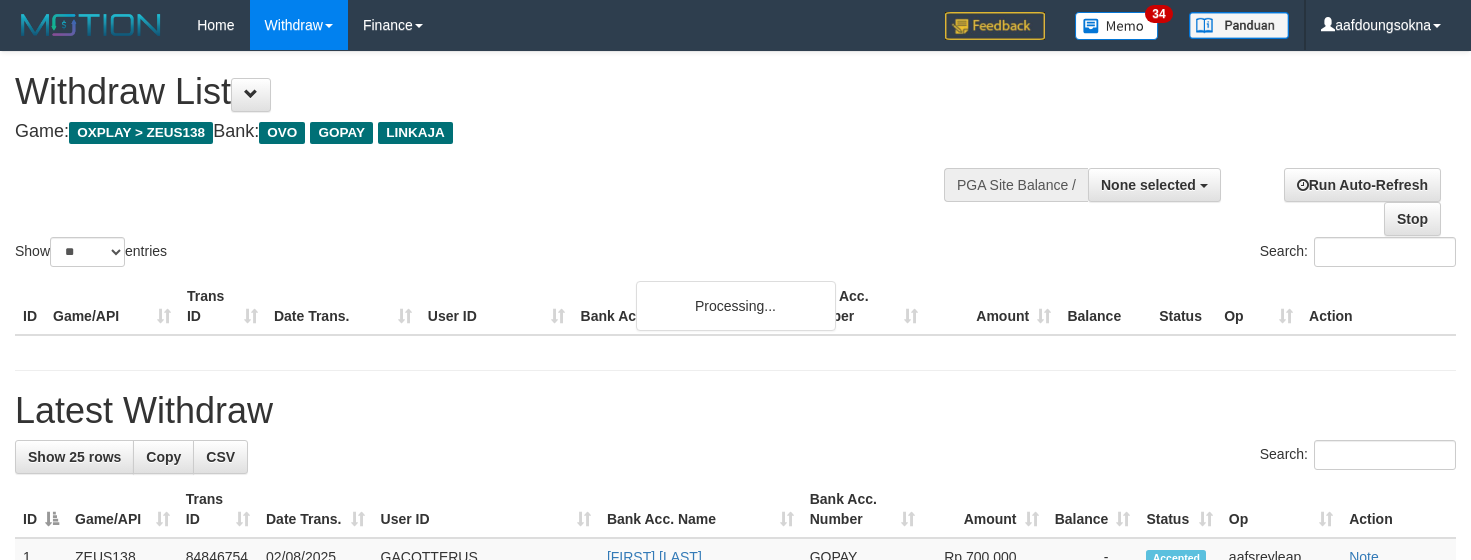 select 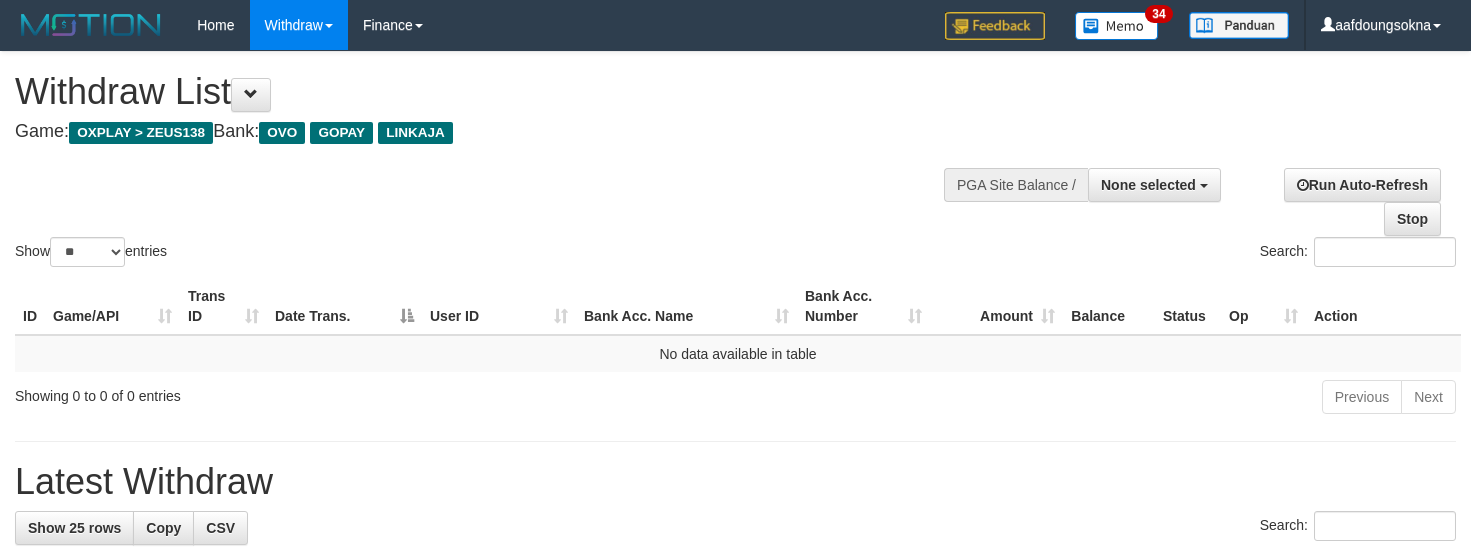 select 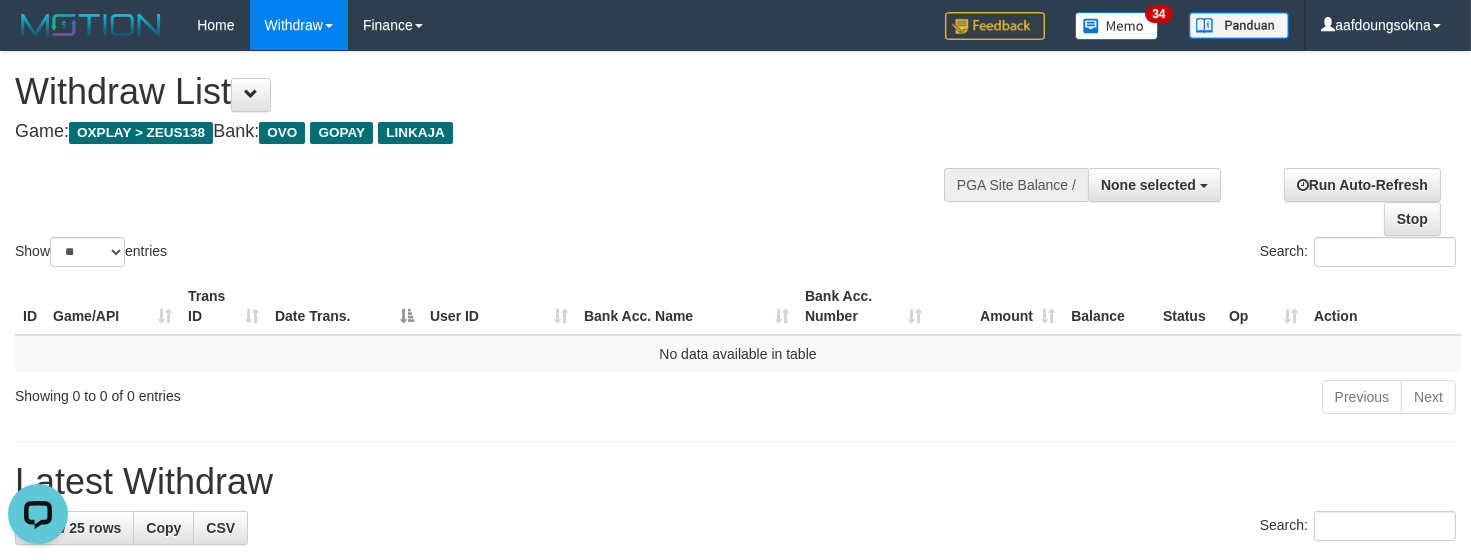scroll, scrollTop: 0, scrollLeft: 0, axis: both 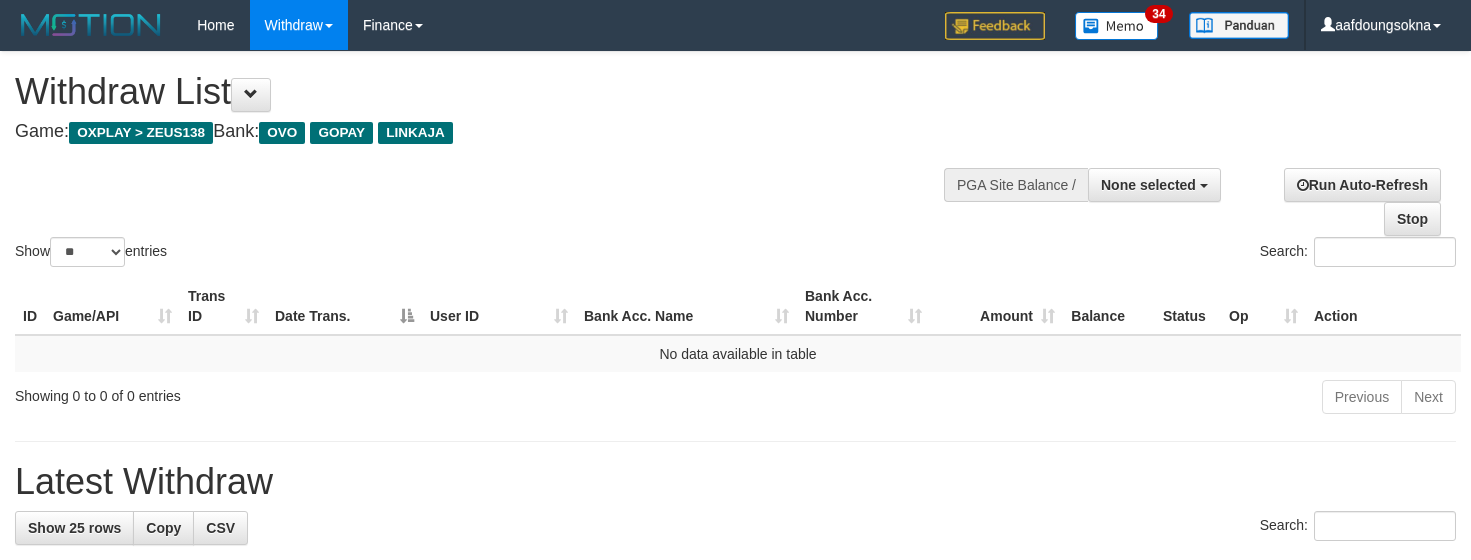 select 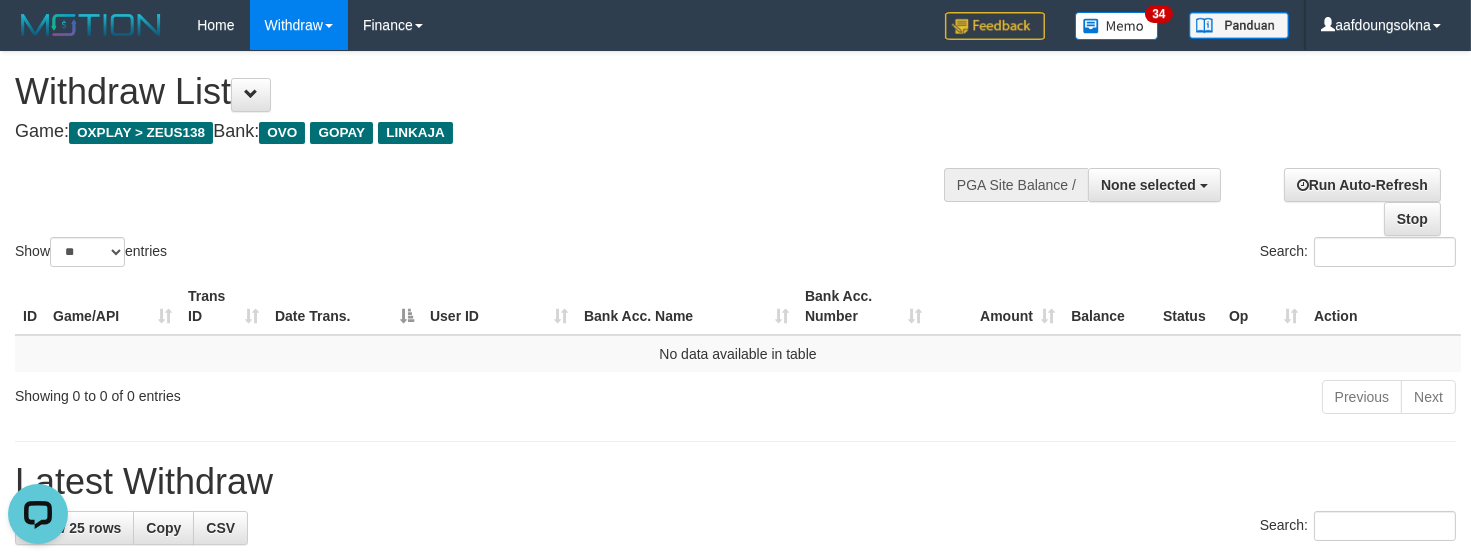scroll, scrollTop: 0, scrollLeft: 0, axis: both 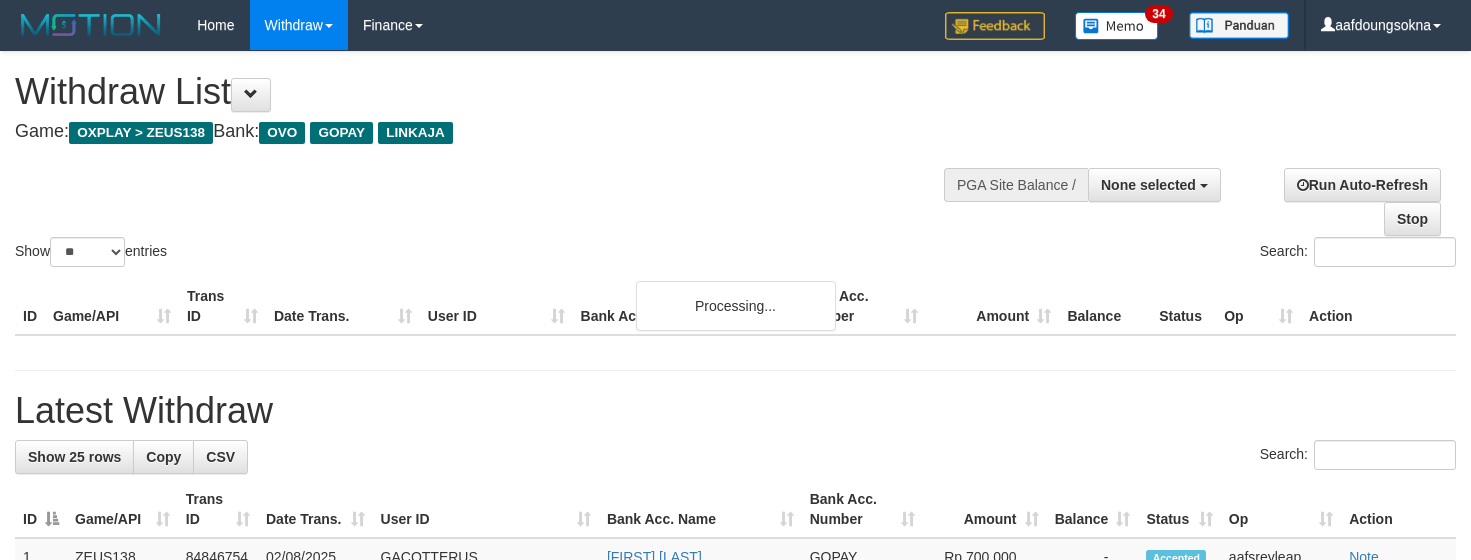 select 